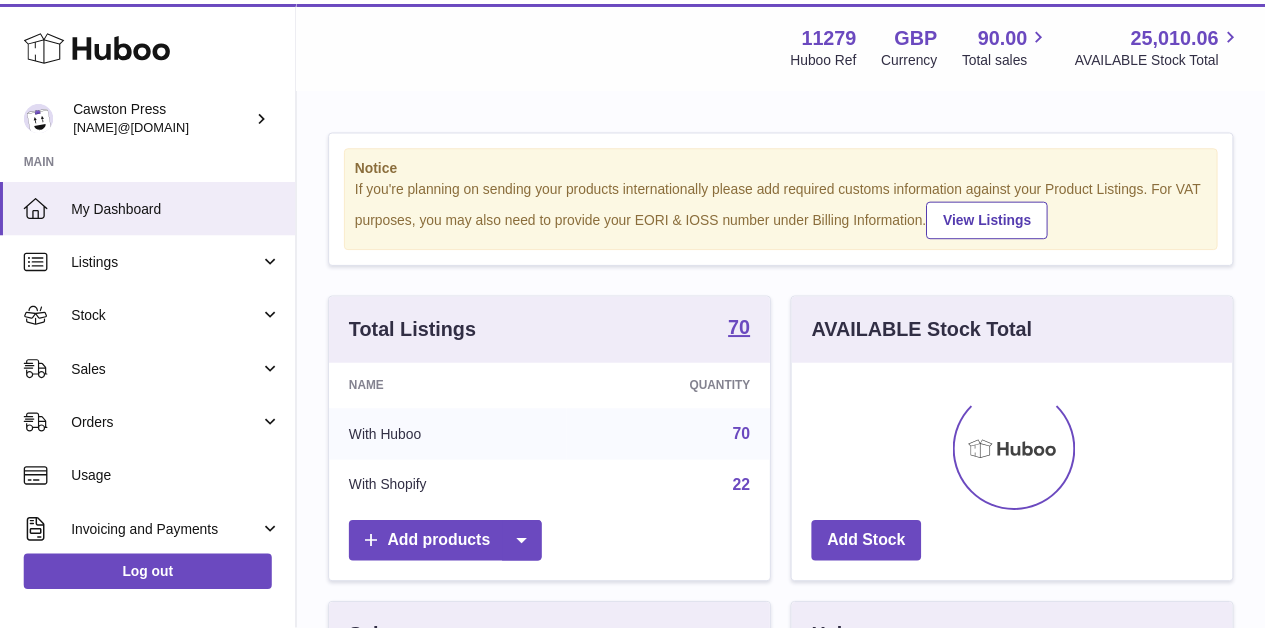 scroll, scrollTop: 0, scrollLeft: 0, axis: both 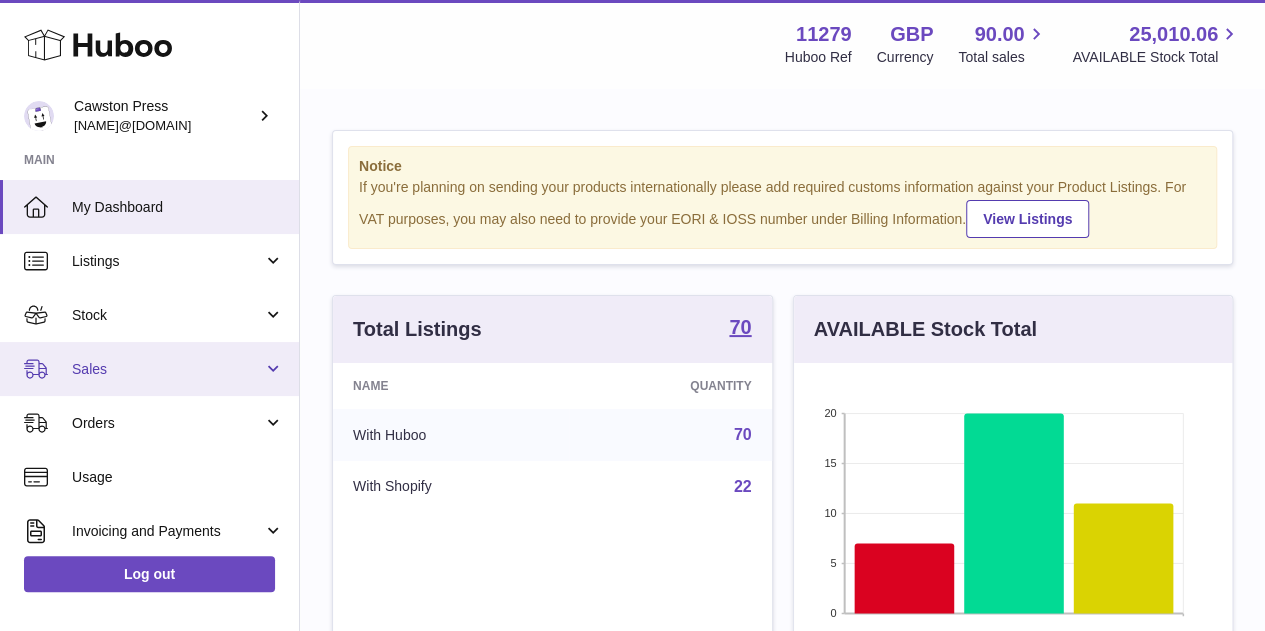 click on "Sales" at bounding box center (167, 369) 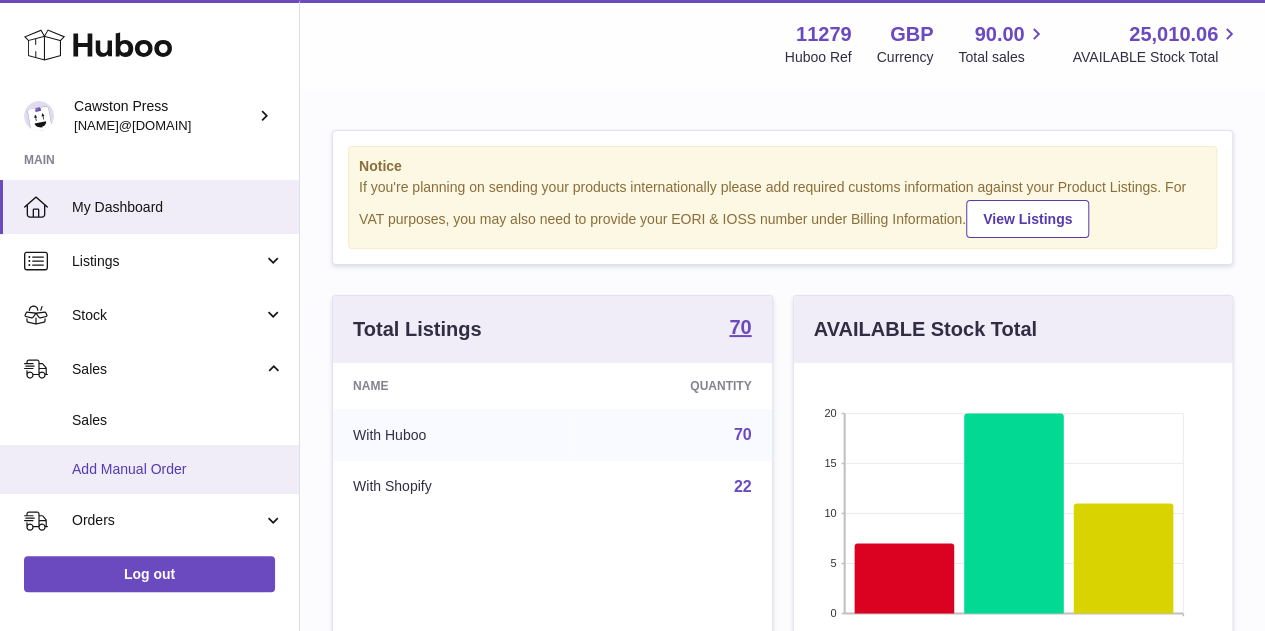 click on "Add Manual Order" at bounding box center (178, 469) 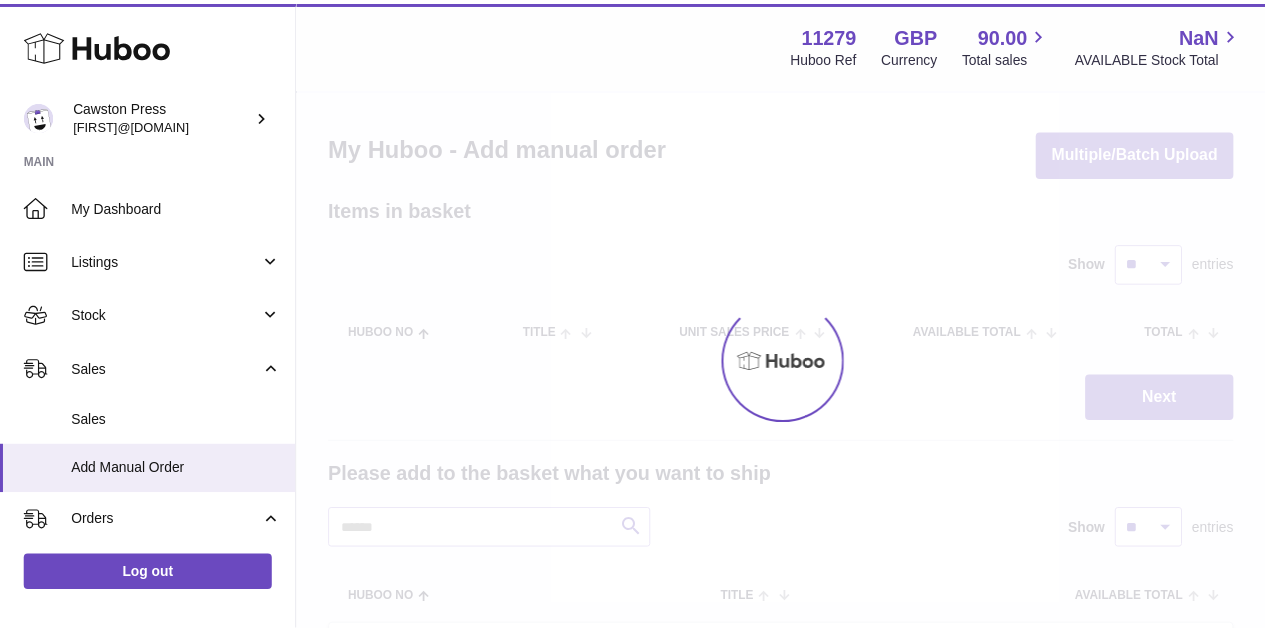 scroll, scrollTop: 0, scrollLeft: 0, axis: both 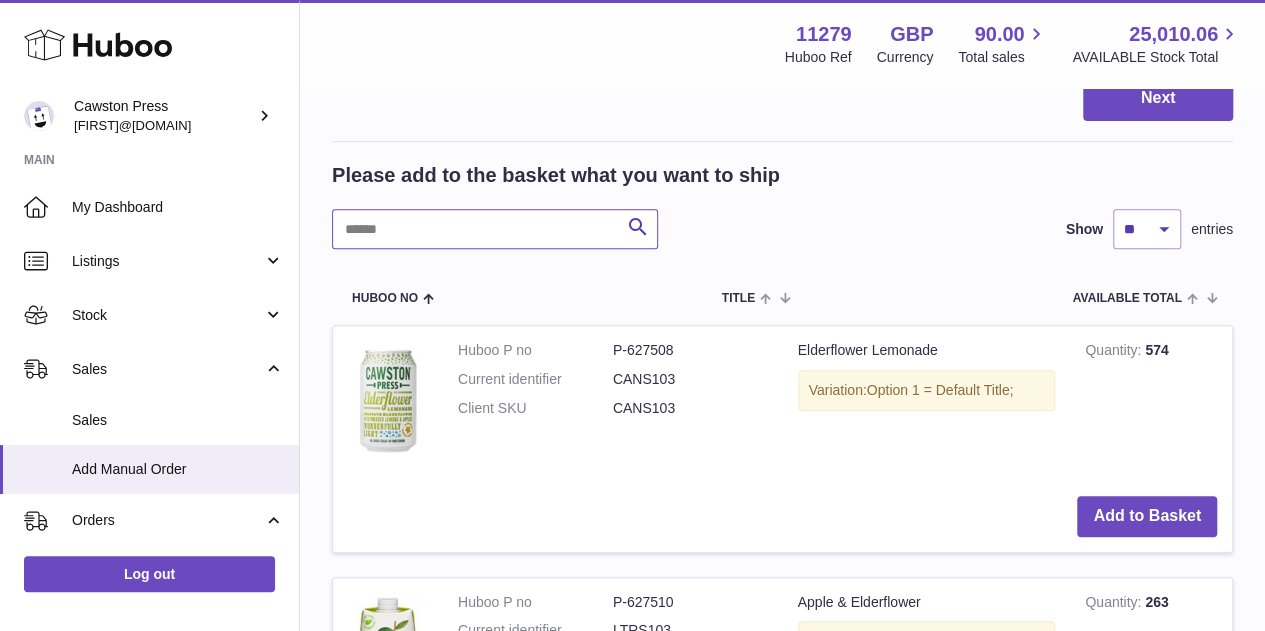 click at bounding box center (495, 229) 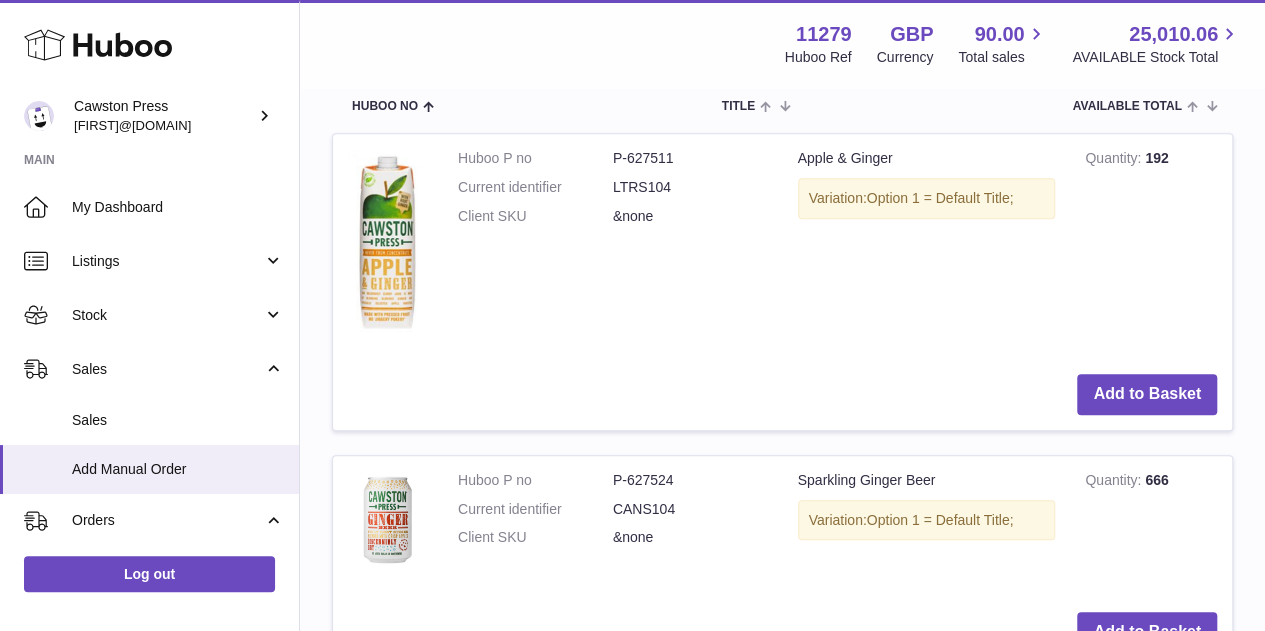 scroll, scrollTop: 500, scrollLeft: 0, axis: vertical 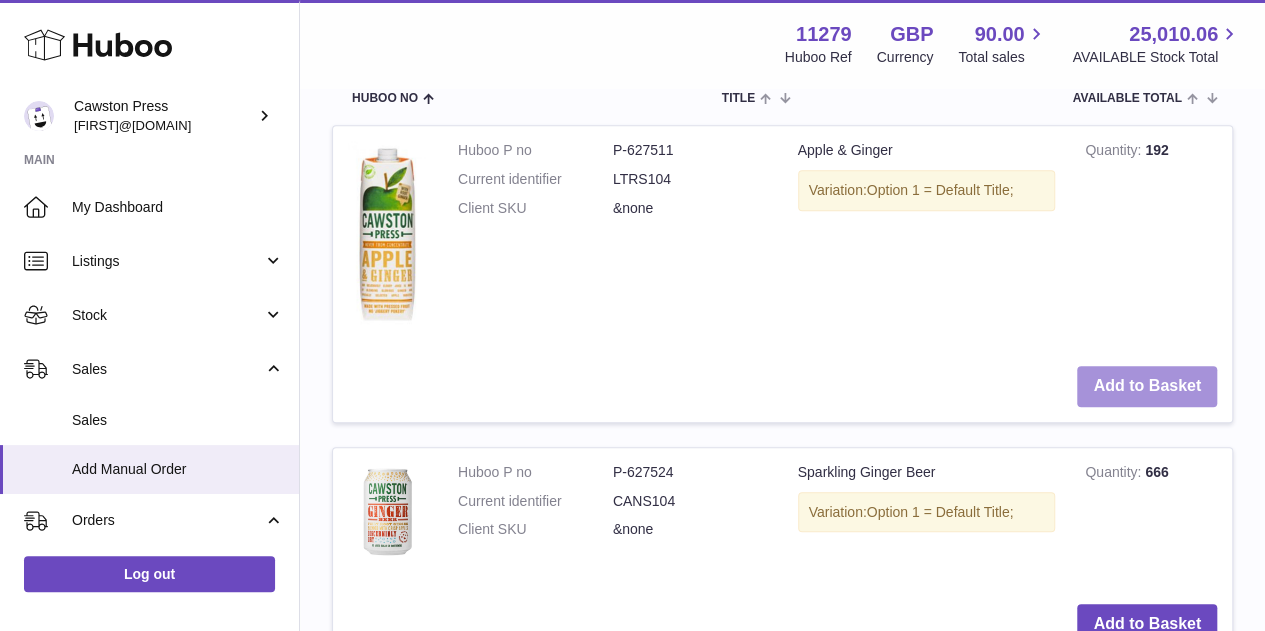 type on "******" 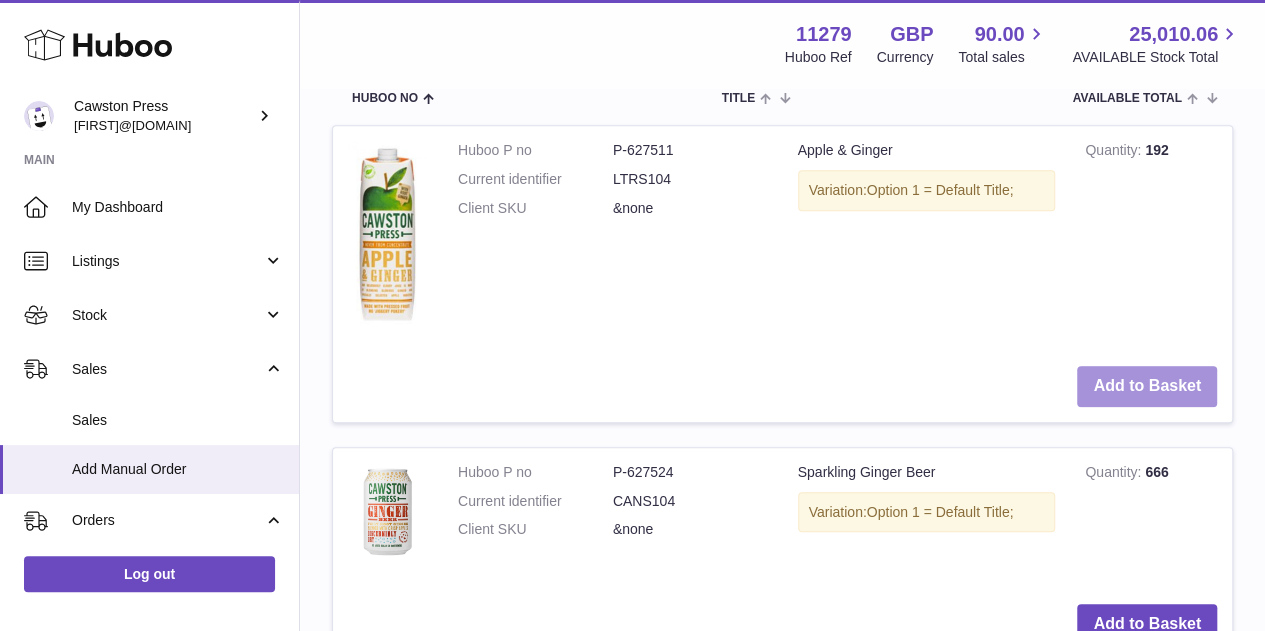 click on "Add to Basket" at bounding box center (1147, 386) 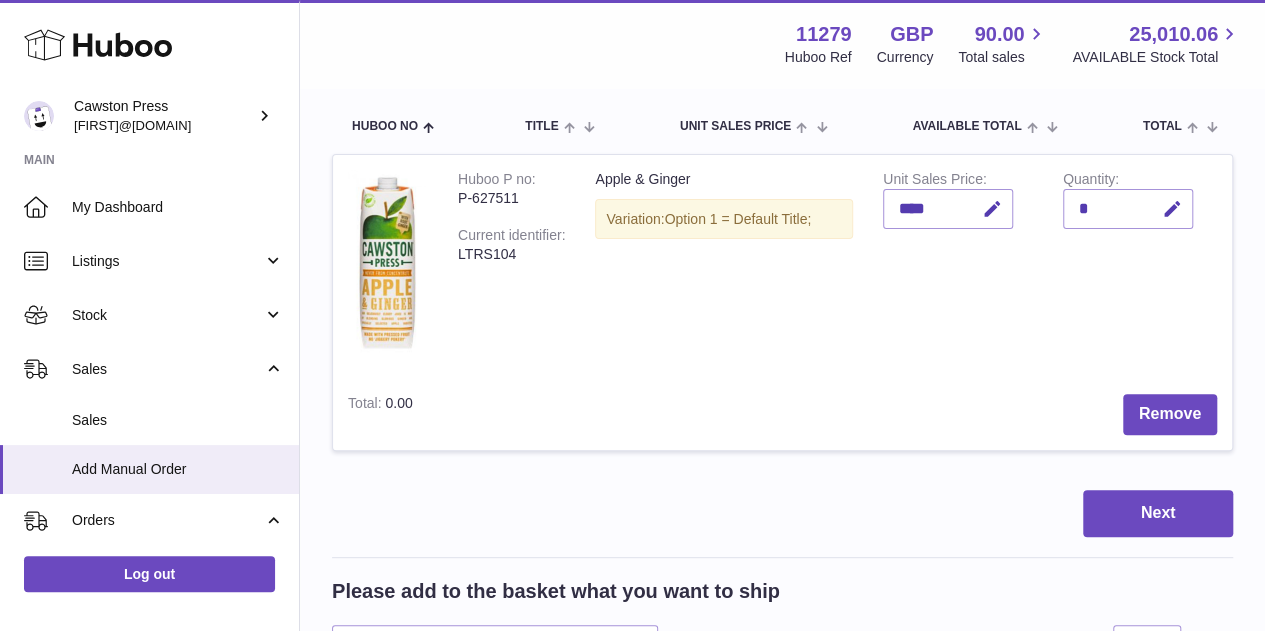scroll, scrollTop: 120, scrollLeft: 0, axis: vertical 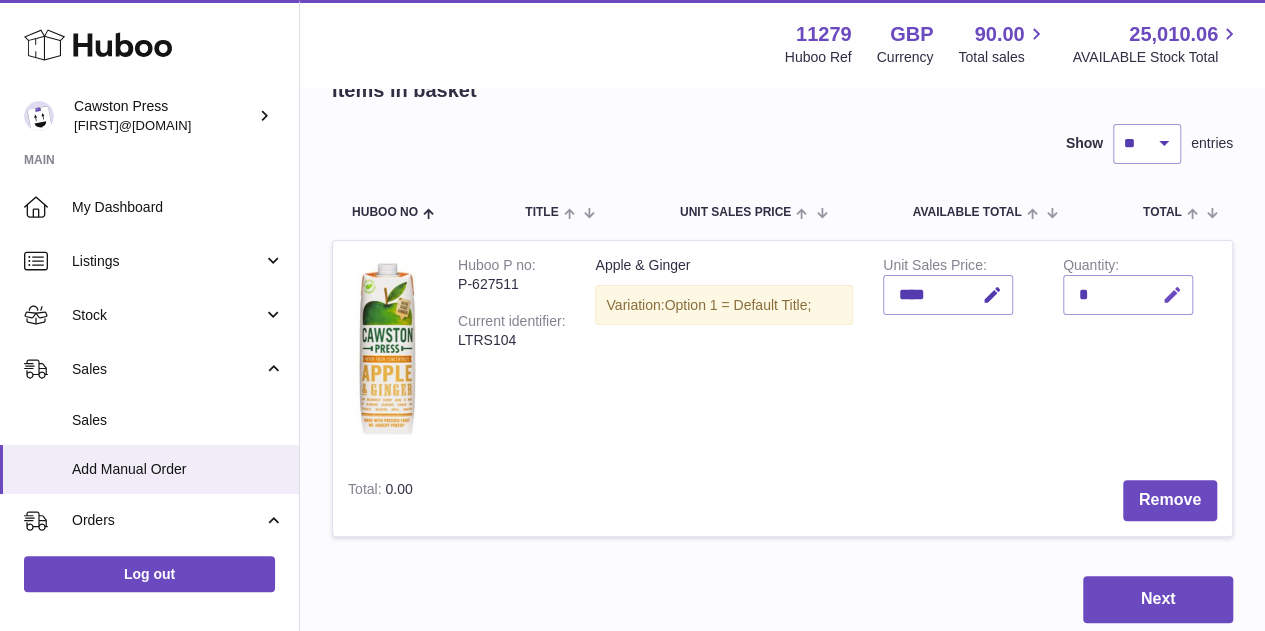 click at bounding box center [1169, 295] 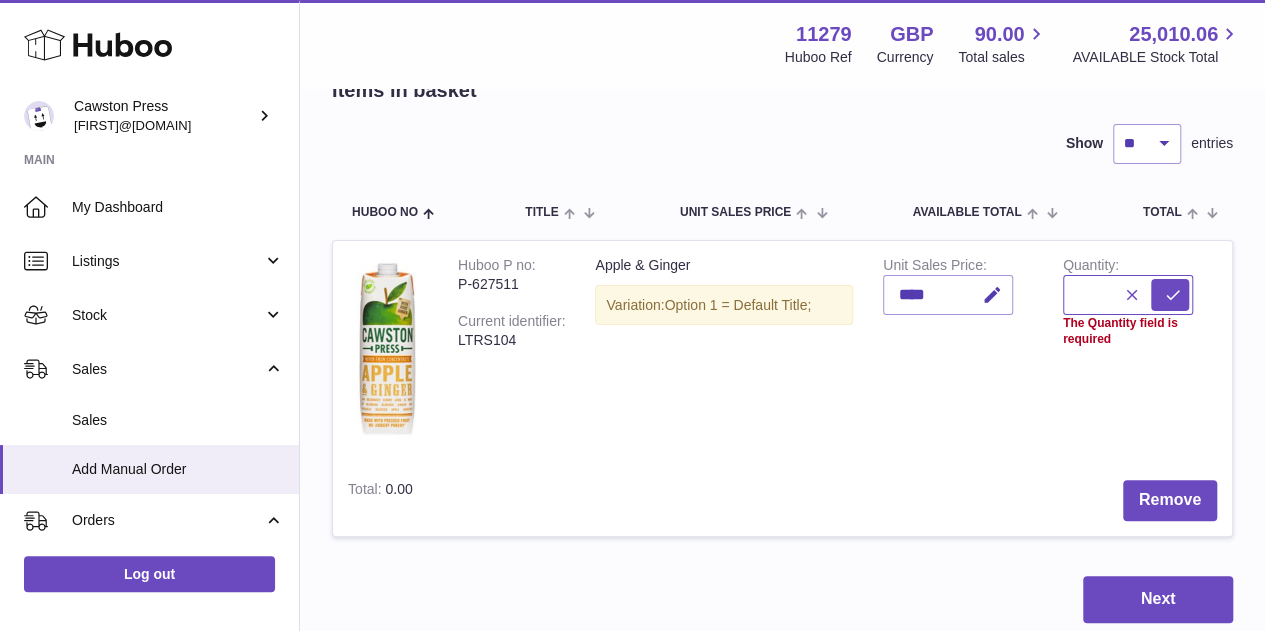 type on "*" 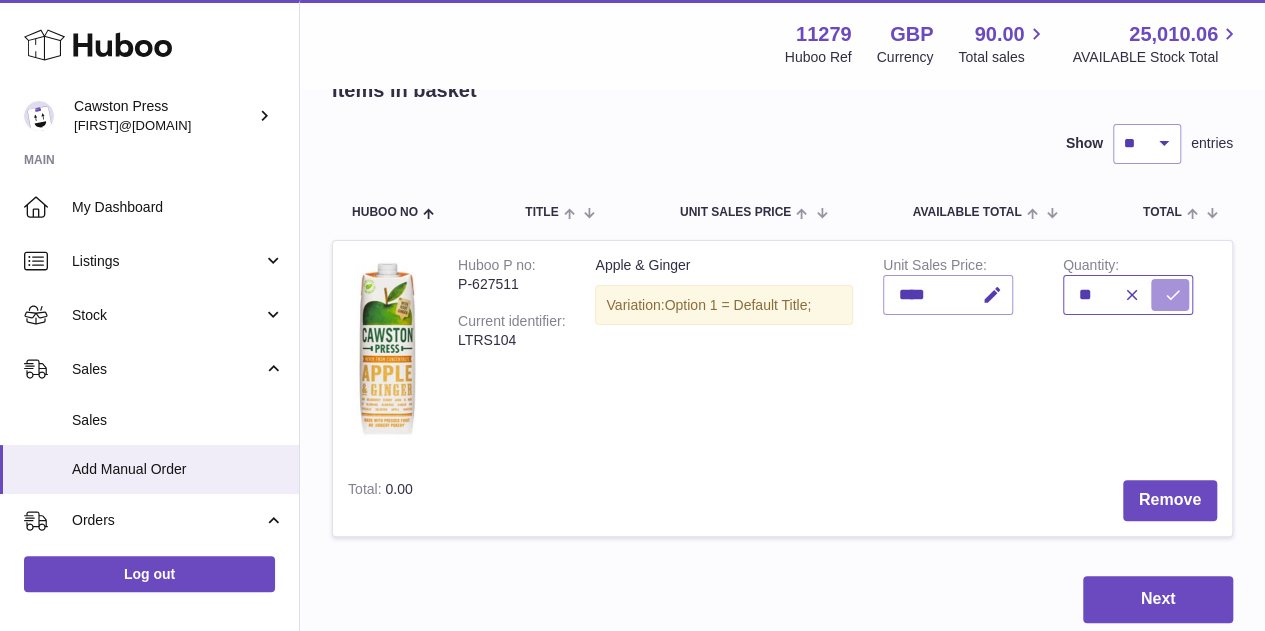 type on "**" 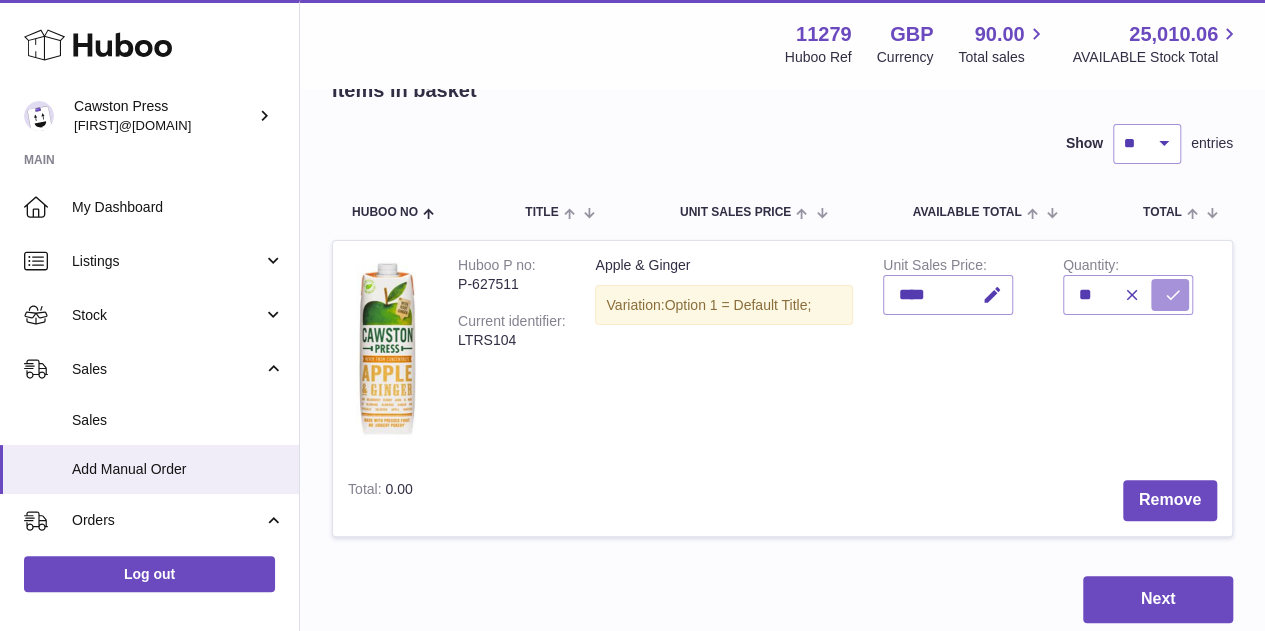 click at bounding box center [1173, 295] 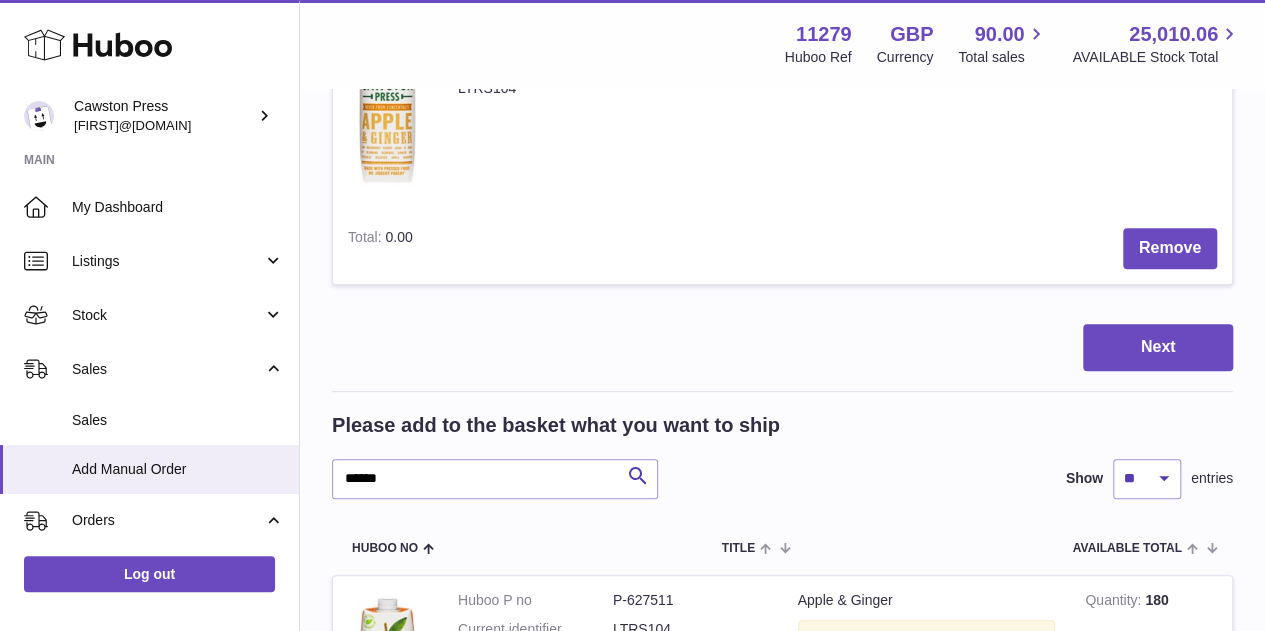 scroll, scrollTop: 398, scrollLeft: 0, axis: vertical 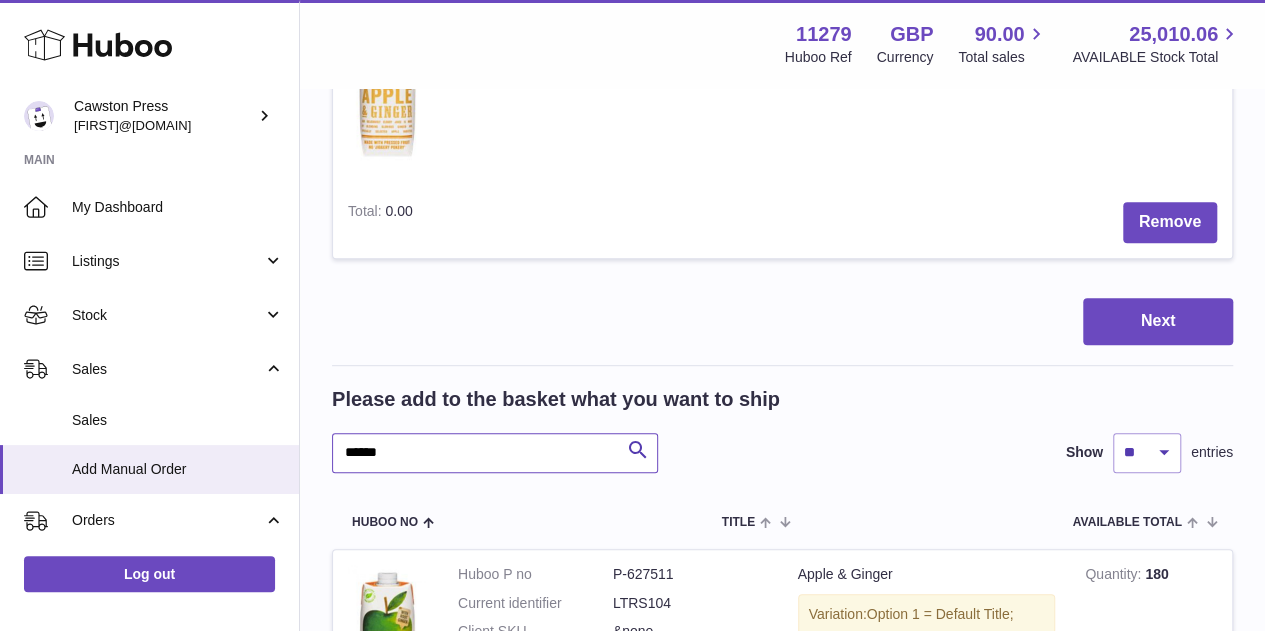 click on "******" at bounding box center [495, 453] 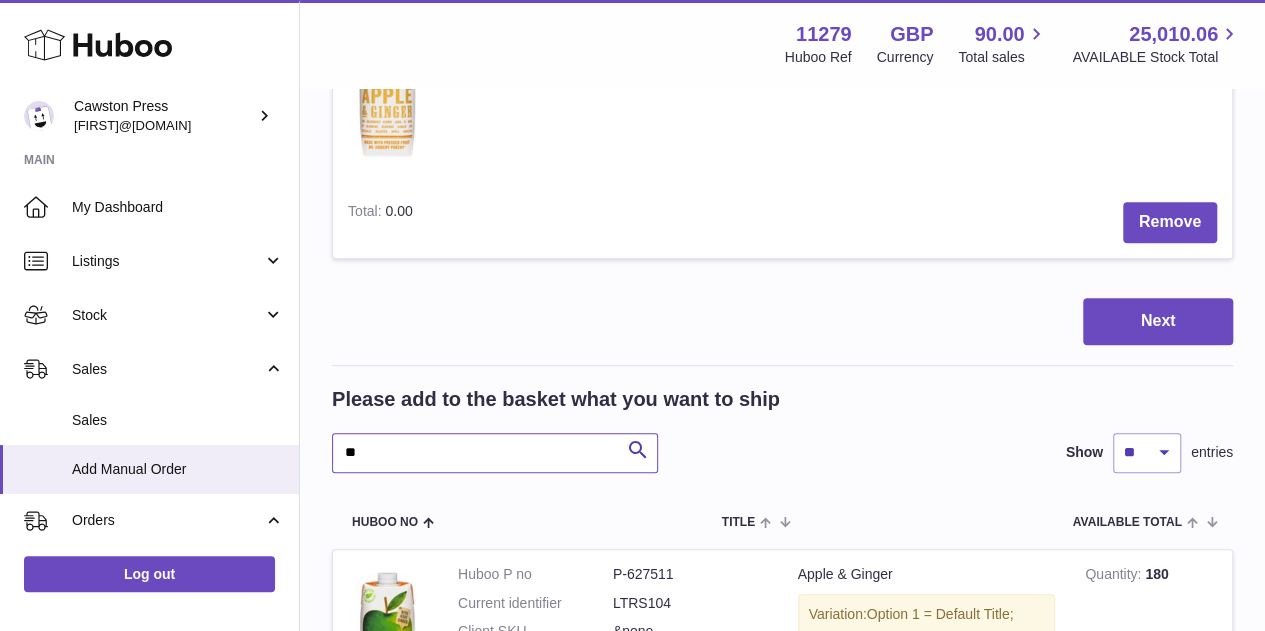 type on "*" 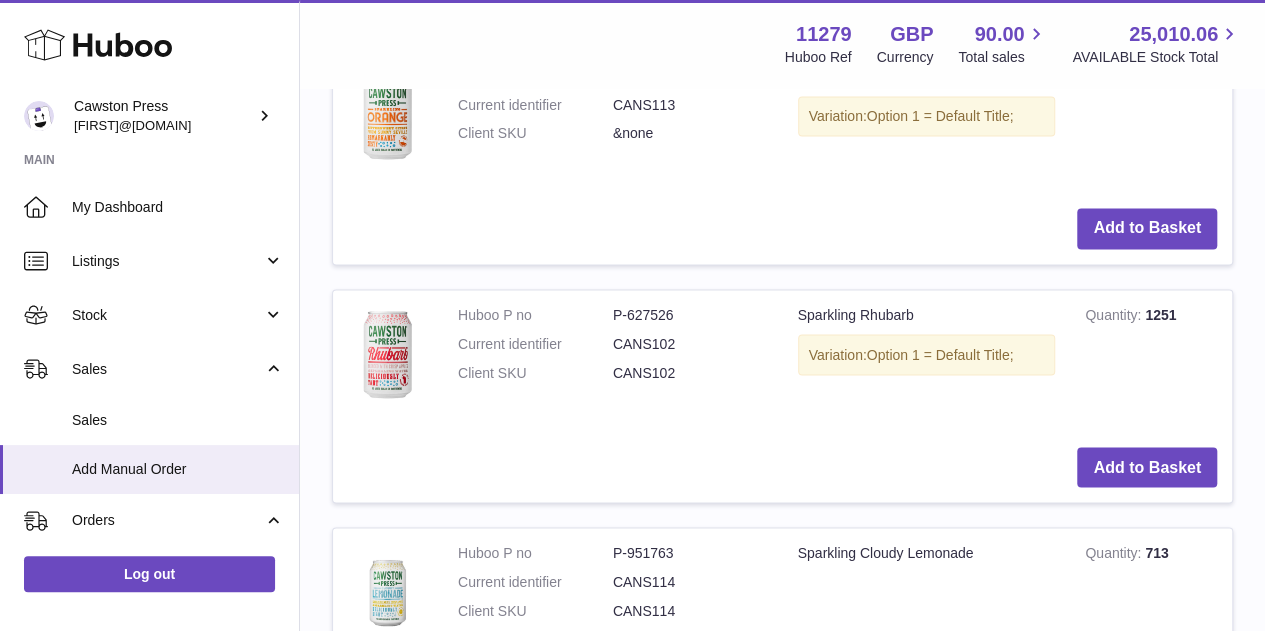 scroll, scrollTop: 1626, scrollLeft: 0, axis: vertical 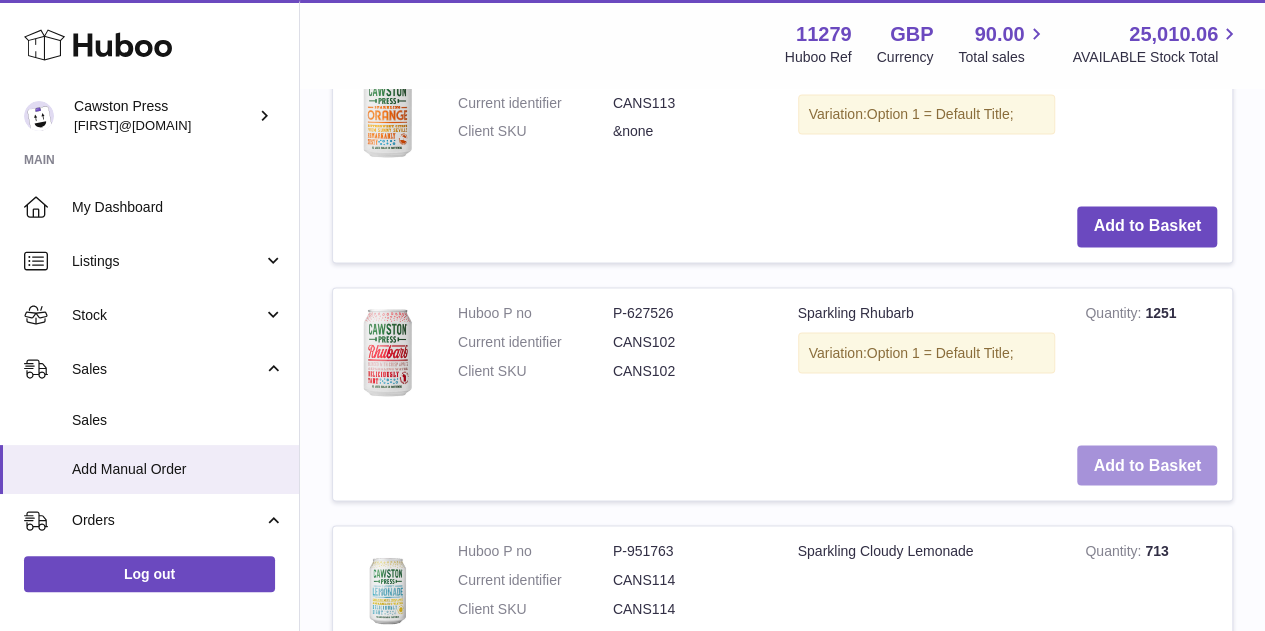 type on "****" 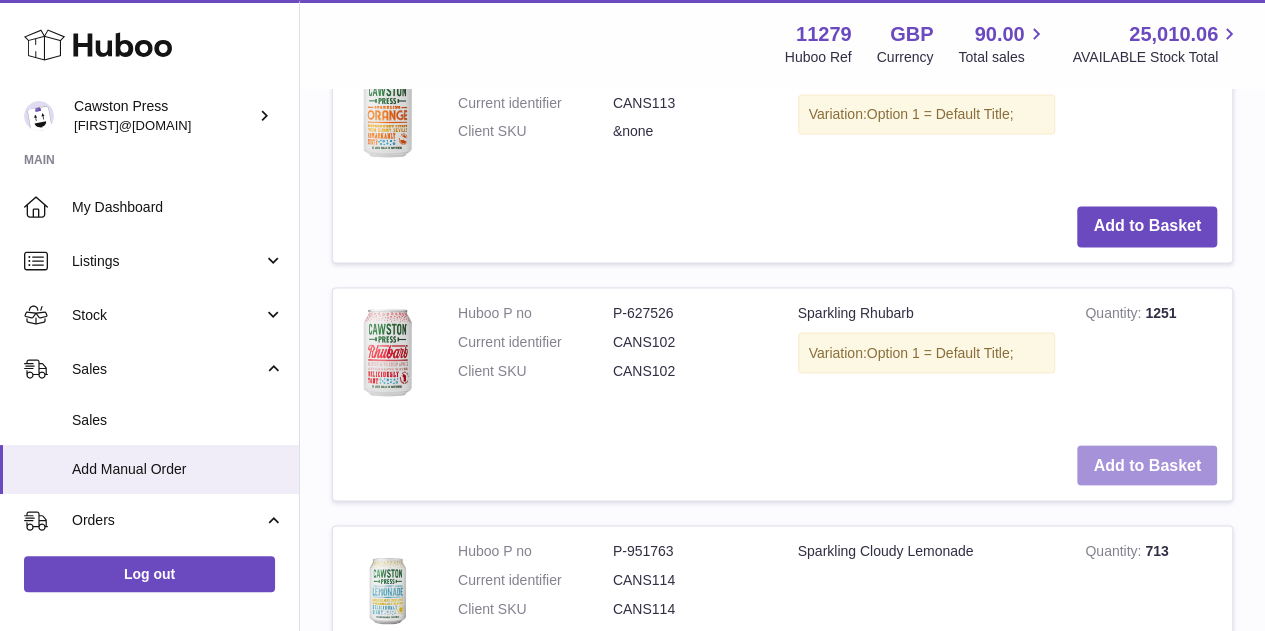 click on "Add to Basket" at bounding box center [1147, 465] 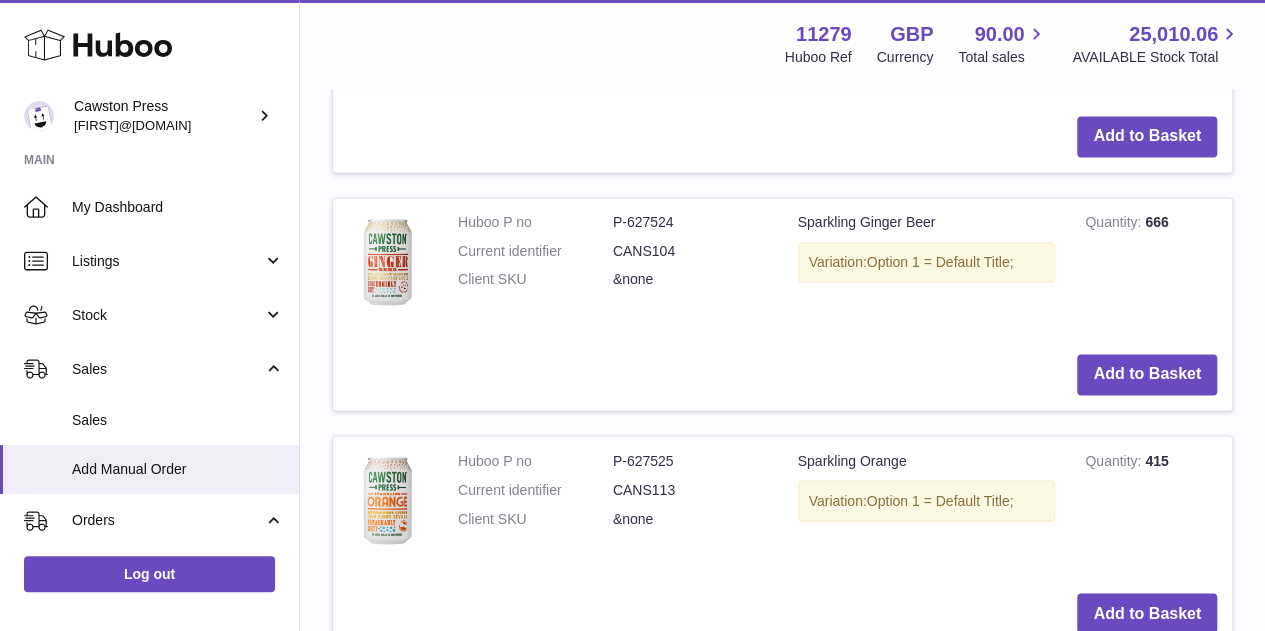 scroll, scrollTop: 1312, scrollLeft: 0, axis: vertical 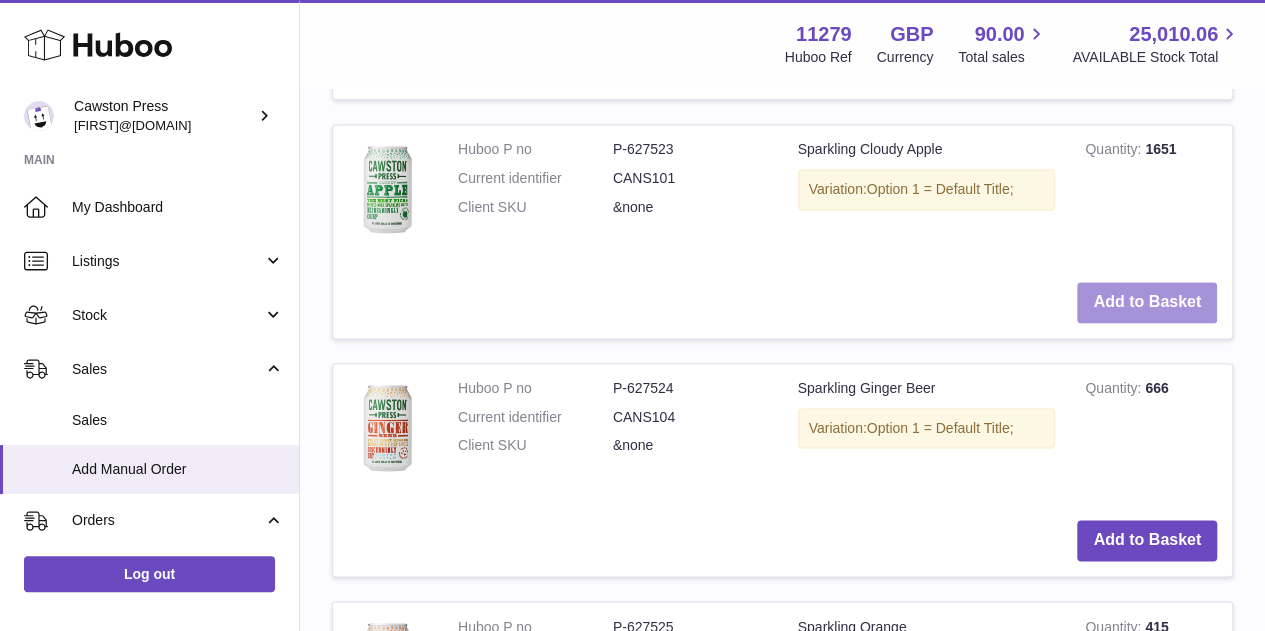 click on "Add to Basket" at bounding box center [1147, 302] 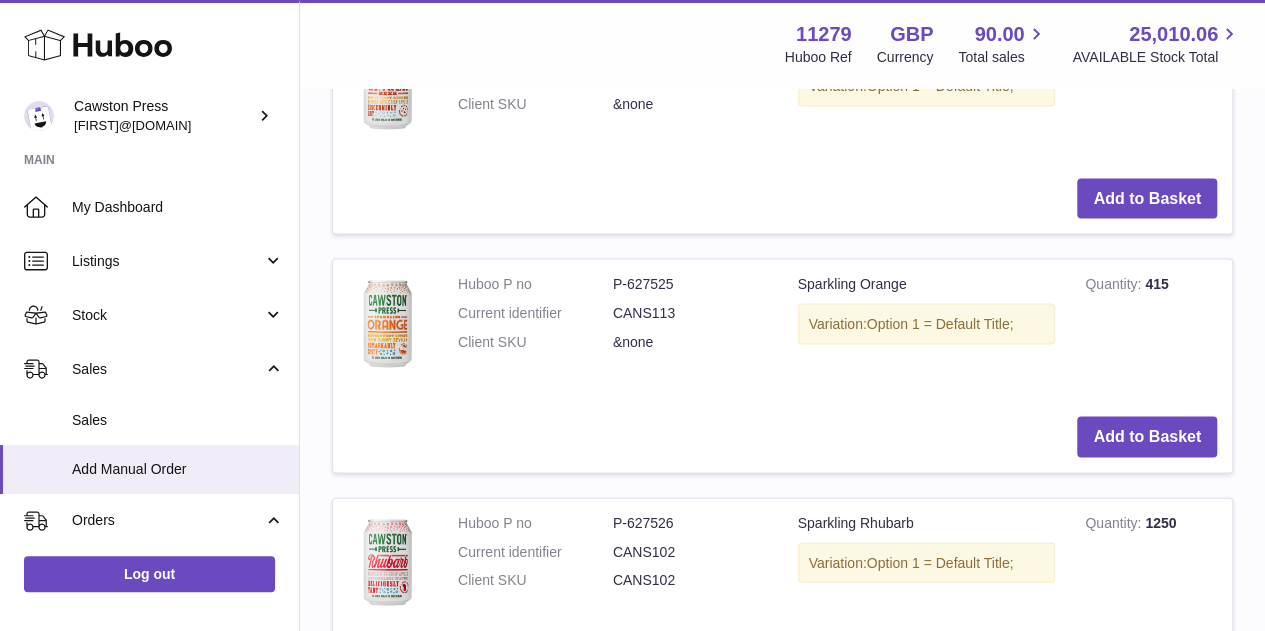 scroll, scrollTop: 1894, scrollLeft: 0, axis: vertical 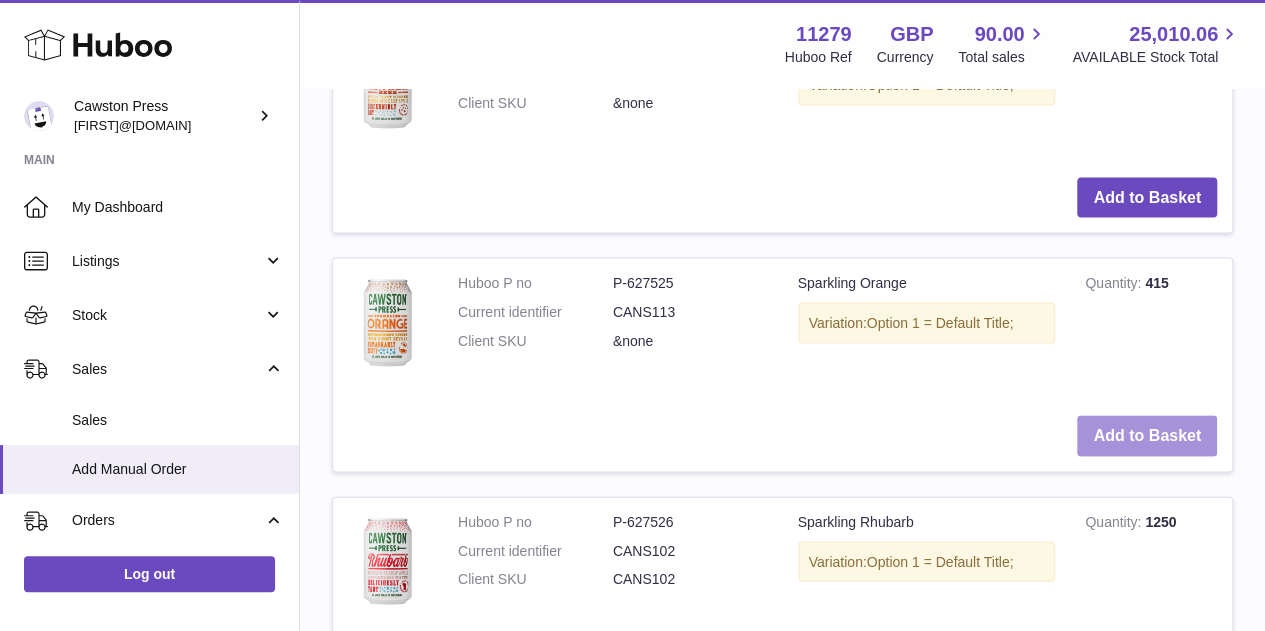 click on "Add to Basket" at bounding box center [1147, 435] 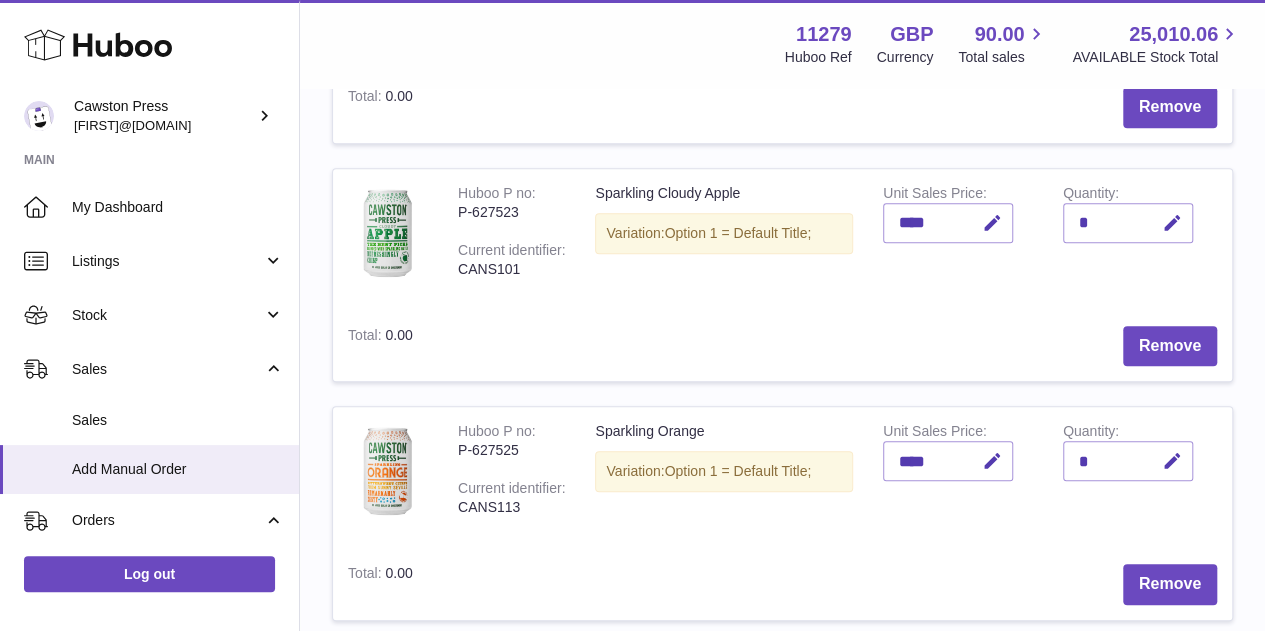 scroll, scrollTop: 588, scrollLeft: 0, axis: vertical 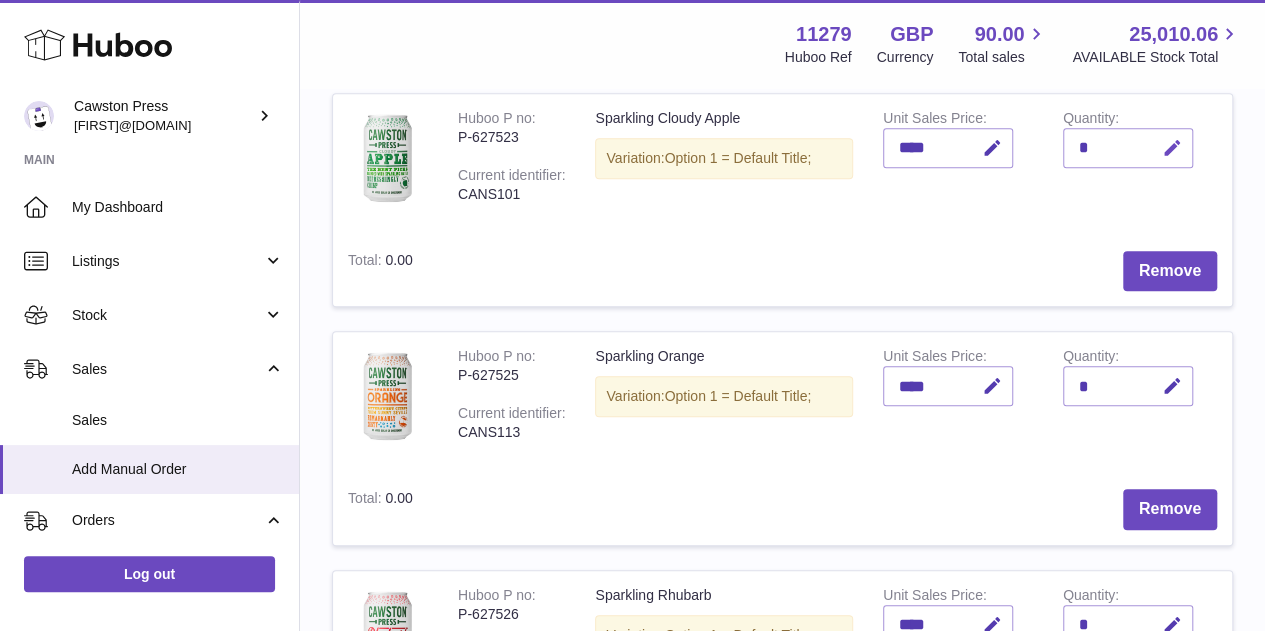 click at bounding box center (1172, 148) 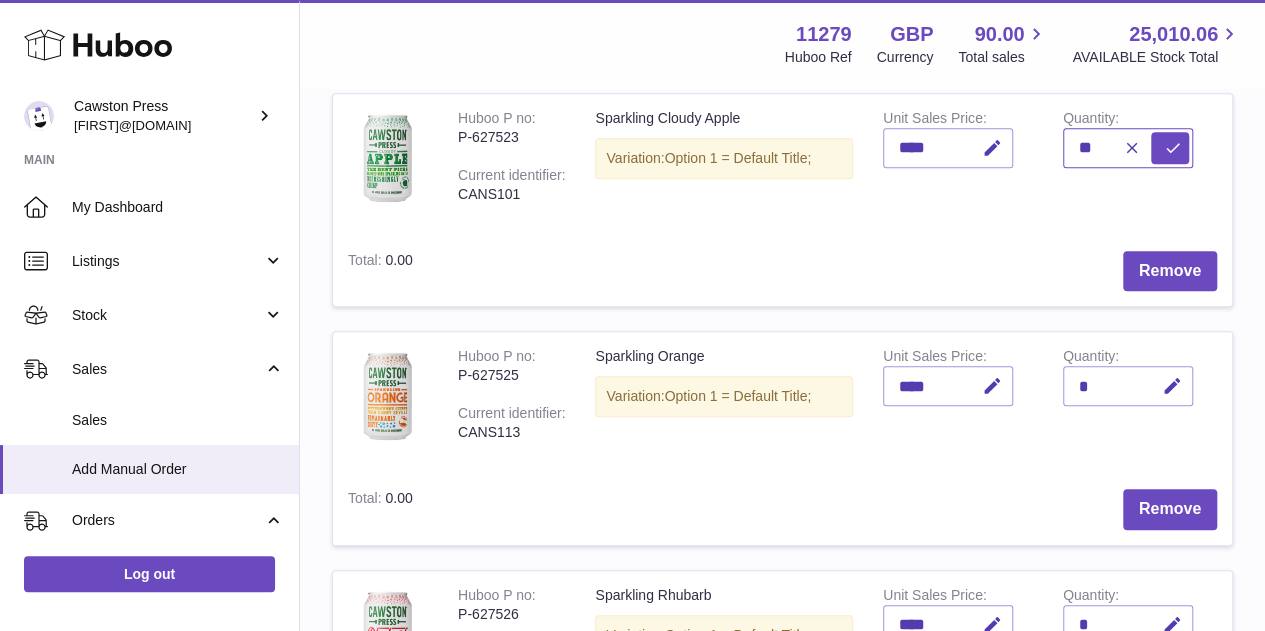 type on "**" 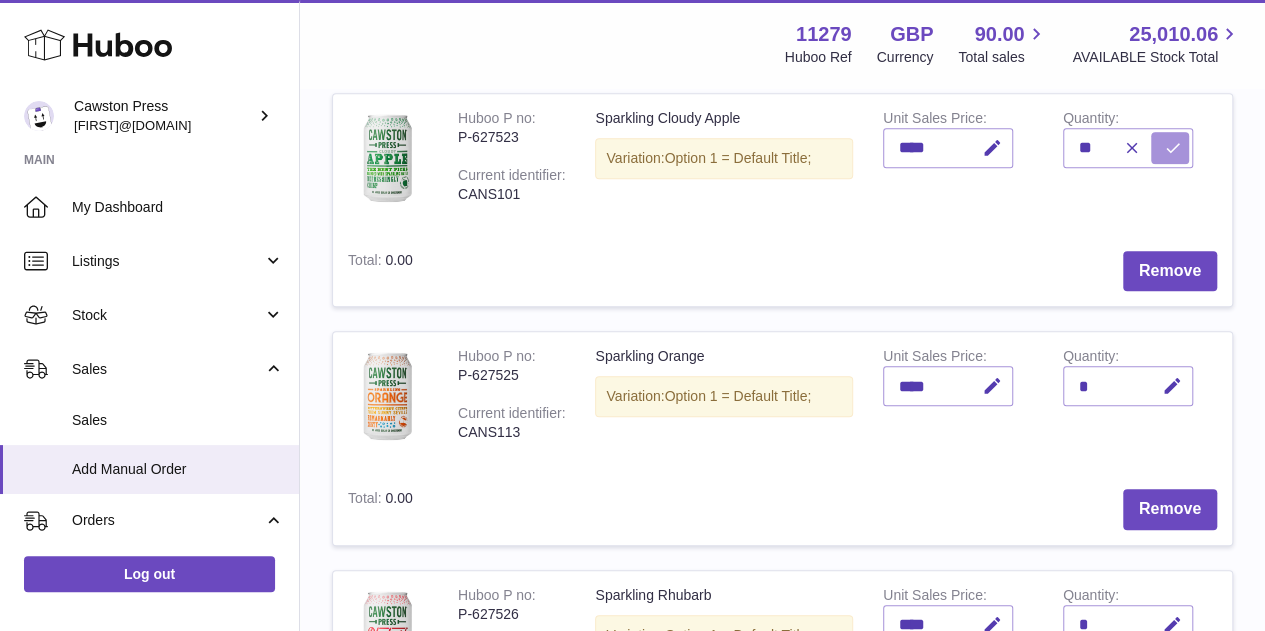 click at bounding box center (1170, 148) 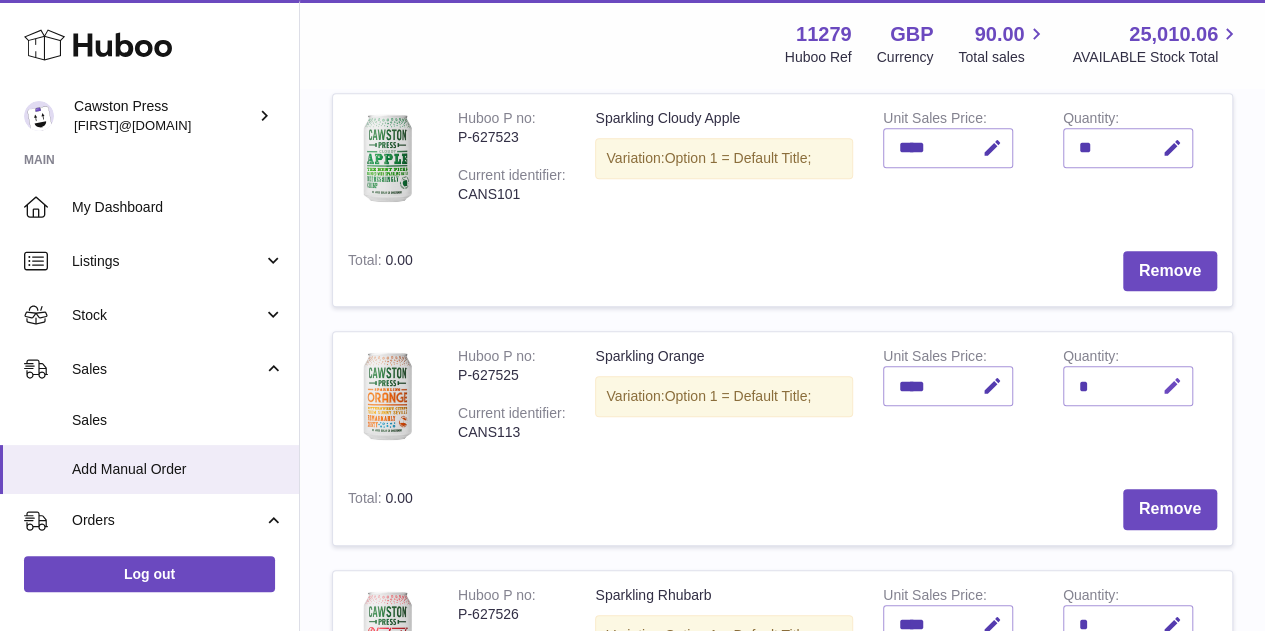 click at bounding box center (1172, 386) 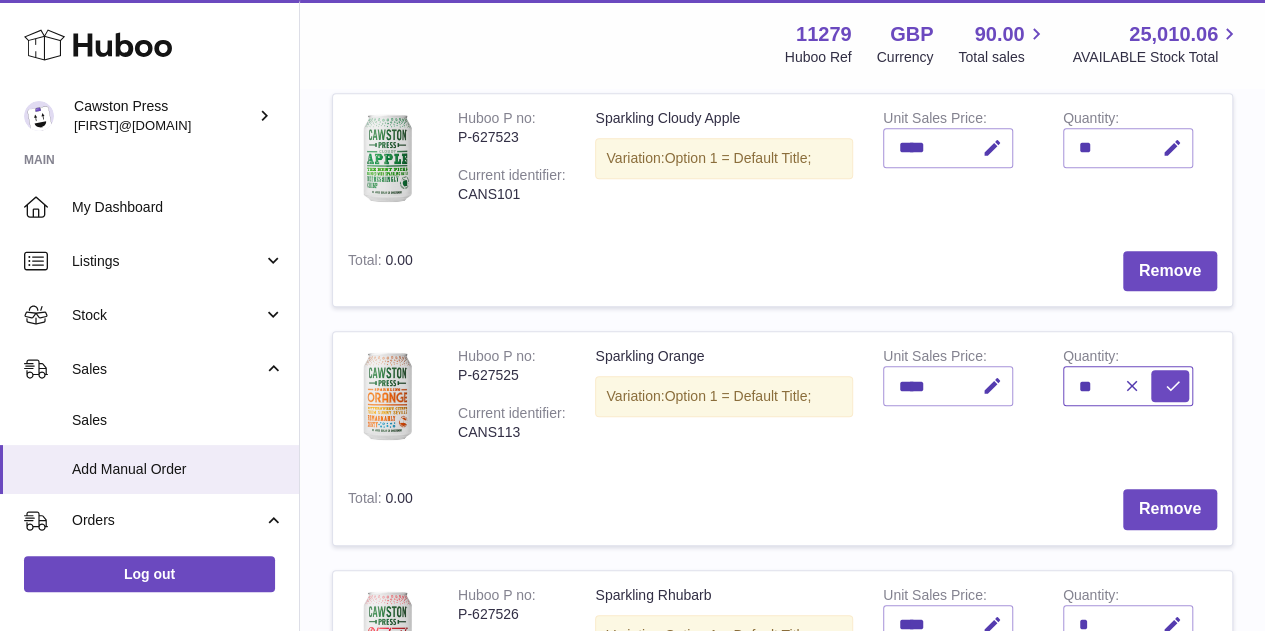 type on "**" 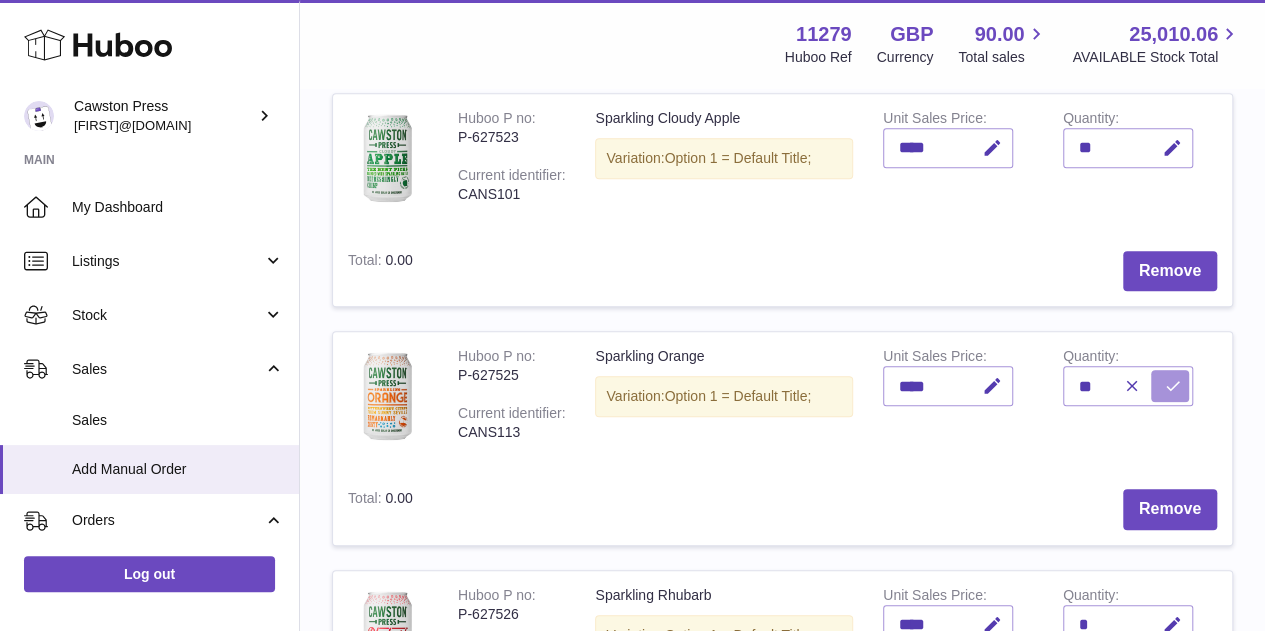 click at bounding box center (1170, 386) 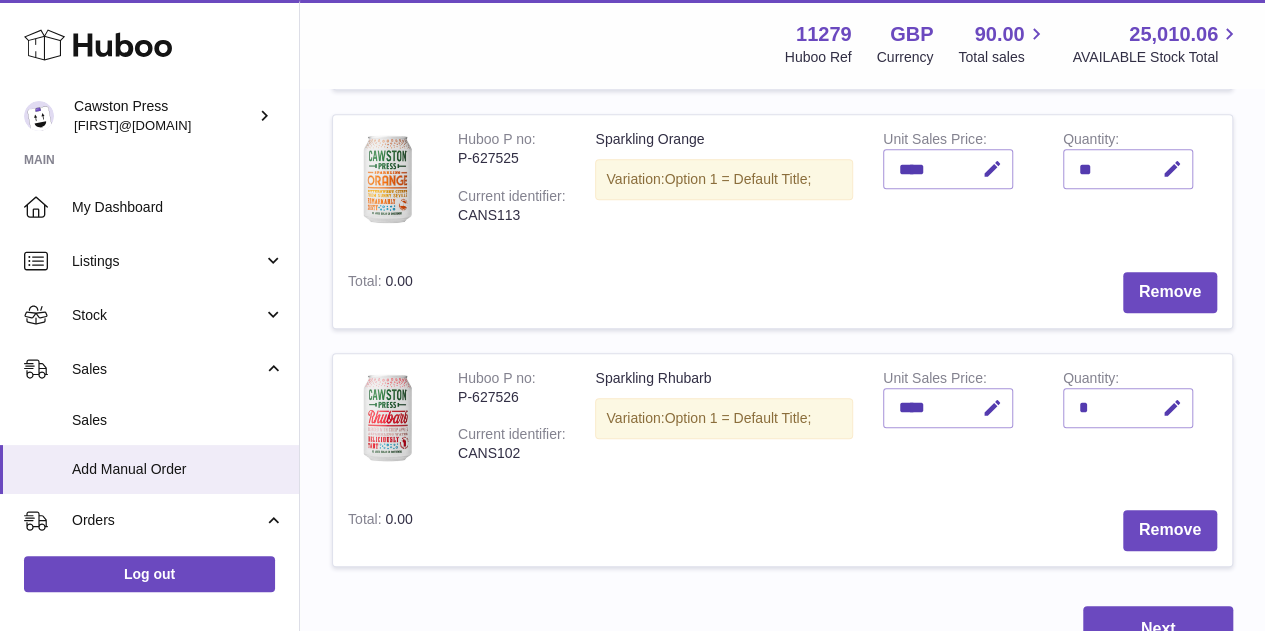 scroll, scrollTop: 806, scrollLeft: 0, axis: vertical 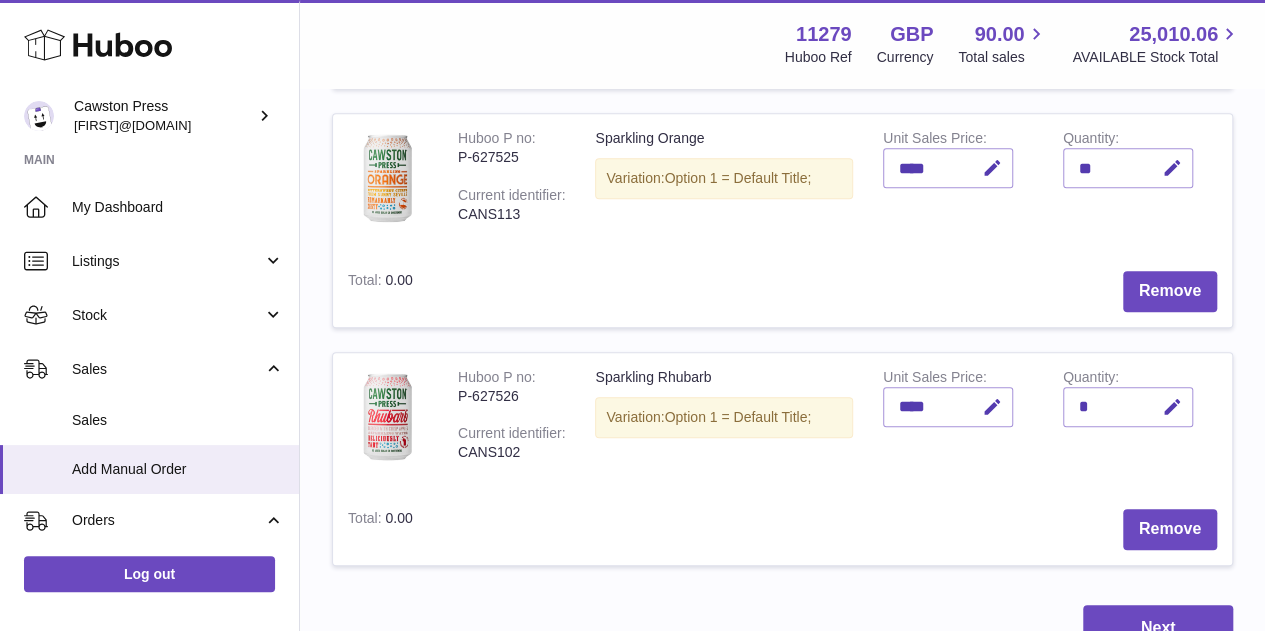 click at bounding box center (1169, 407) 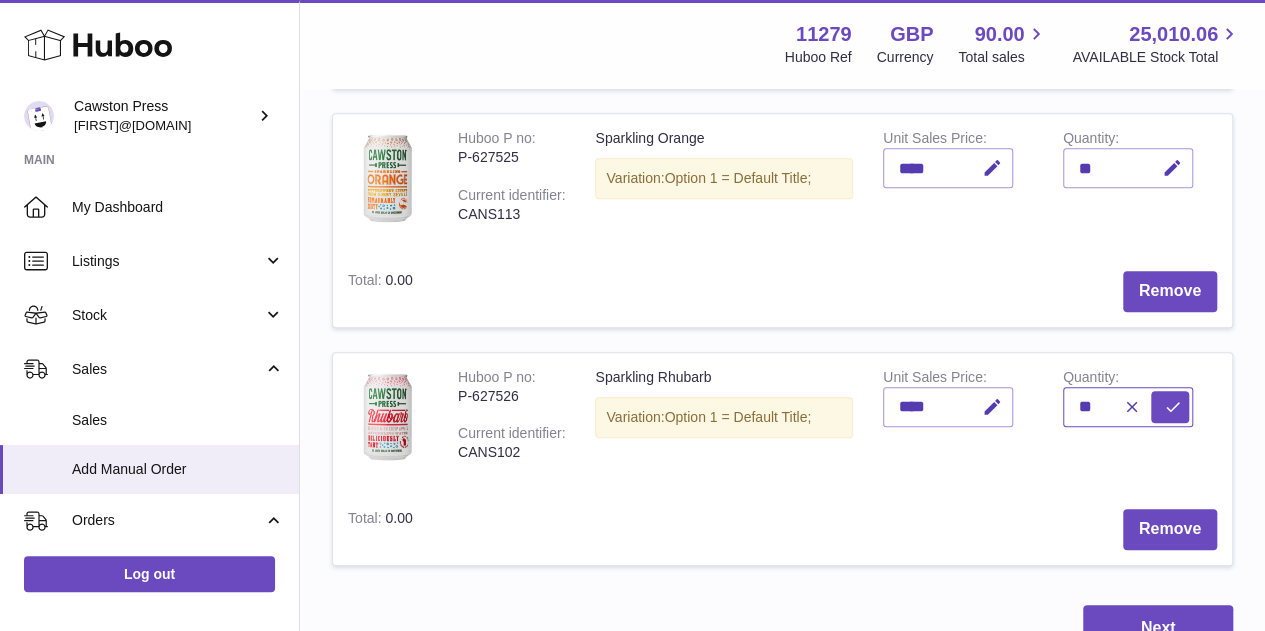 type on "**" 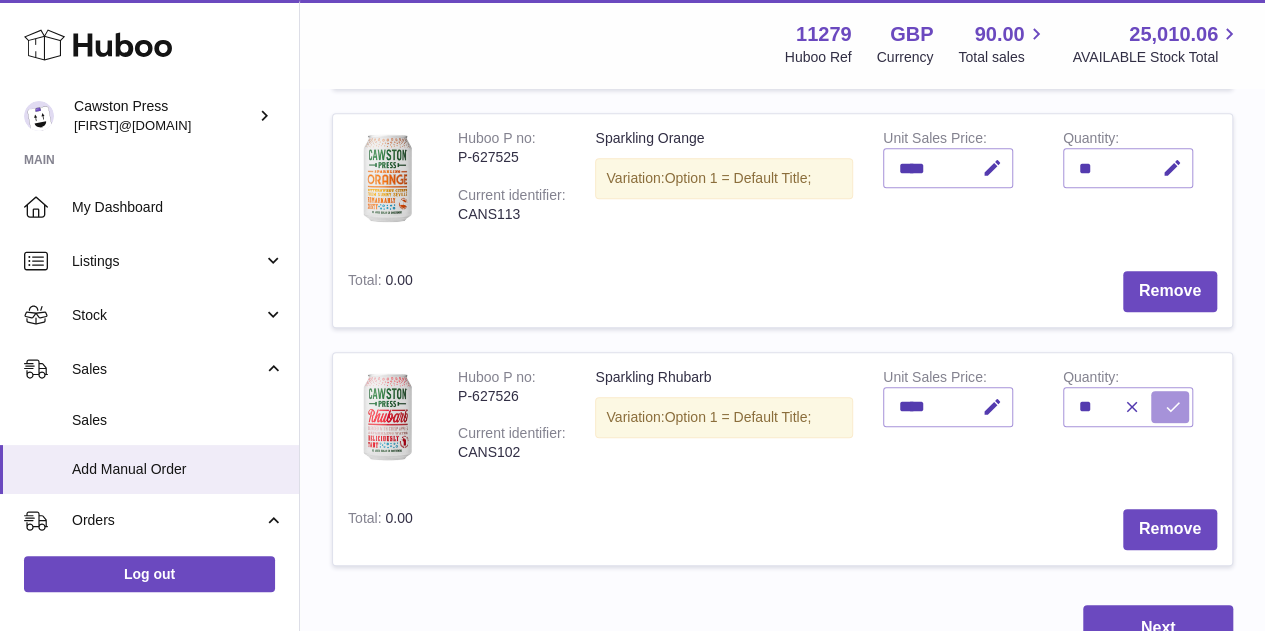 click at bounding box center [1170, 407] 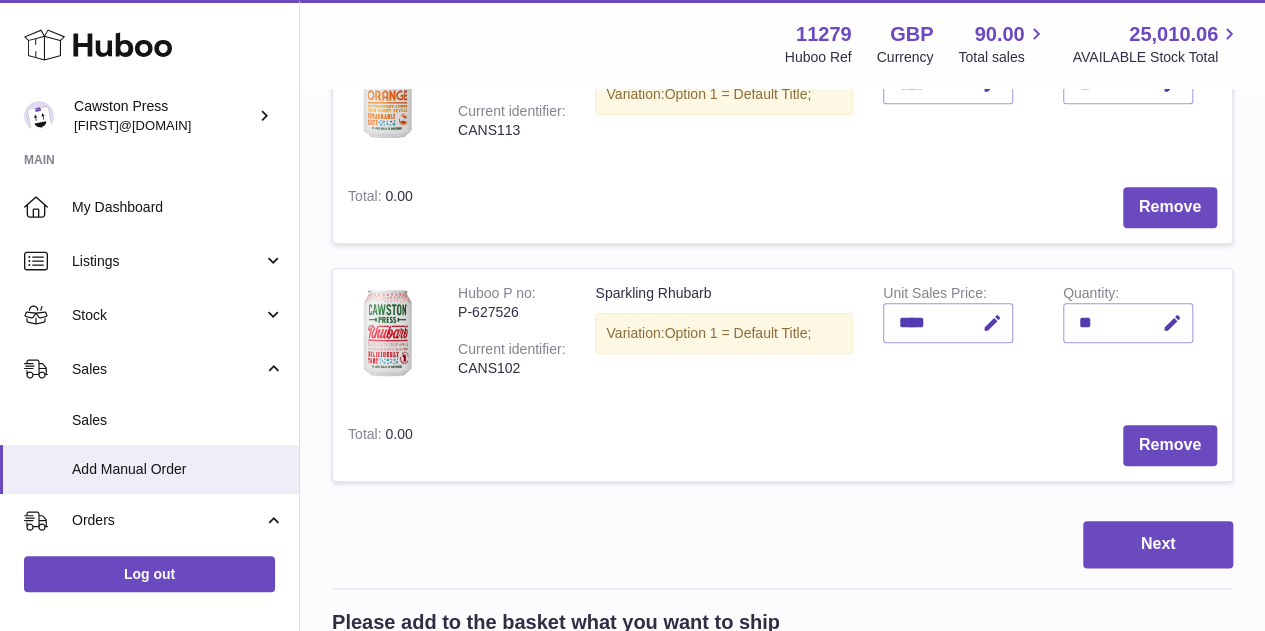 scroll, scrollTop: 1000, scrollLeft: 0, axis: vertical 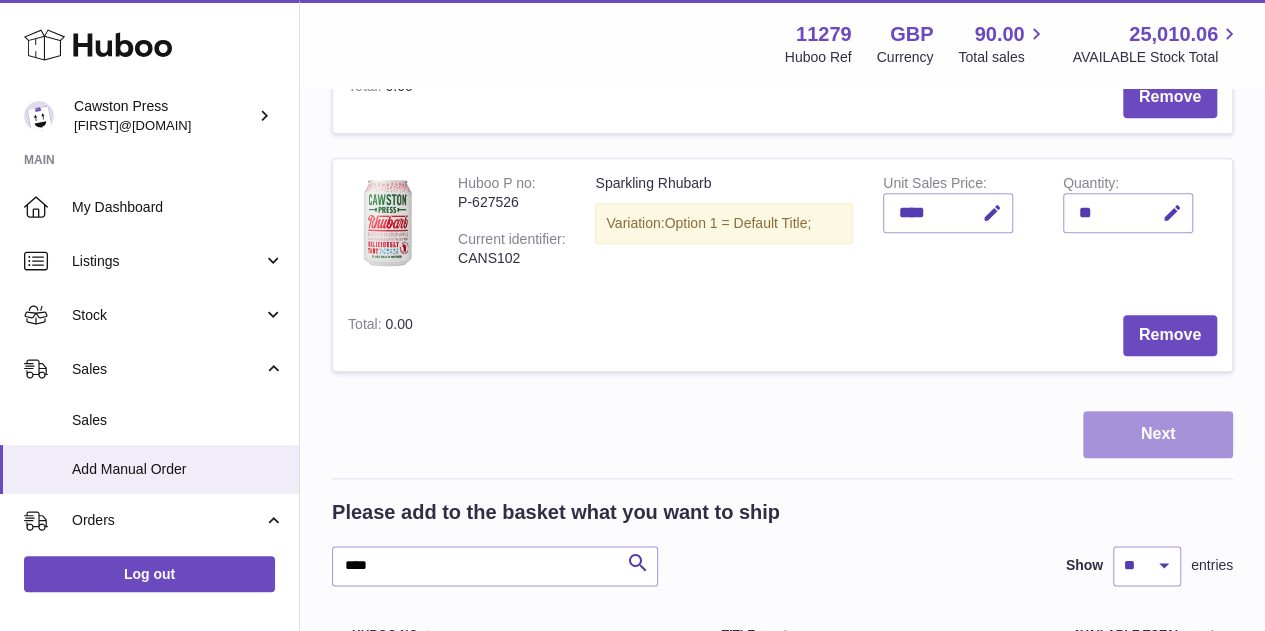 click on "Next" at bounding box center (1158, 434) 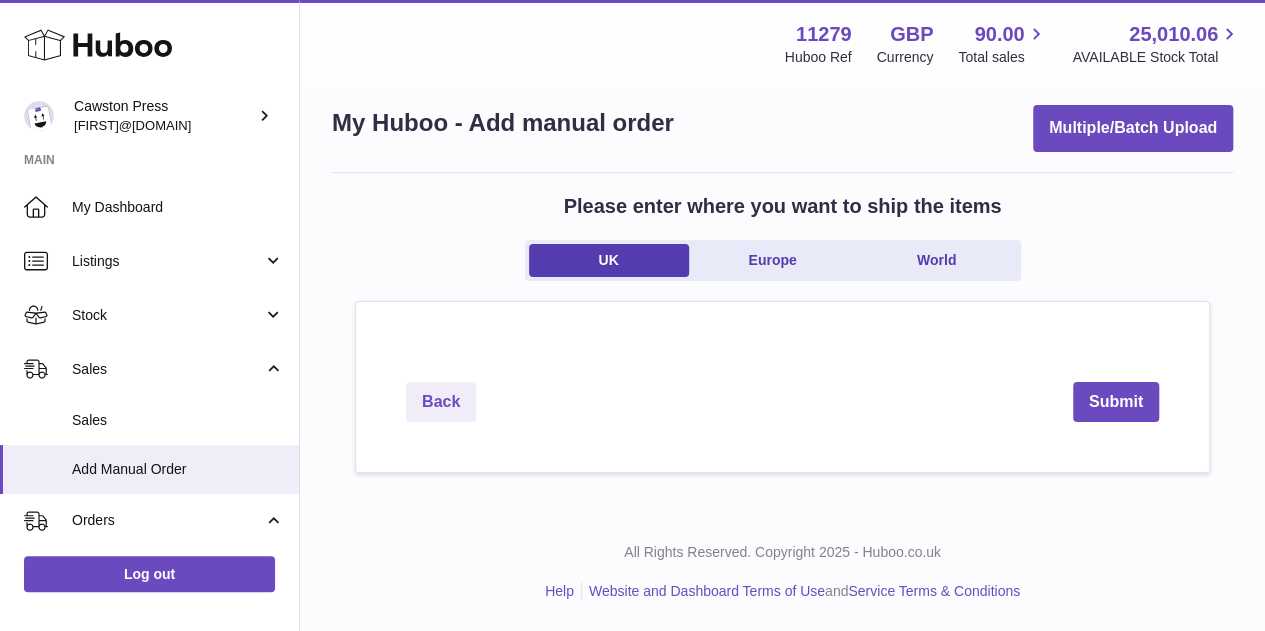 scroll, scrollTop: 0, scrollLeft: 0, axis: both 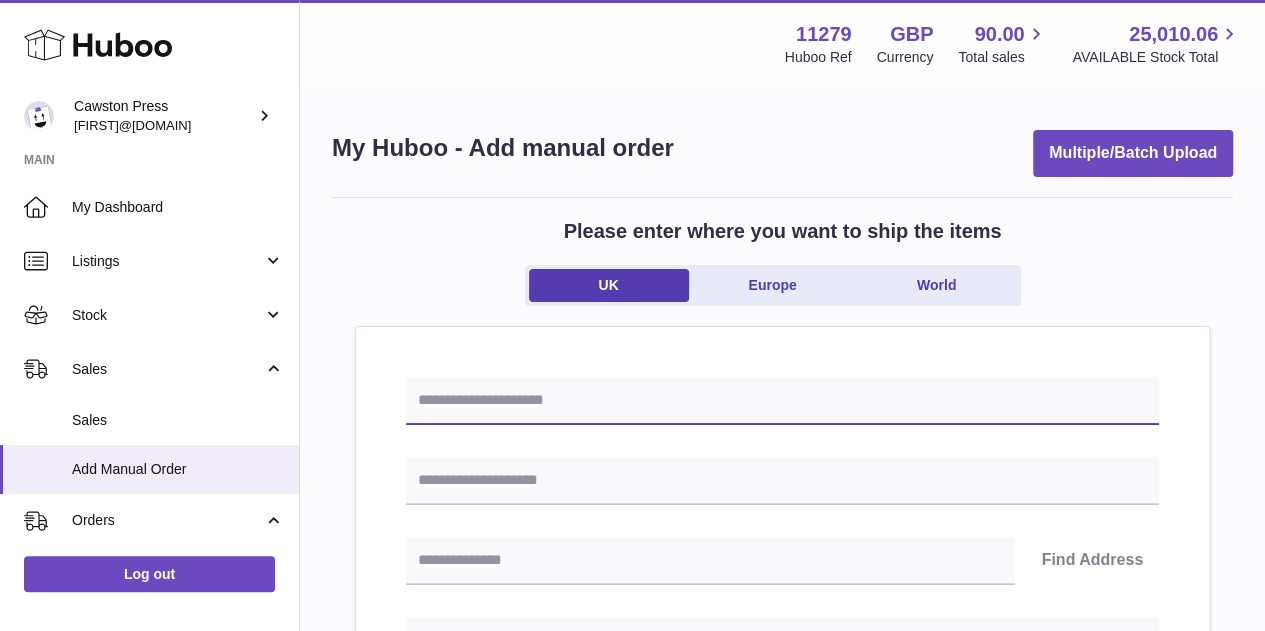 click at bounding box center (782, 401) 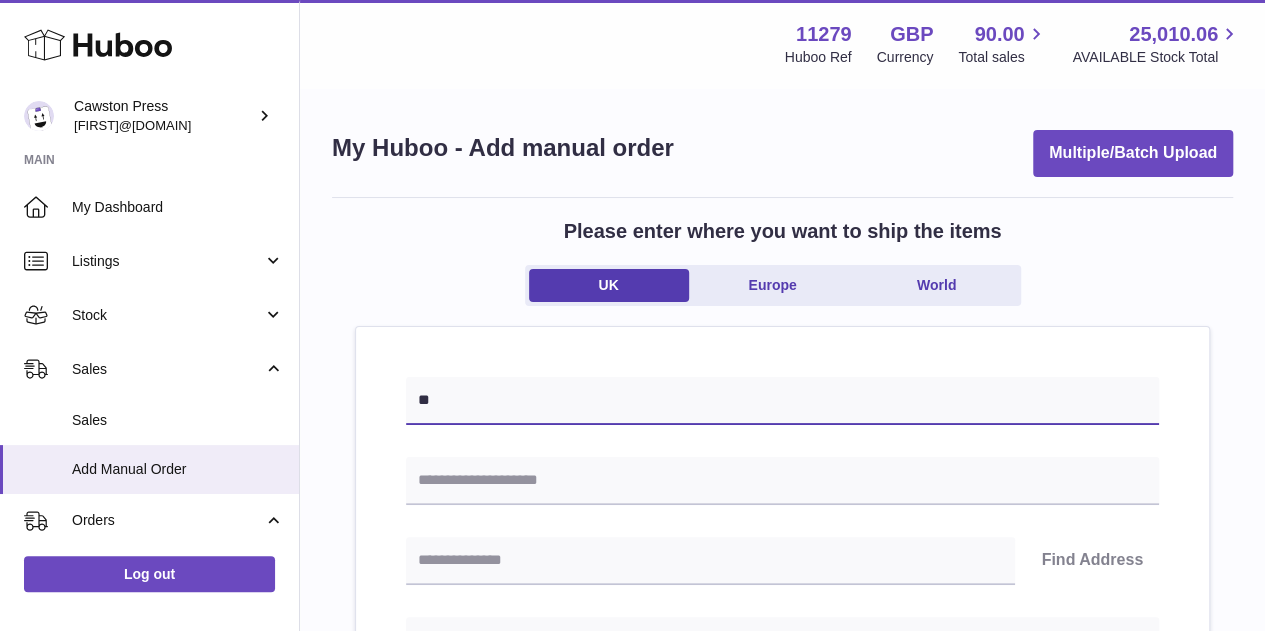 type on "*" 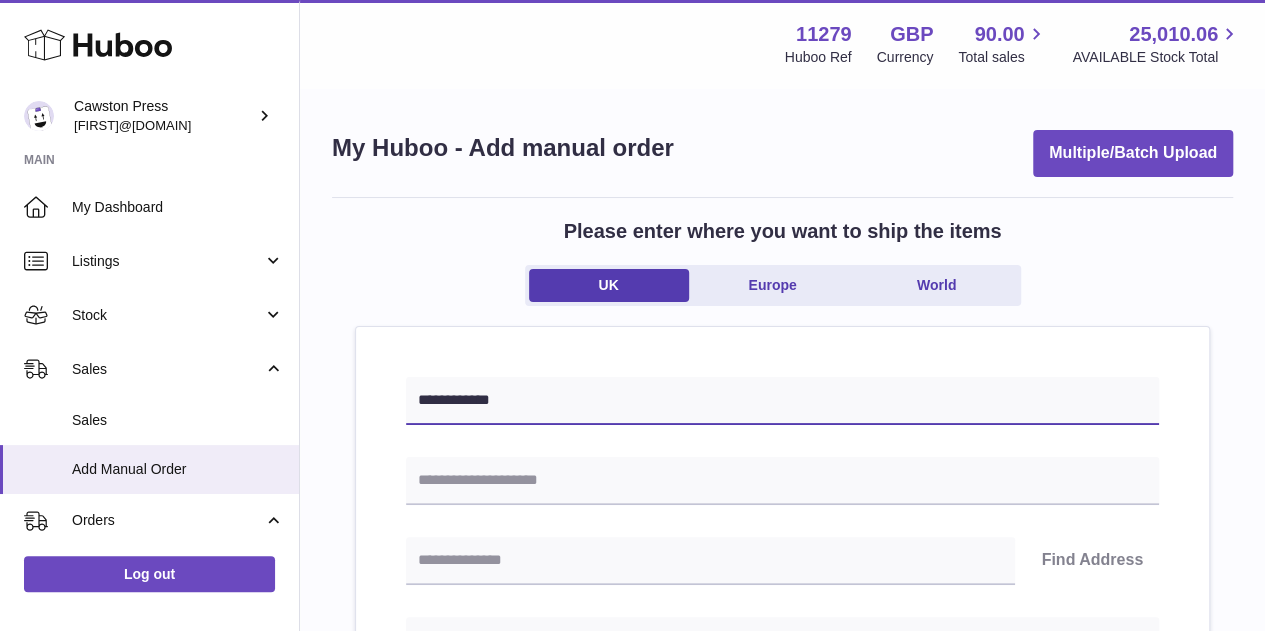 type on "**********" 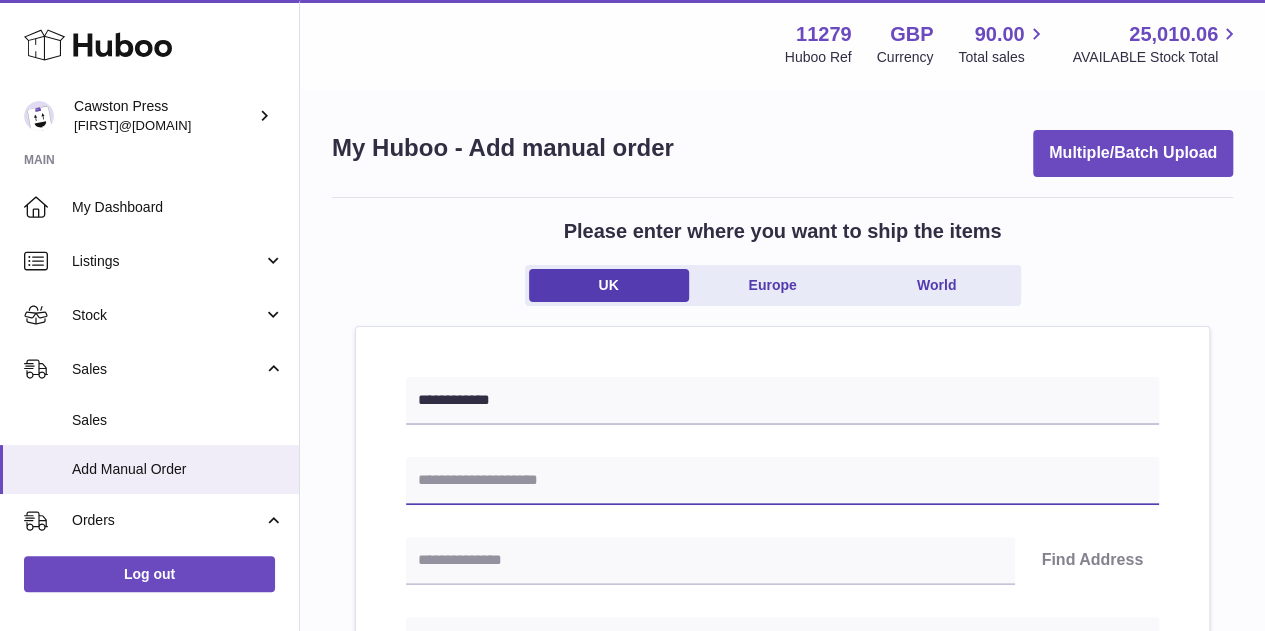 click at bounding box center (782, 481) 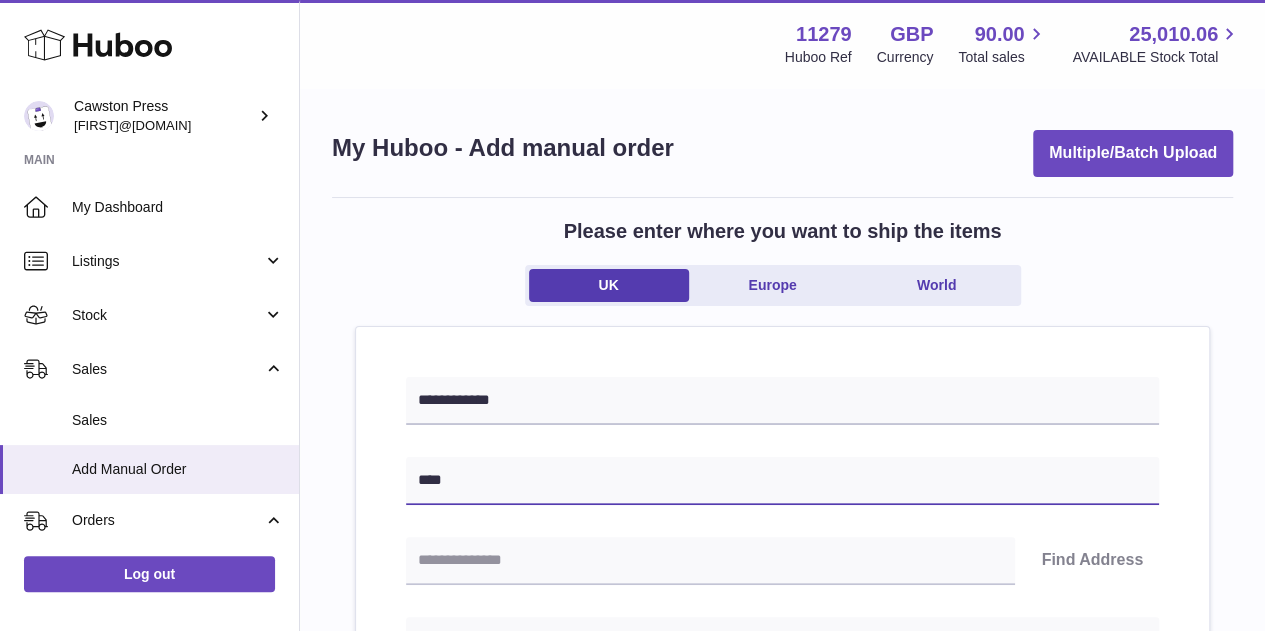 type on "*********" 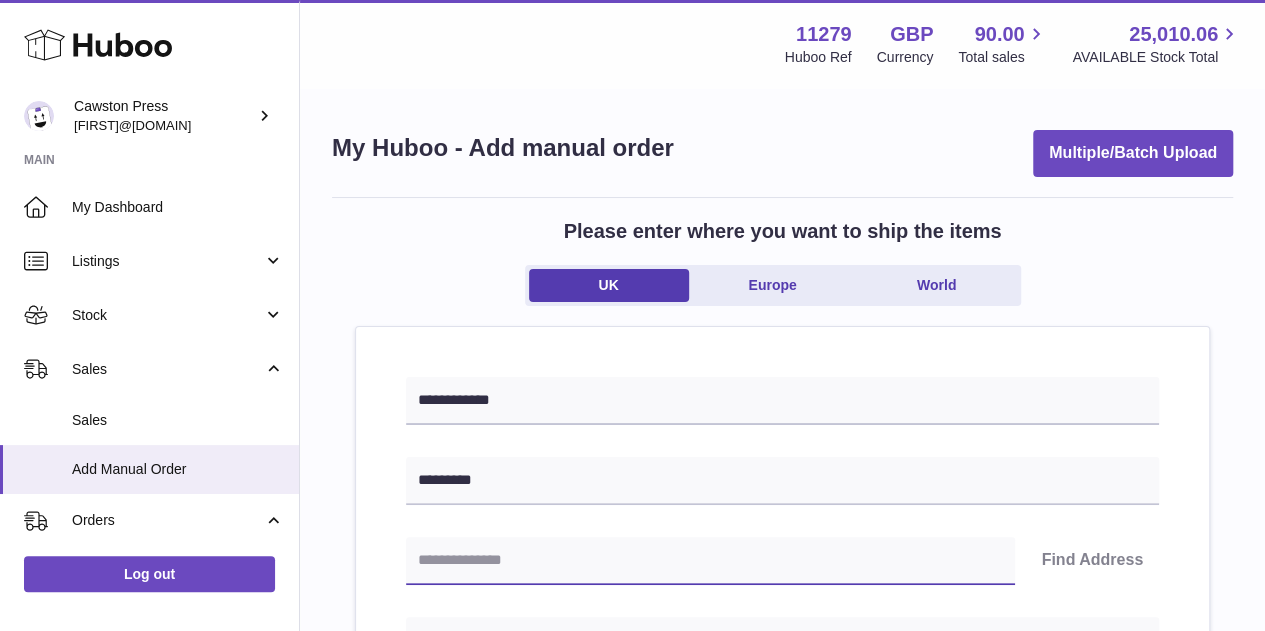 click at bounding box center [710, 561] 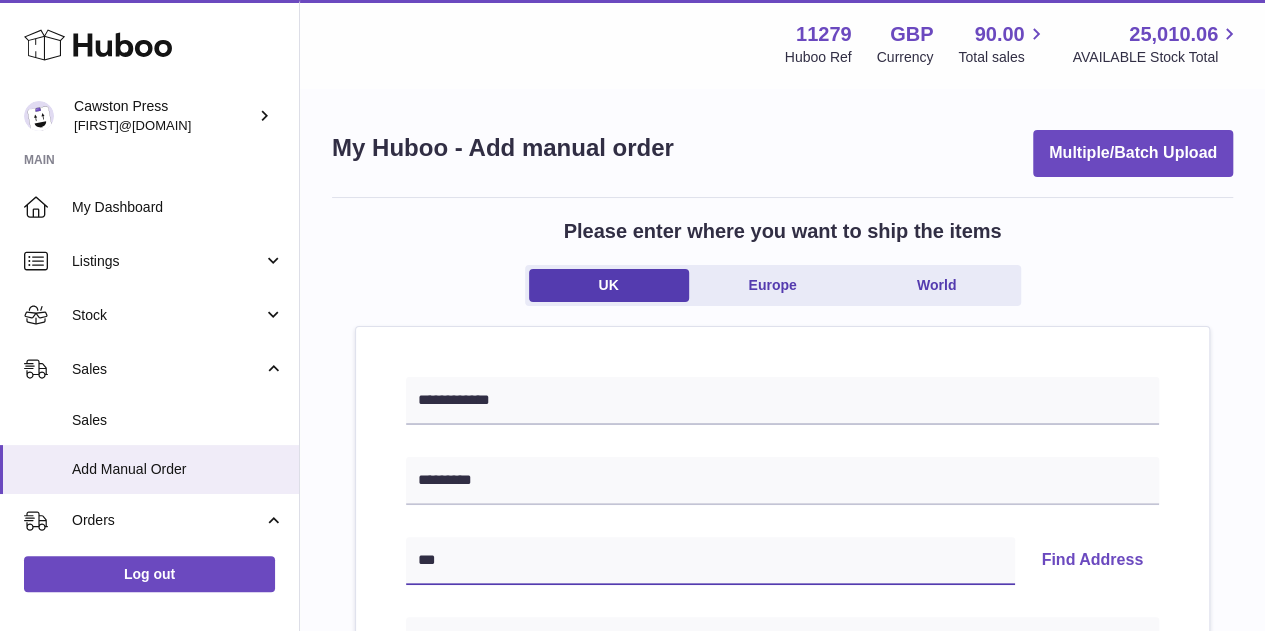 type on "*****" 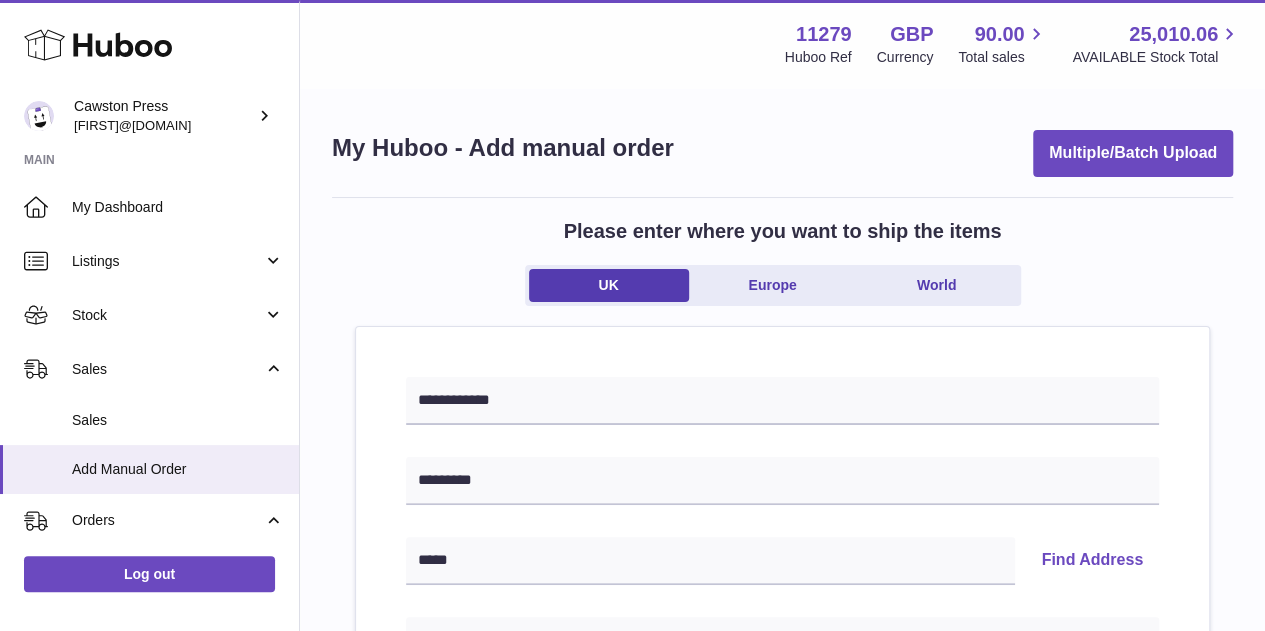 type on "*********" 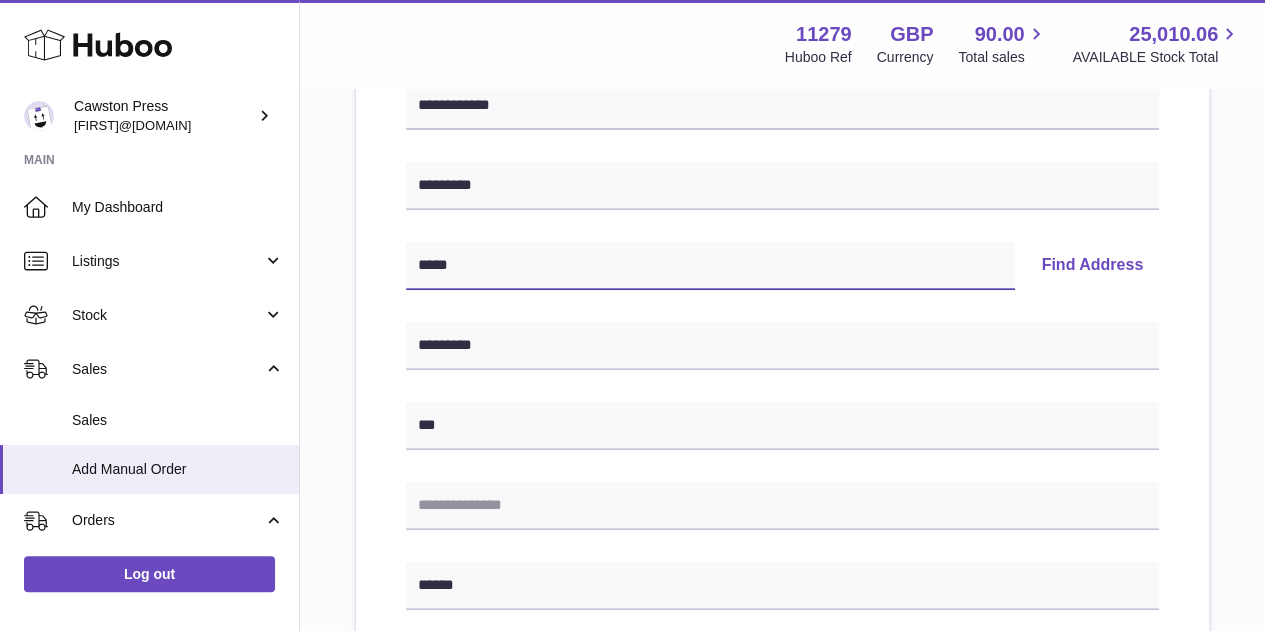 scroll, scrollTop: 296, scrollLeft: 0, axis: vertical 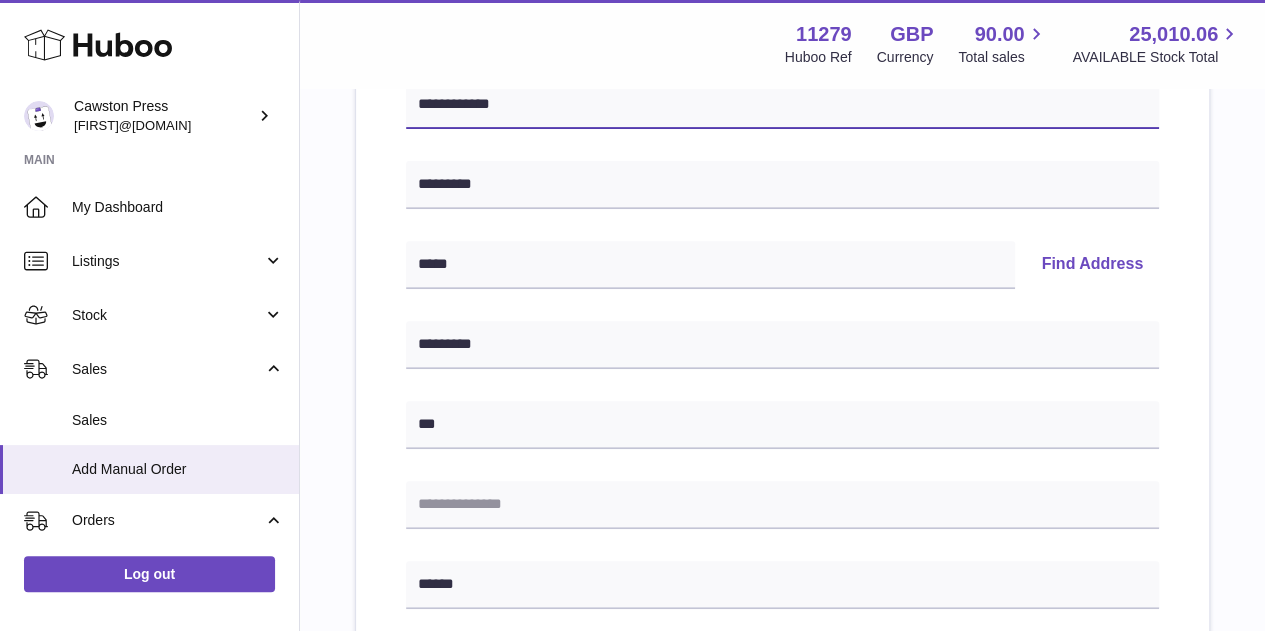 click on "**********" at bounding box center (782, 105) 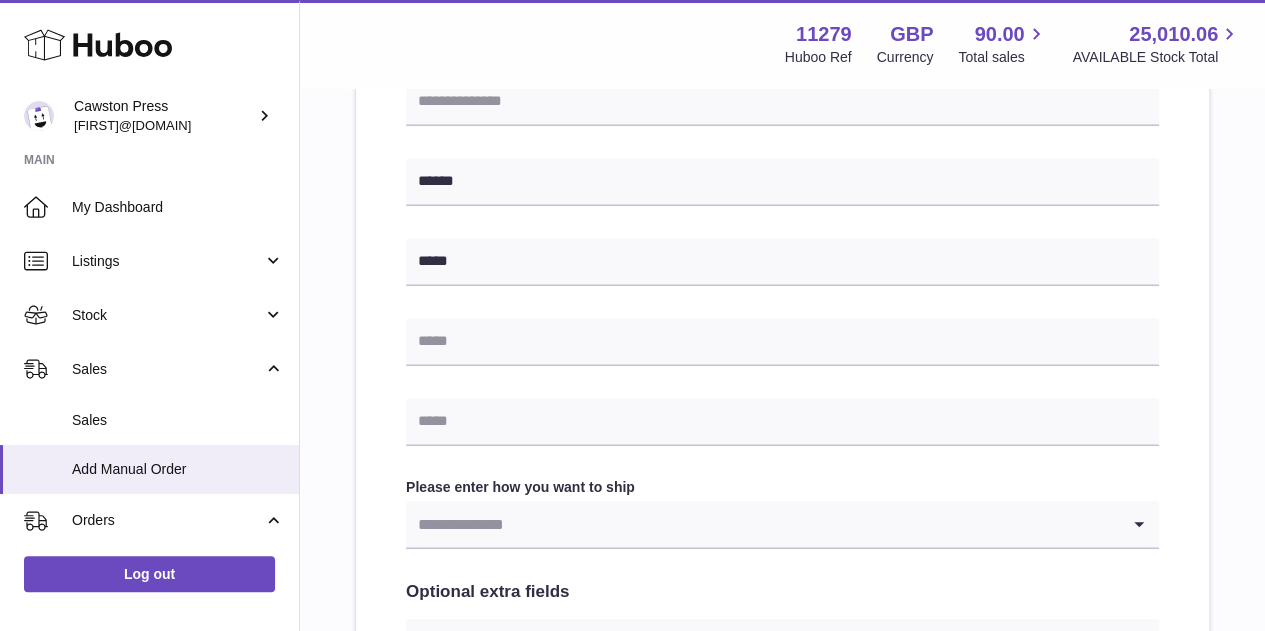 scroll, scrollTop: 701, scrollLeft: 0, axis: vertical 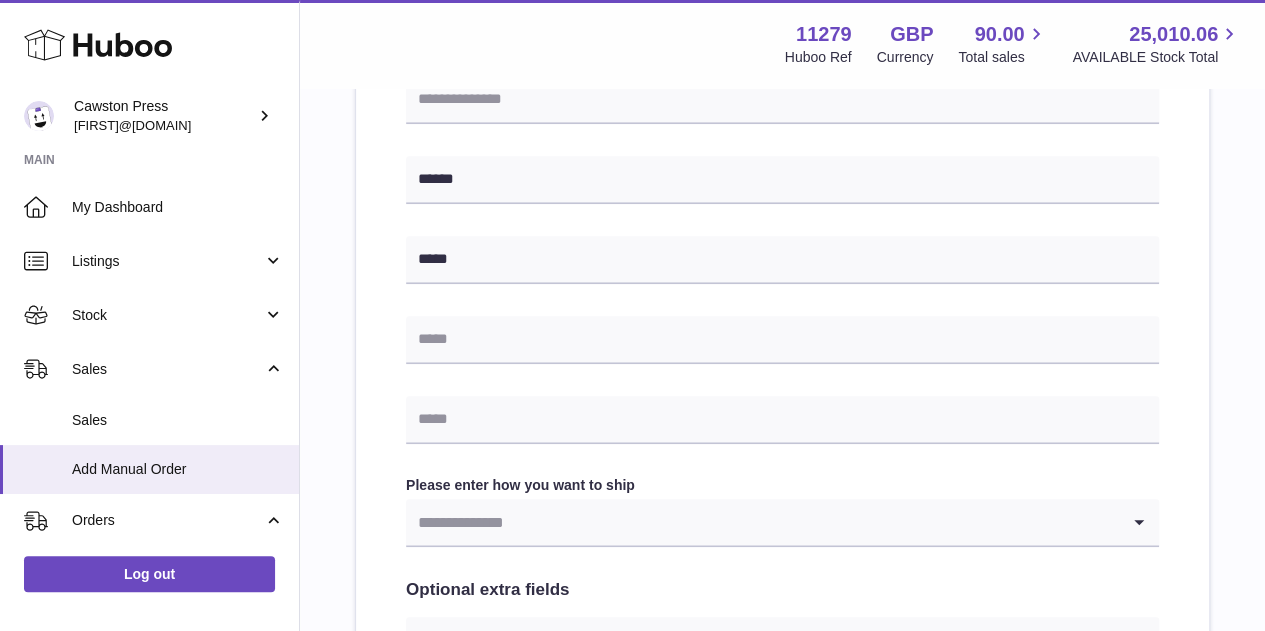 type on "**********" 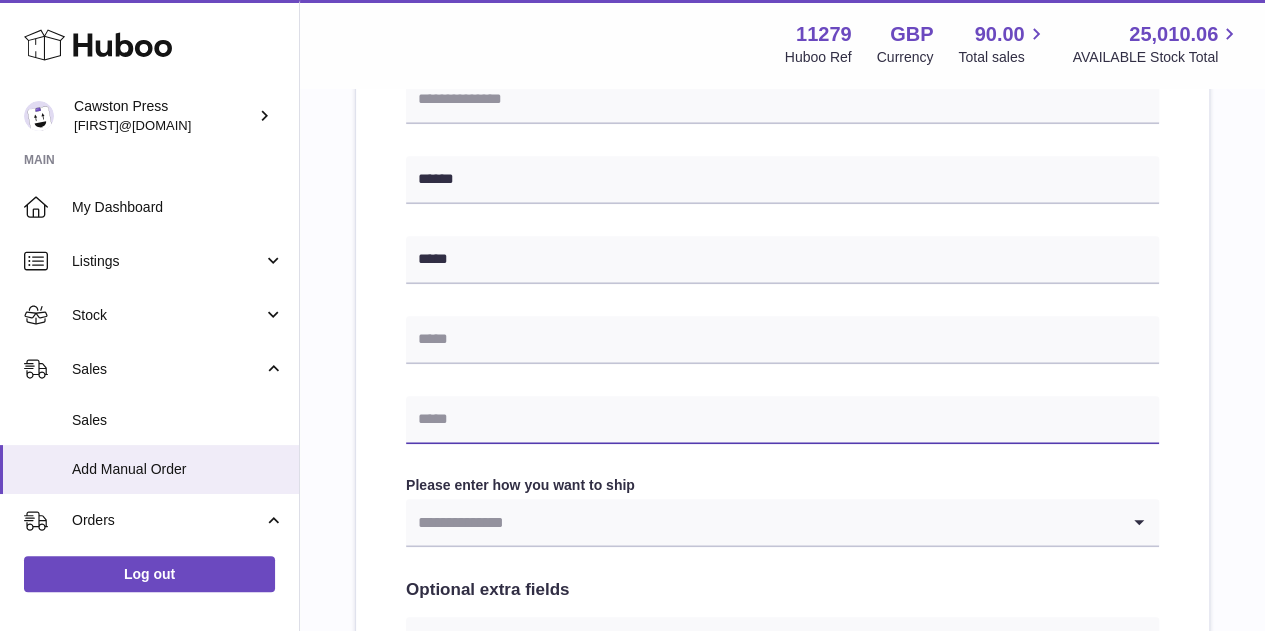 click at bounding box center (782, 420) 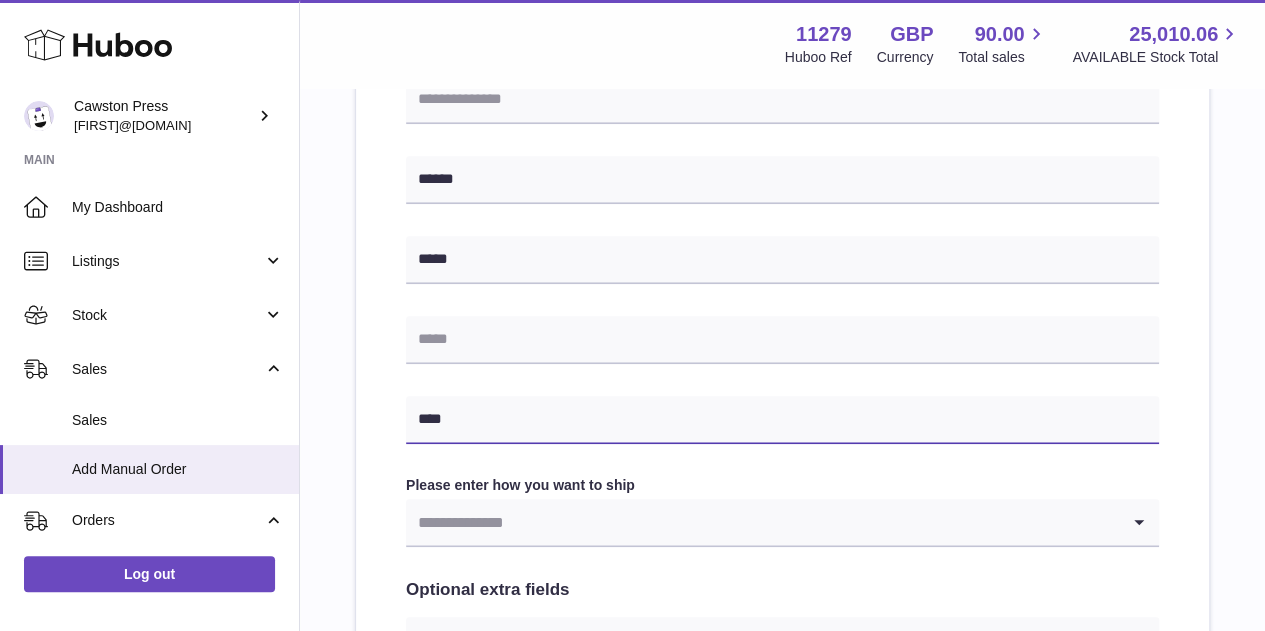 type on "**********" 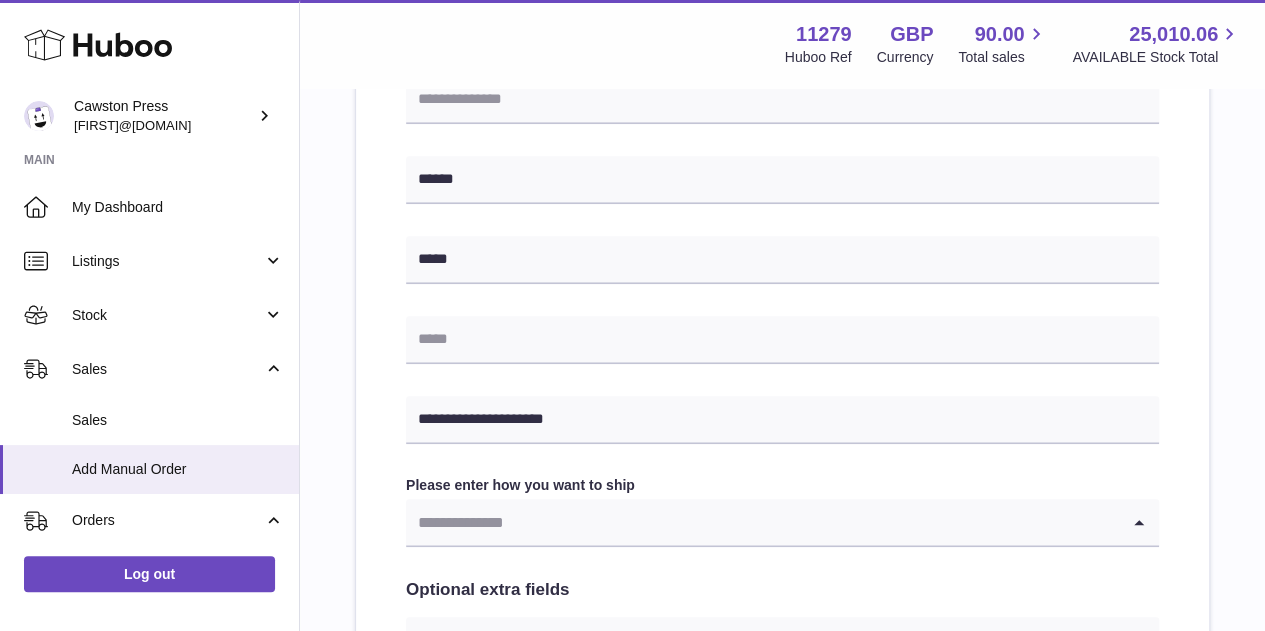 click at bounding box center [762, 522] 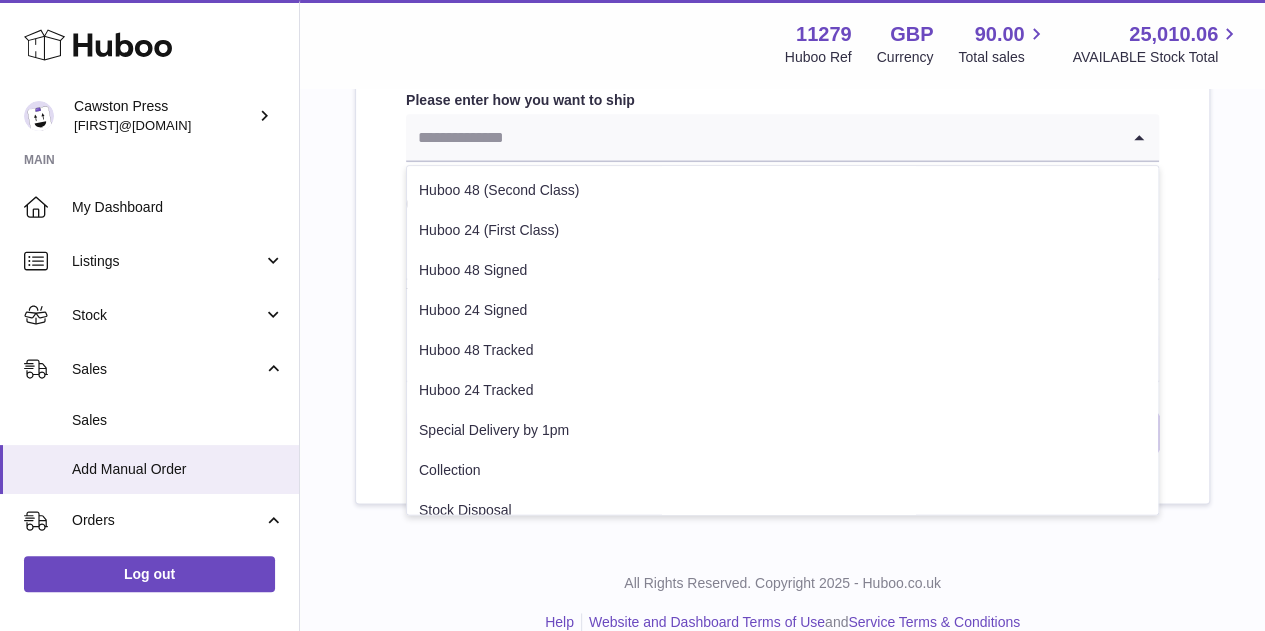 scroll, scrollTop: 1087, scrollLeft: 0, axis: vertical 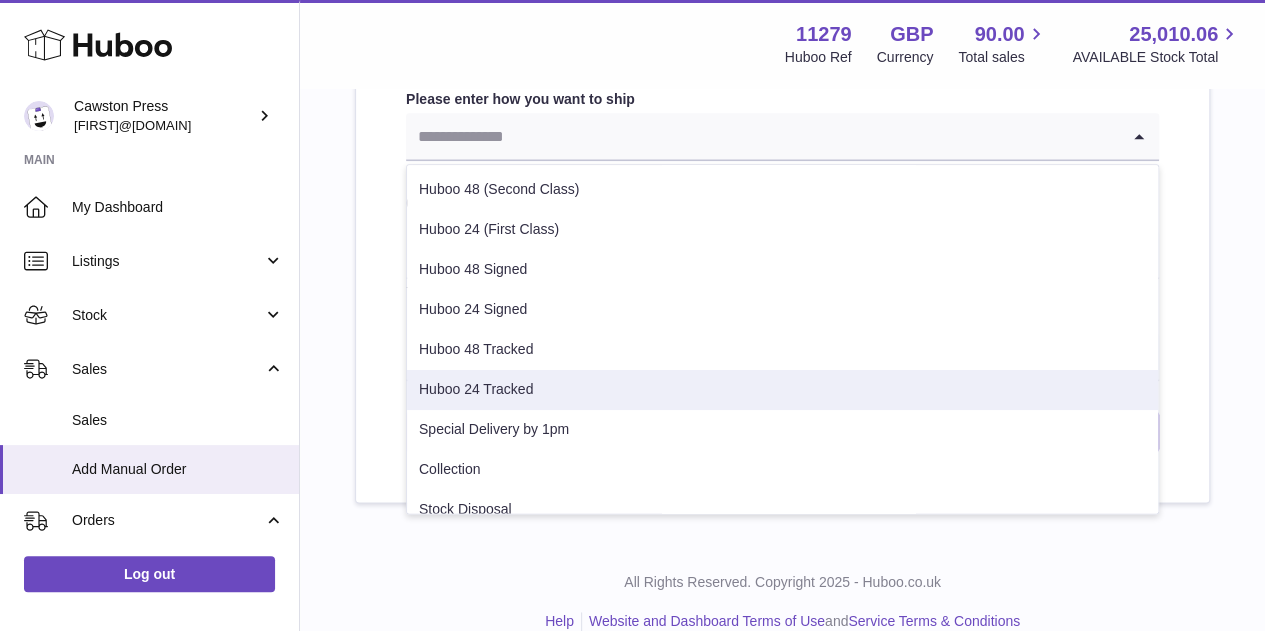 click on "Huboo 24 Tracked" at bounding box center [782, 390] 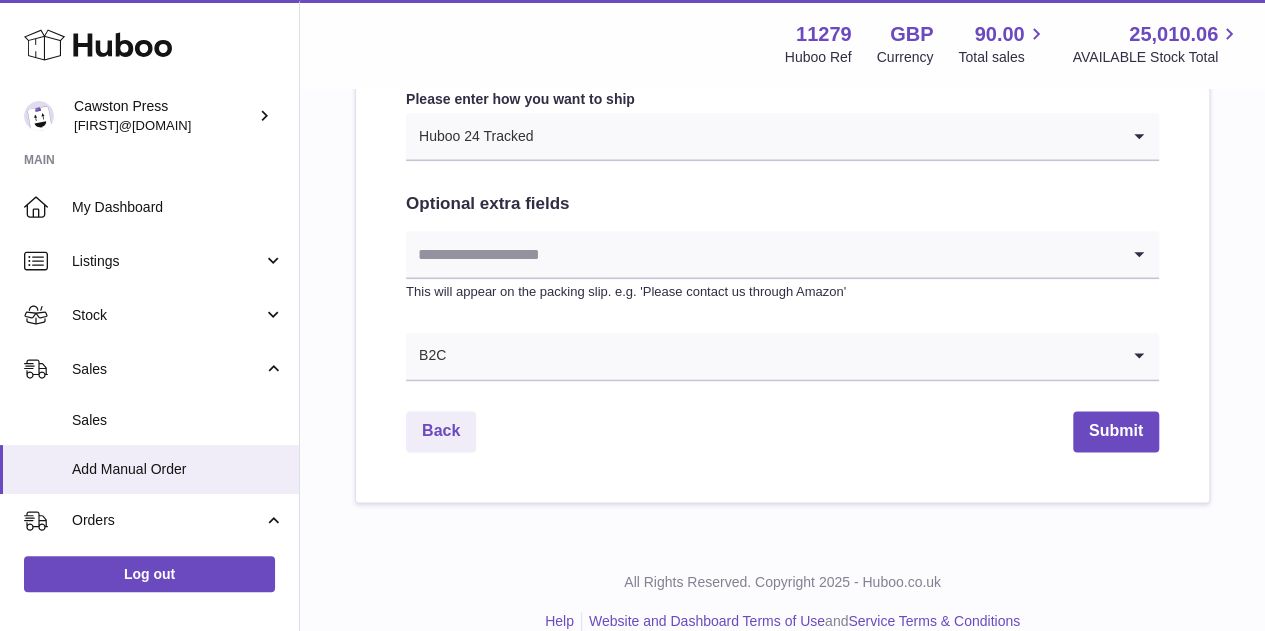 scroll, scrollTop: 1115, scrollLeft: 0, axis: vertical 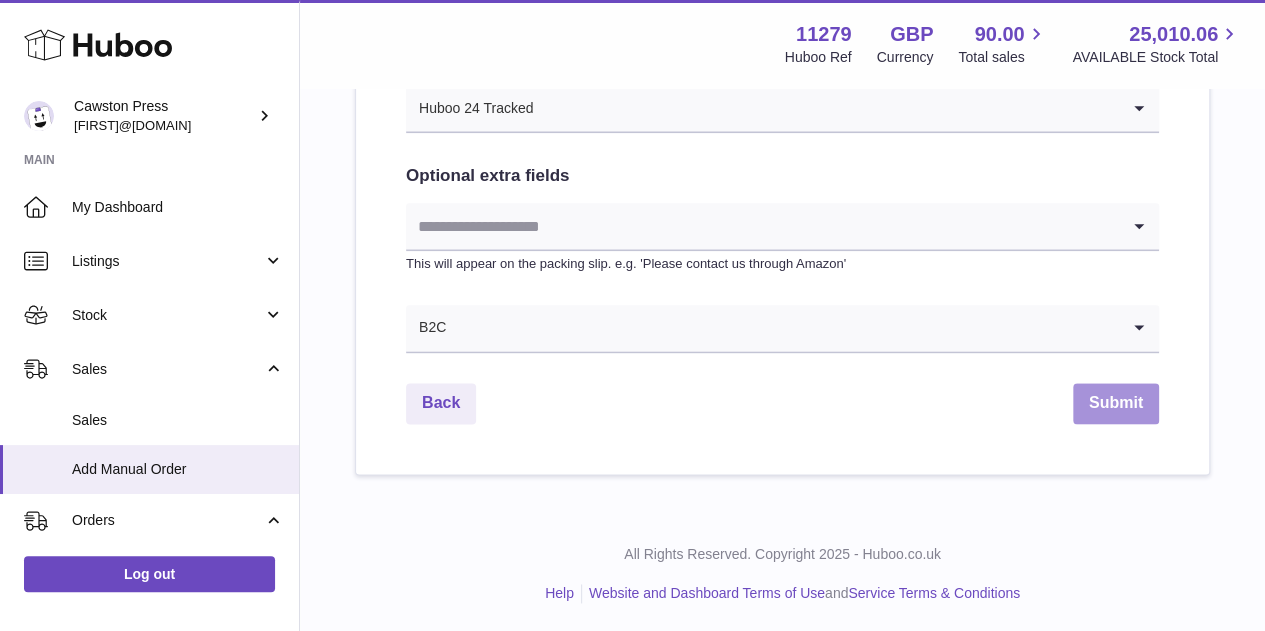 click on "Submit" at bounding box center [1116, 403] 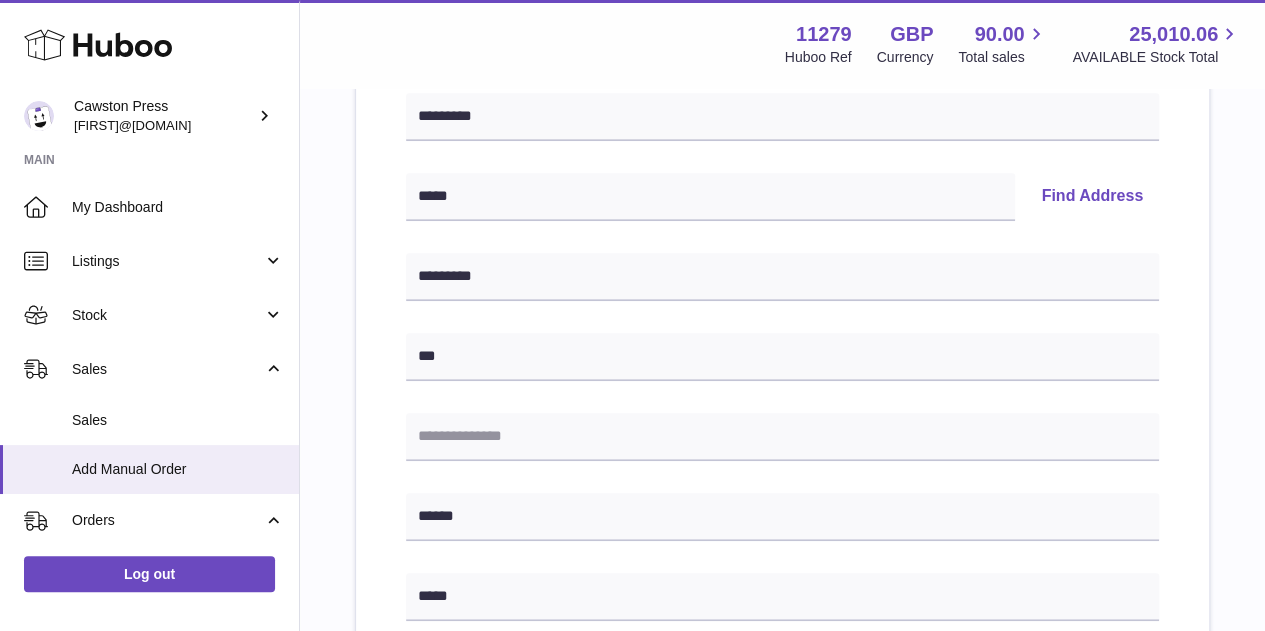 scroll, scrollTop: 235, scrollLeft: 0, axis: vertical 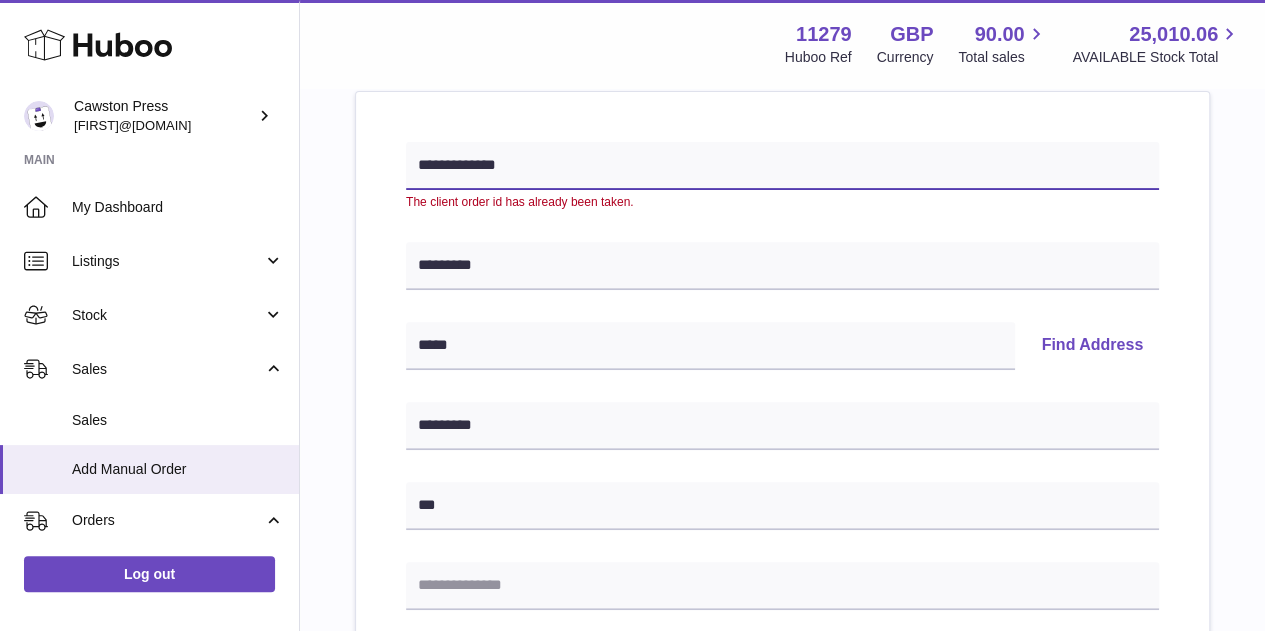 click on "**********" at bounding box center (782, 166) 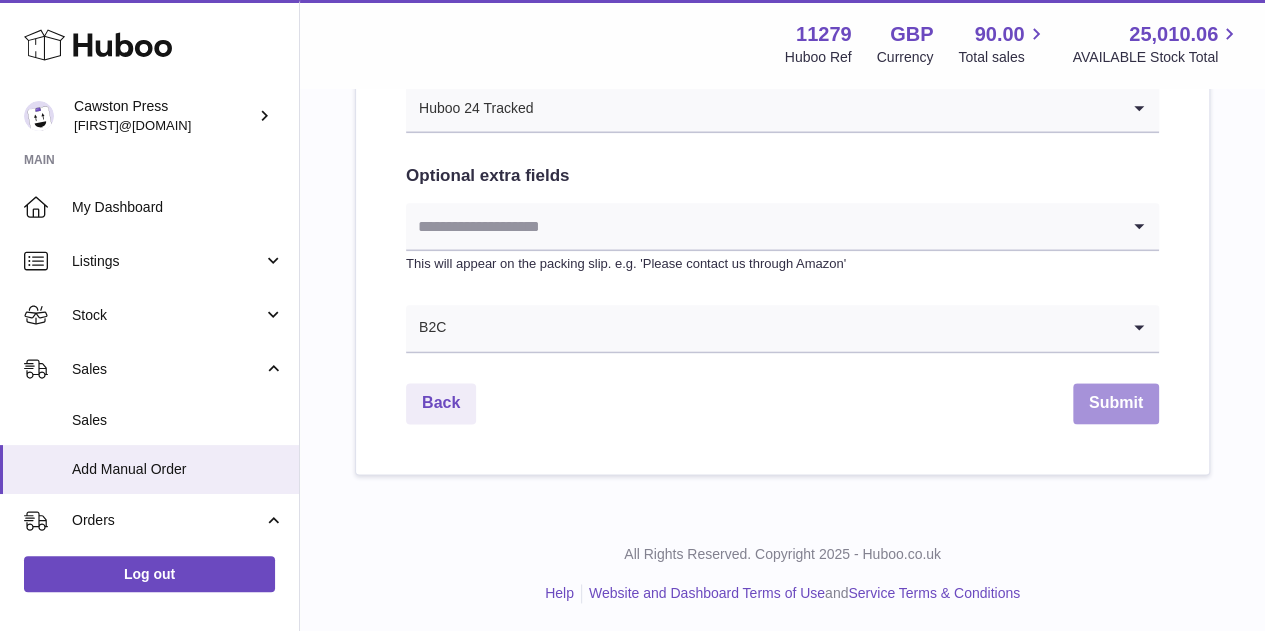 click on "Submit" at bounding box center [1116, 403] 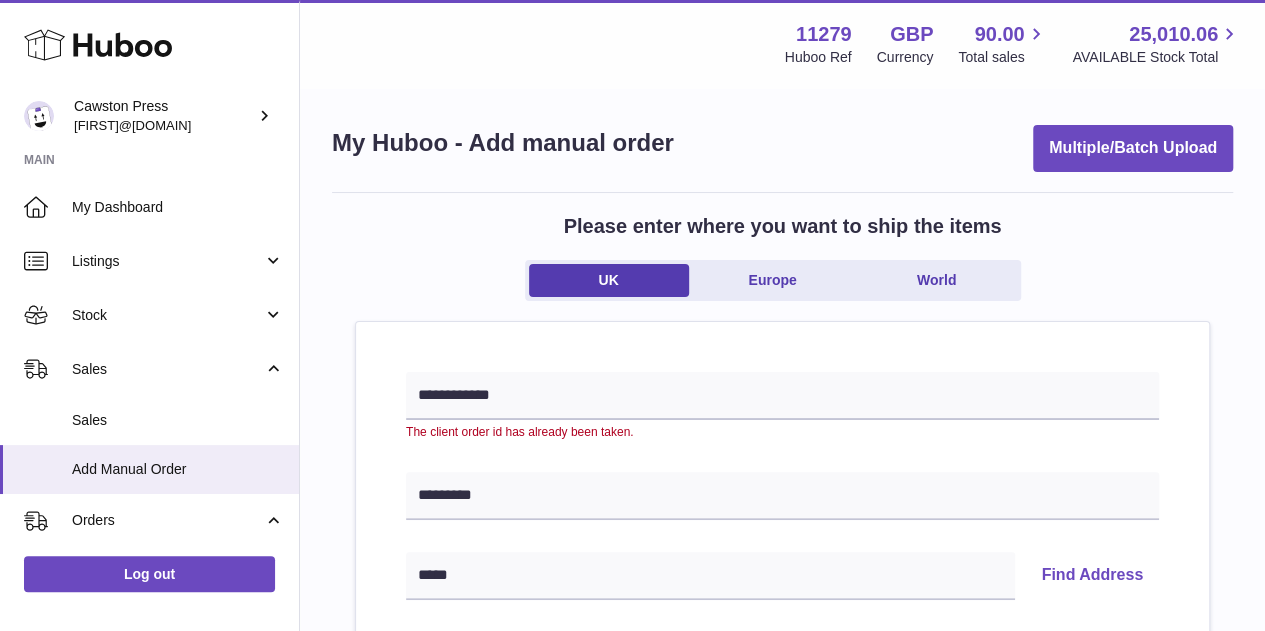 scroll, scrollTop: 0, scrollLeft: 0, axis: both 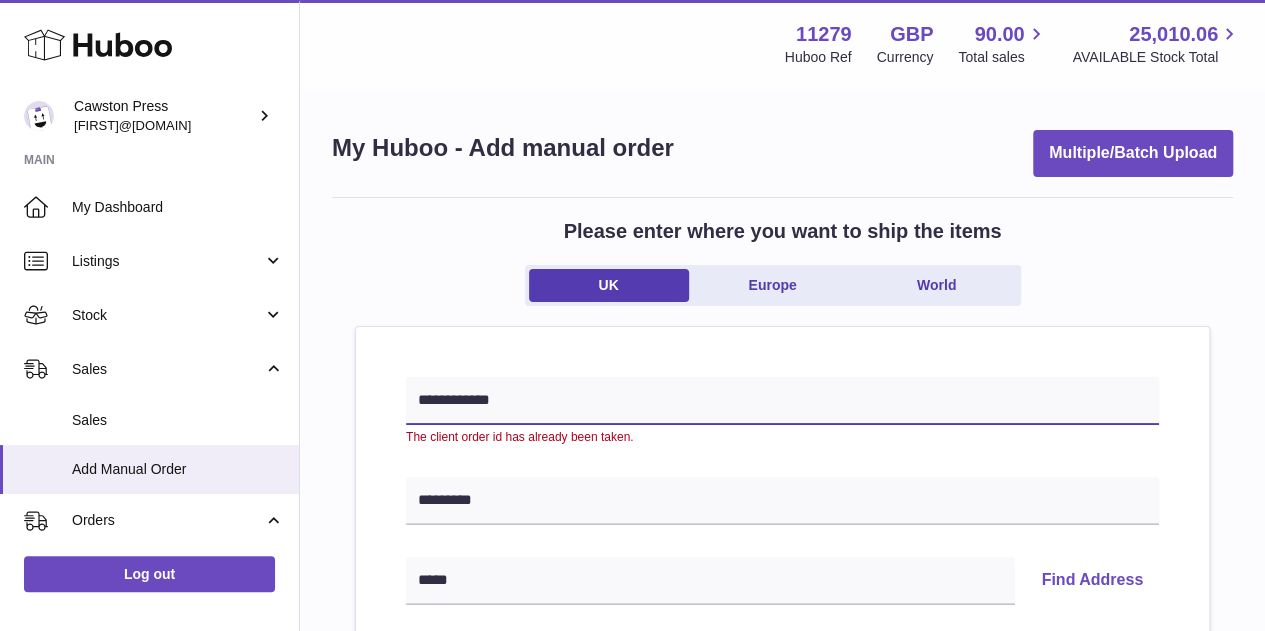 click on "**********" at bounding box center (782, 401) 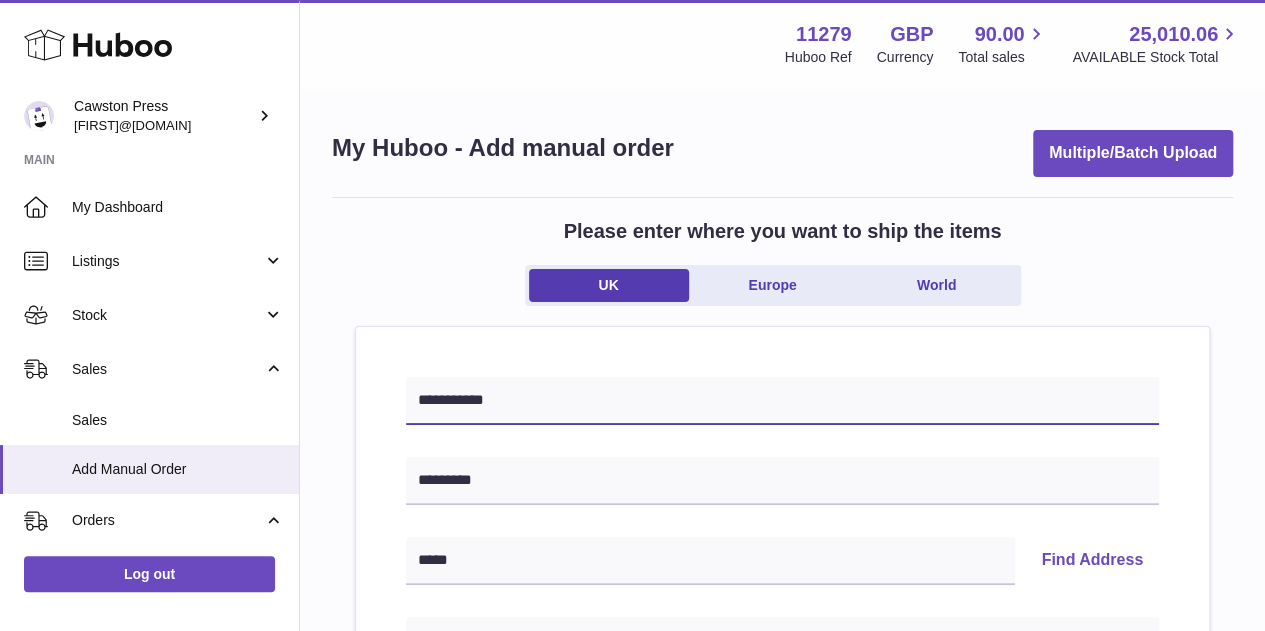 scroll, scrollTop: 1115, scrollLeft: 0, axis: vertical 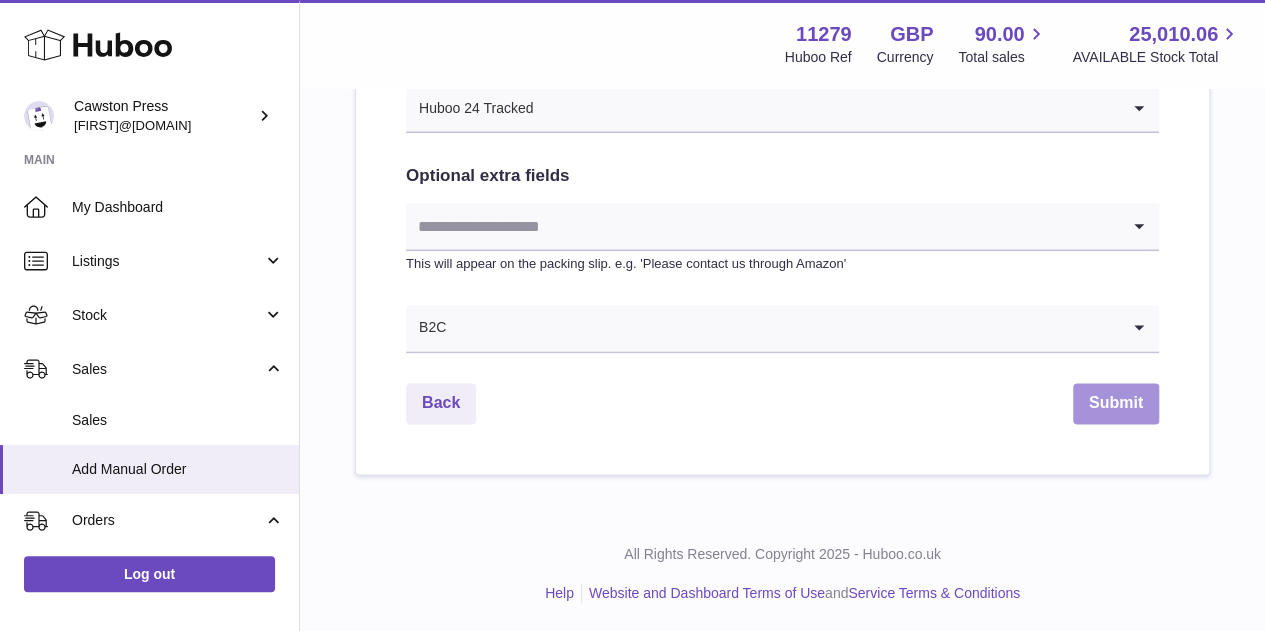 type on "**********" 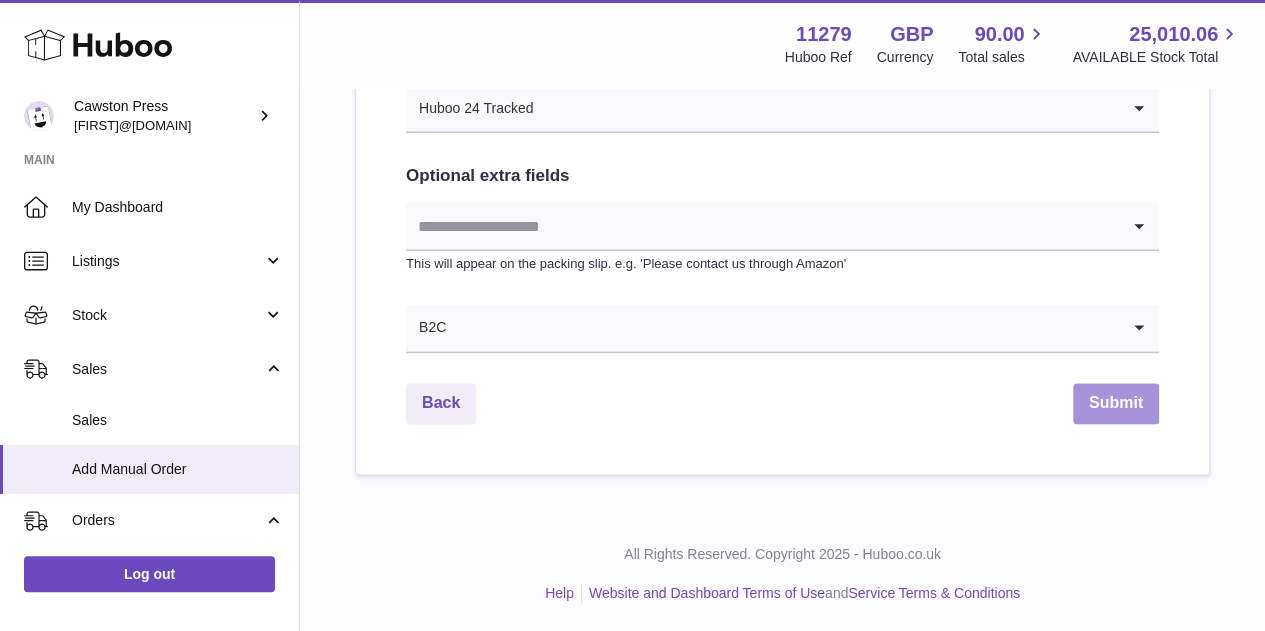 click on "Submit" at bounding box center [1116, 403] 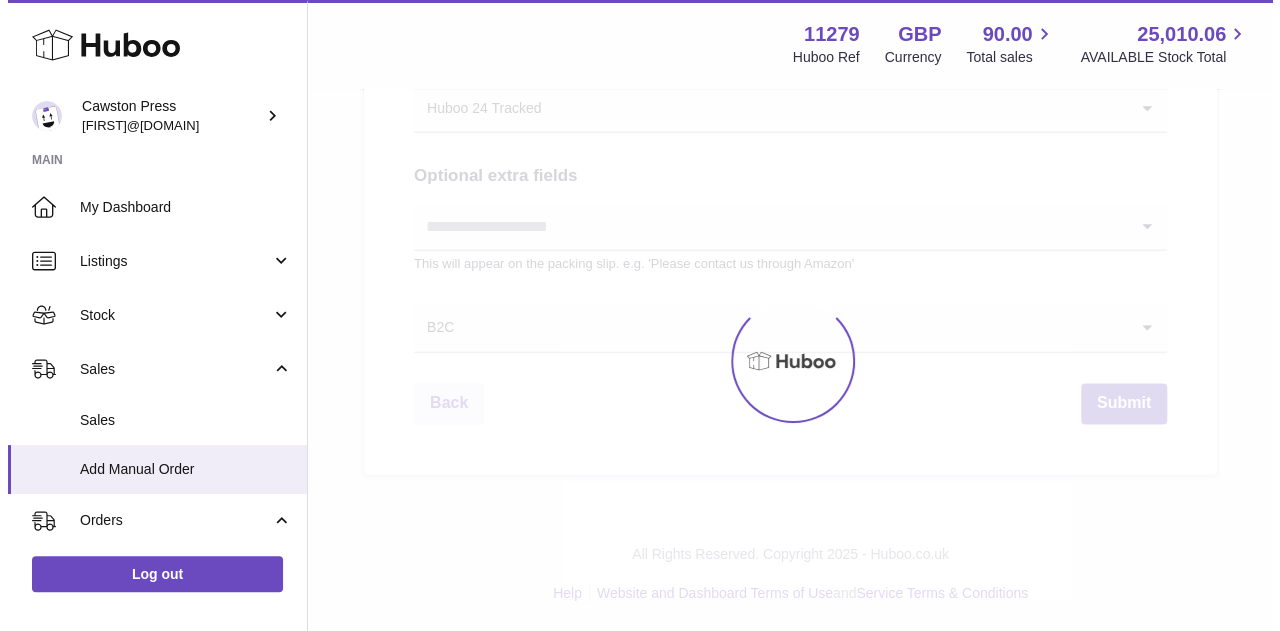 scroll, scrollTop: 0, scrollLeft: 0, axis: both 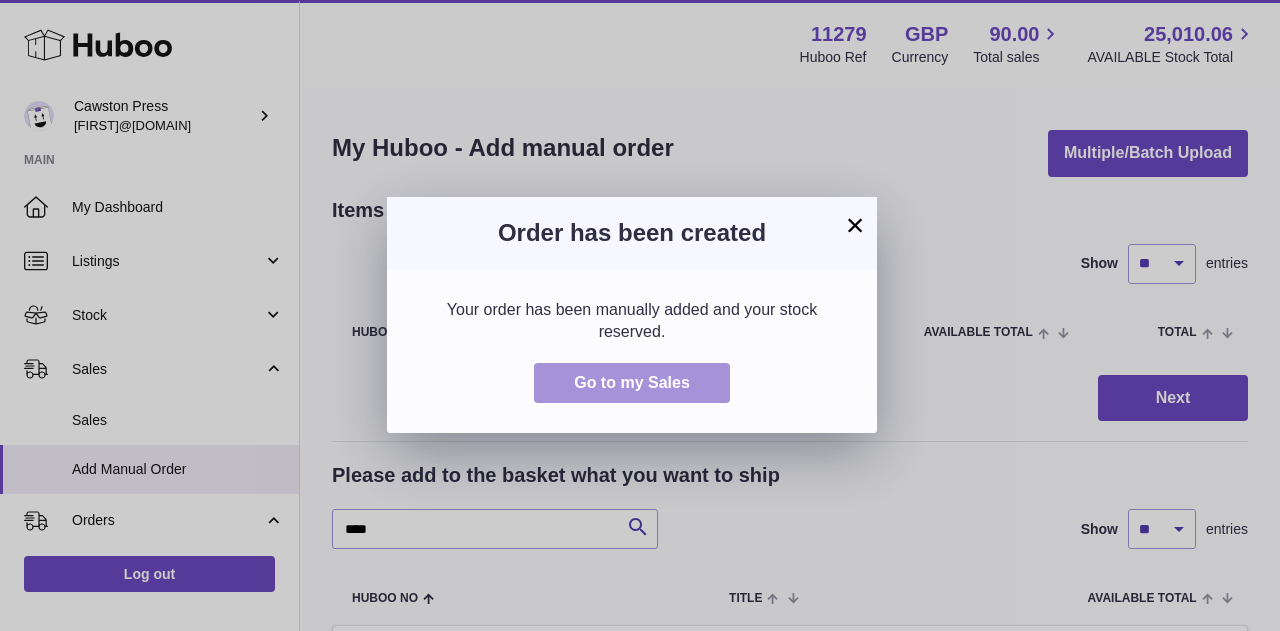 click on "Go to my Sales" at bounding box center (632, 382) 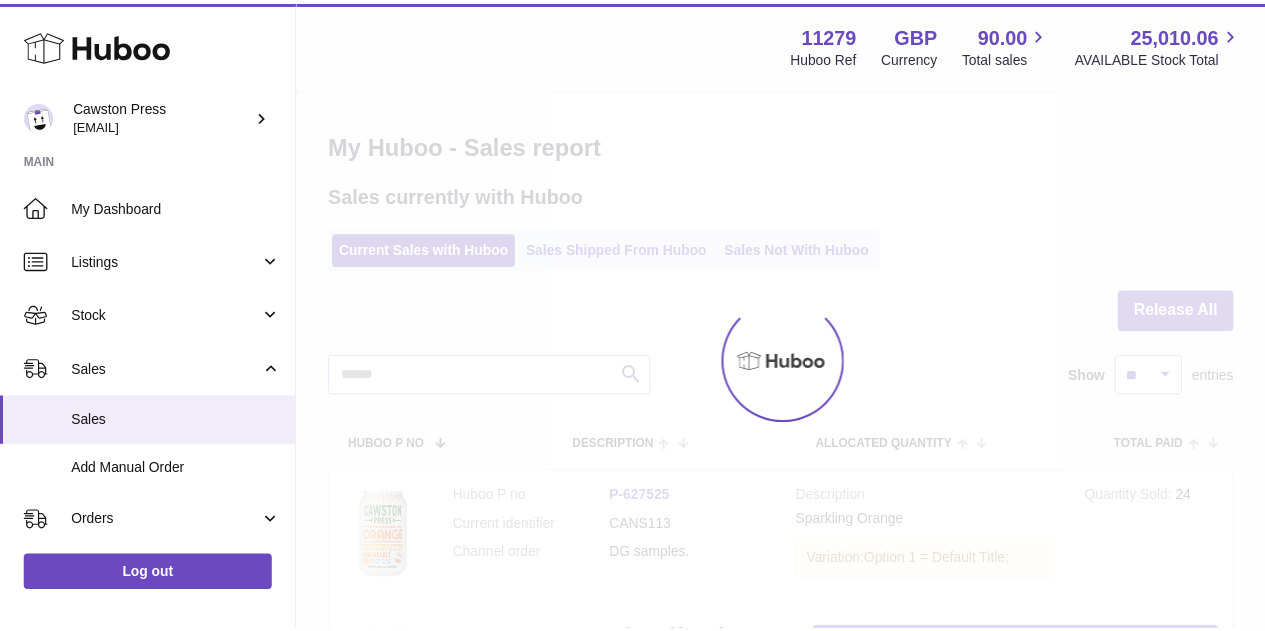 scroll, scrollTop: 0, scrollLeft: 0, axis: both 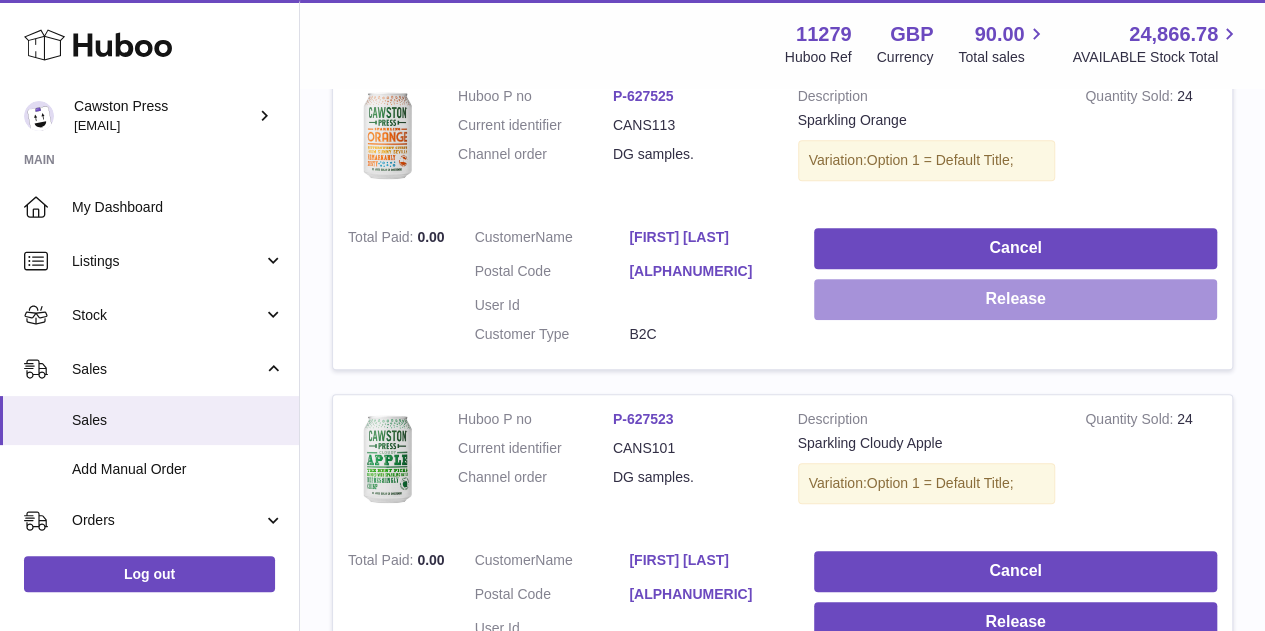 click on "Release" at bounding box center (1015, 299) 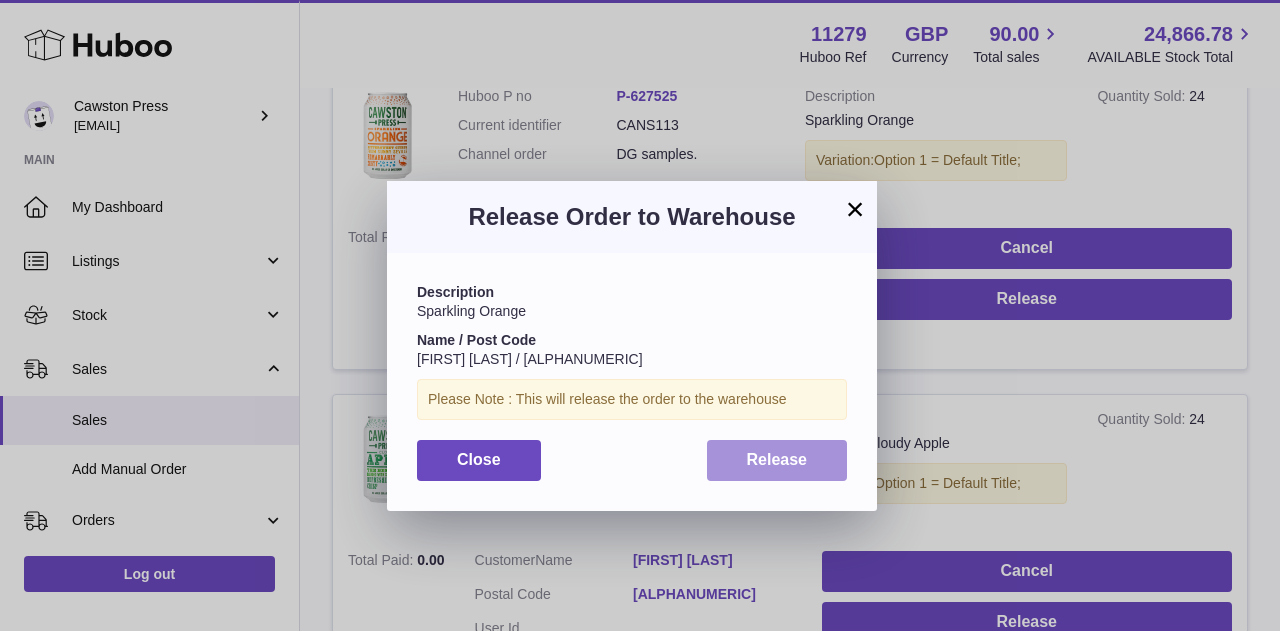 click on "Release" at bounding box center (777, 460) 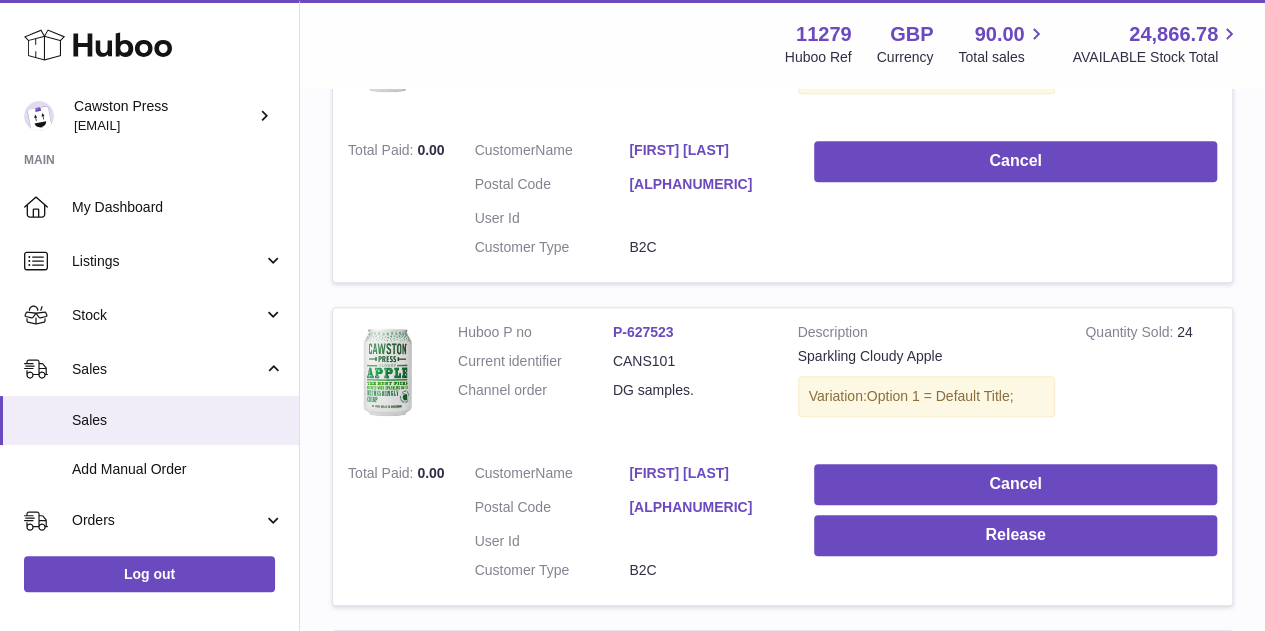 scroll, scrollTop: 700, scrollLeft: 0, axis: vertical 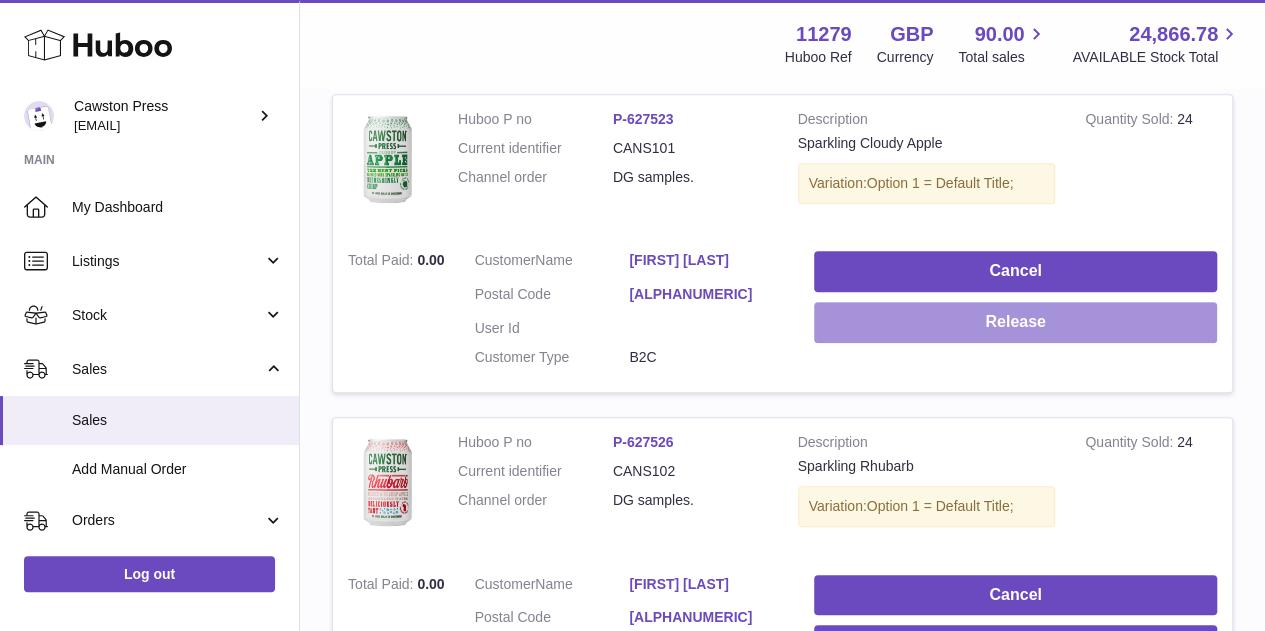 click on "Release" at bounding box center (1015, 322) 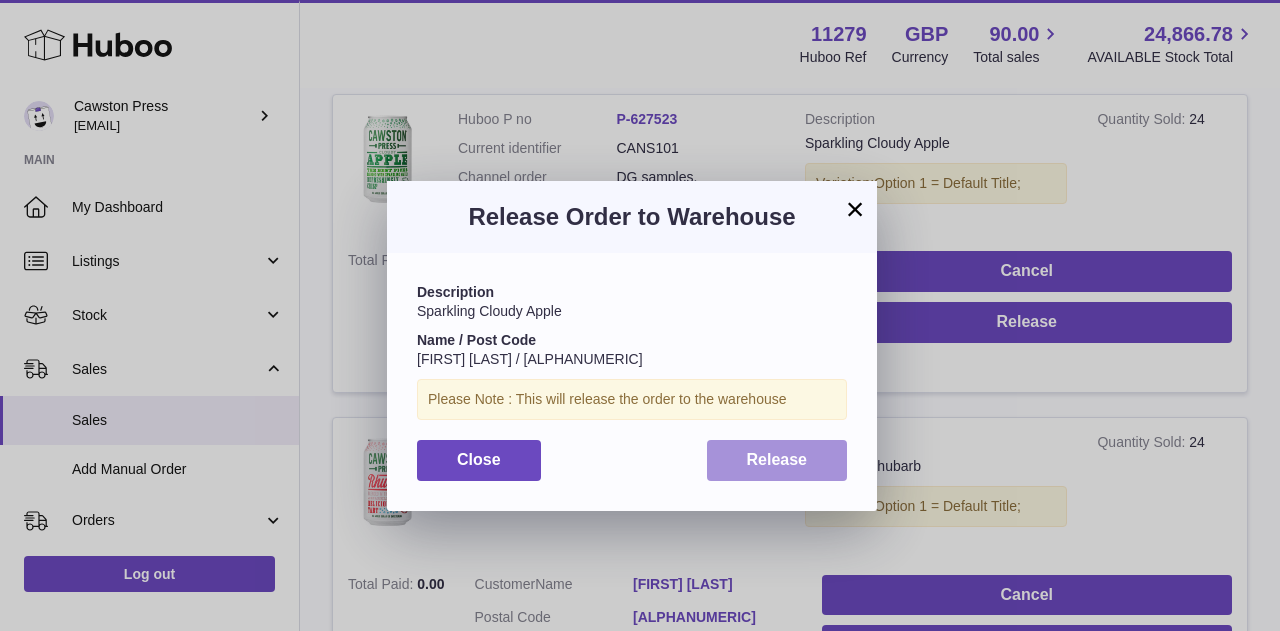 click on "Release" at bounding box center [777, 460] 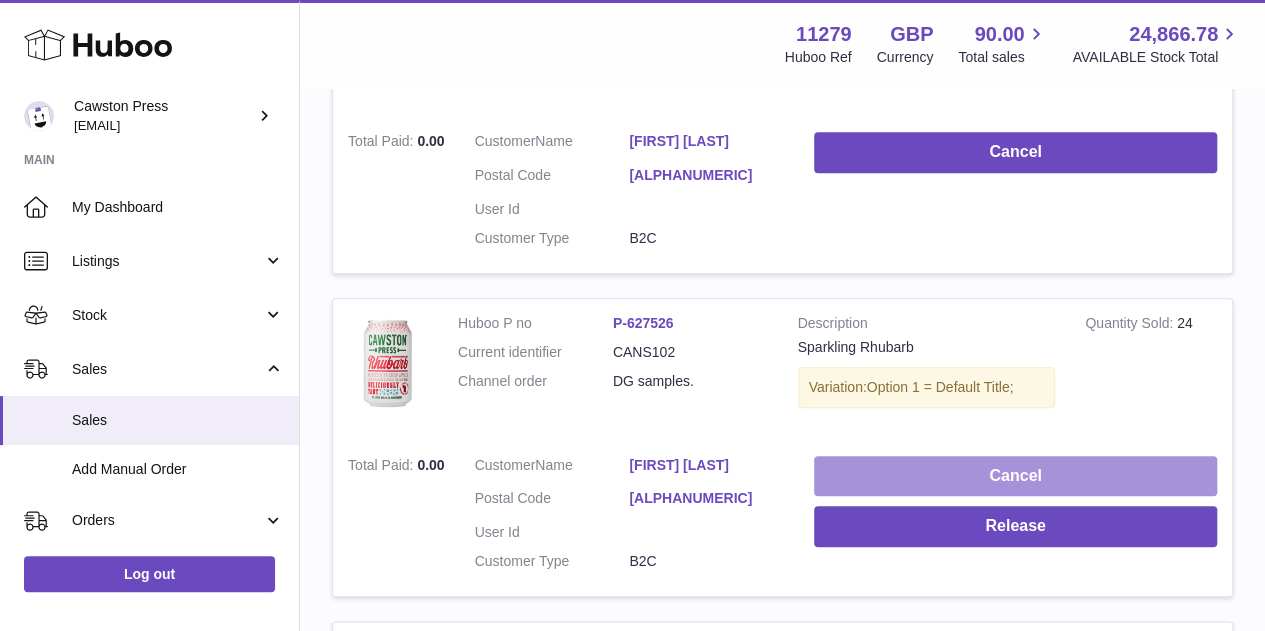 scroll, scrollTop: 900, scrollLeft: 0, axis: vertical 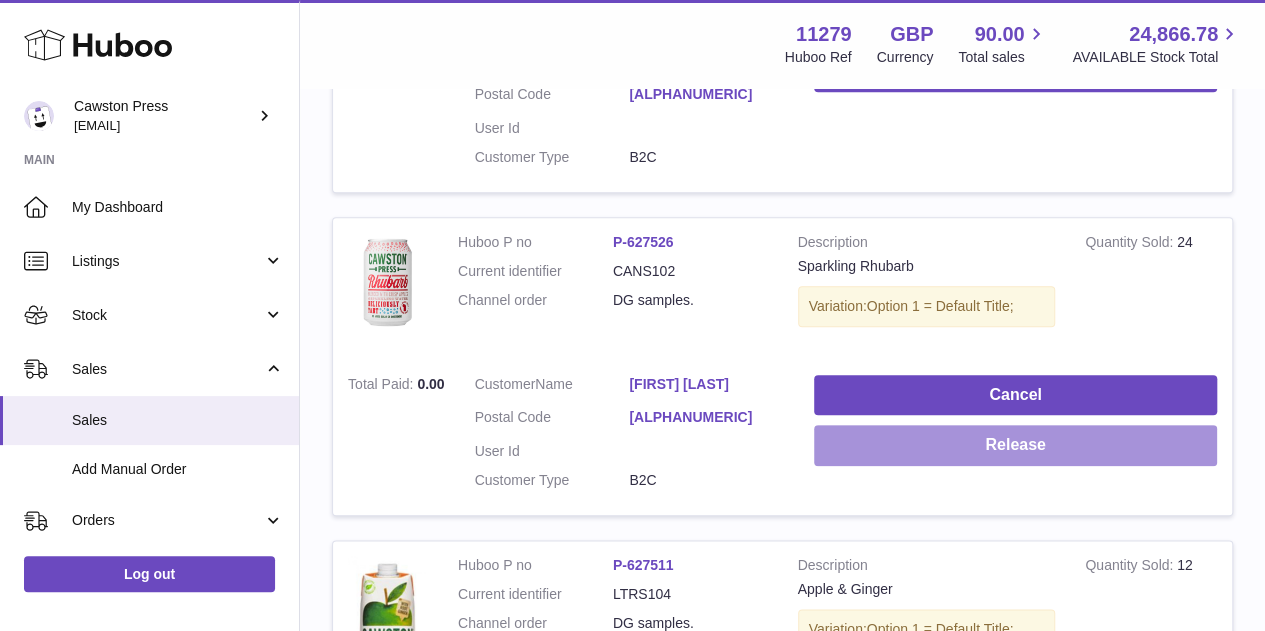click on "Release" at bounding box center (1015, 445) 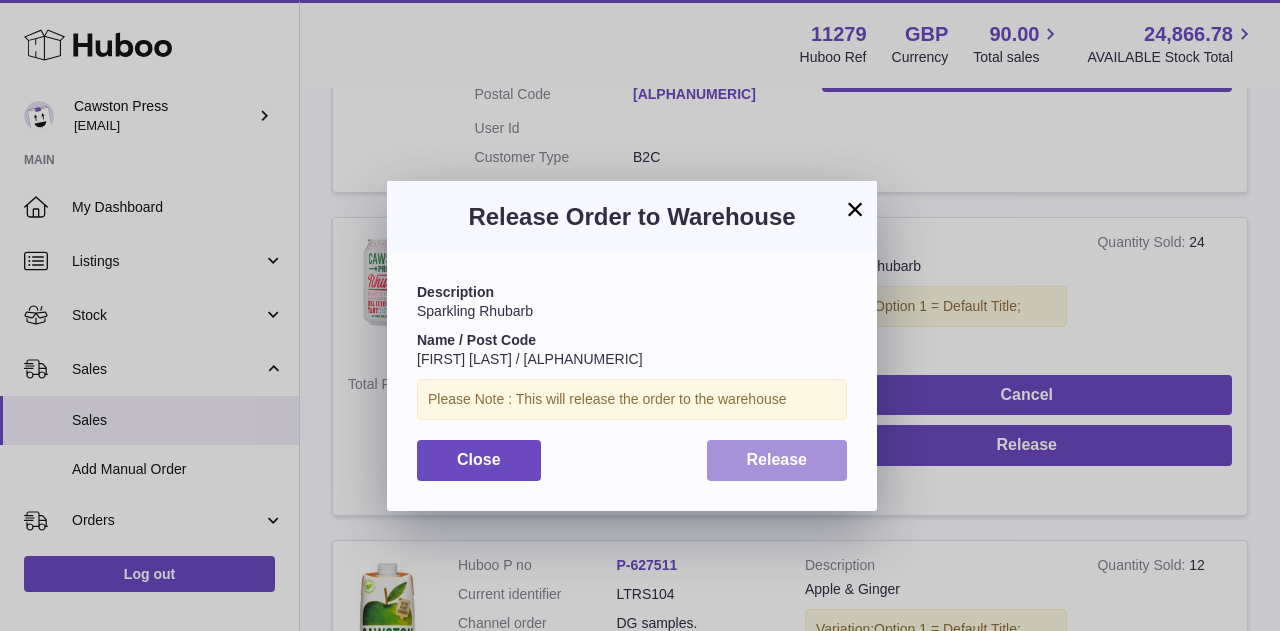 click on "Release" at bounding box center (777, 460) 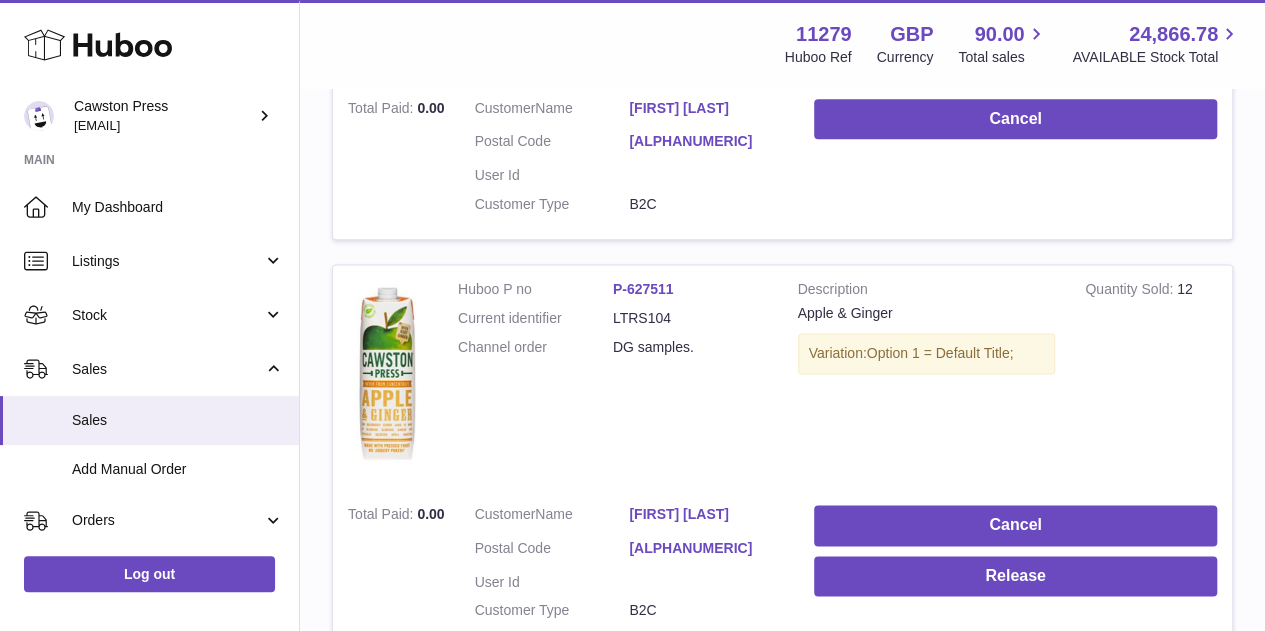 scroll, scrollTop: 1400, scrollLeft: 0, axis: vertical 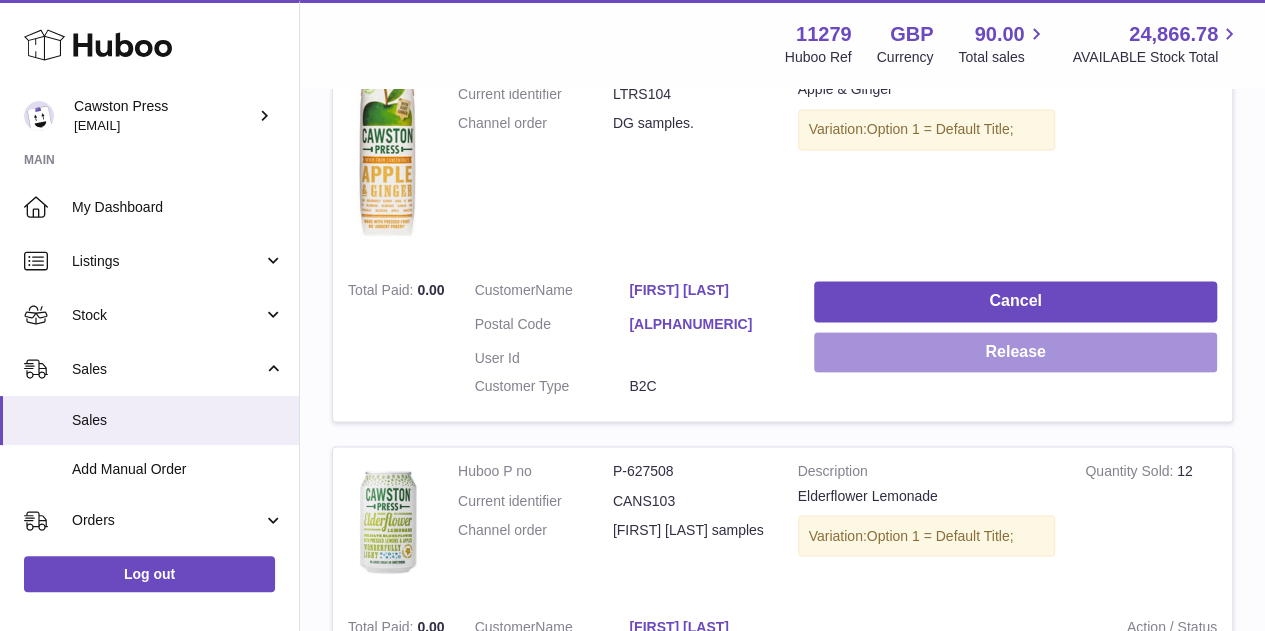 click on "Release" at bounding box center [1015, 352] 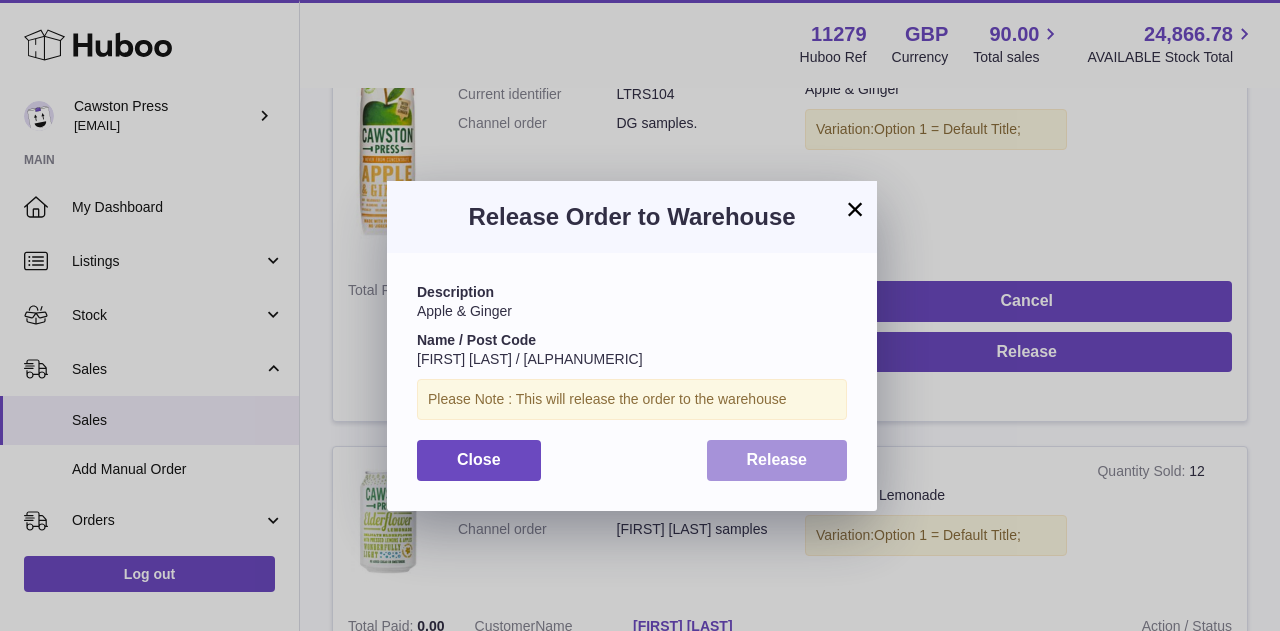click on "Release" at bounding box center [777, 460] 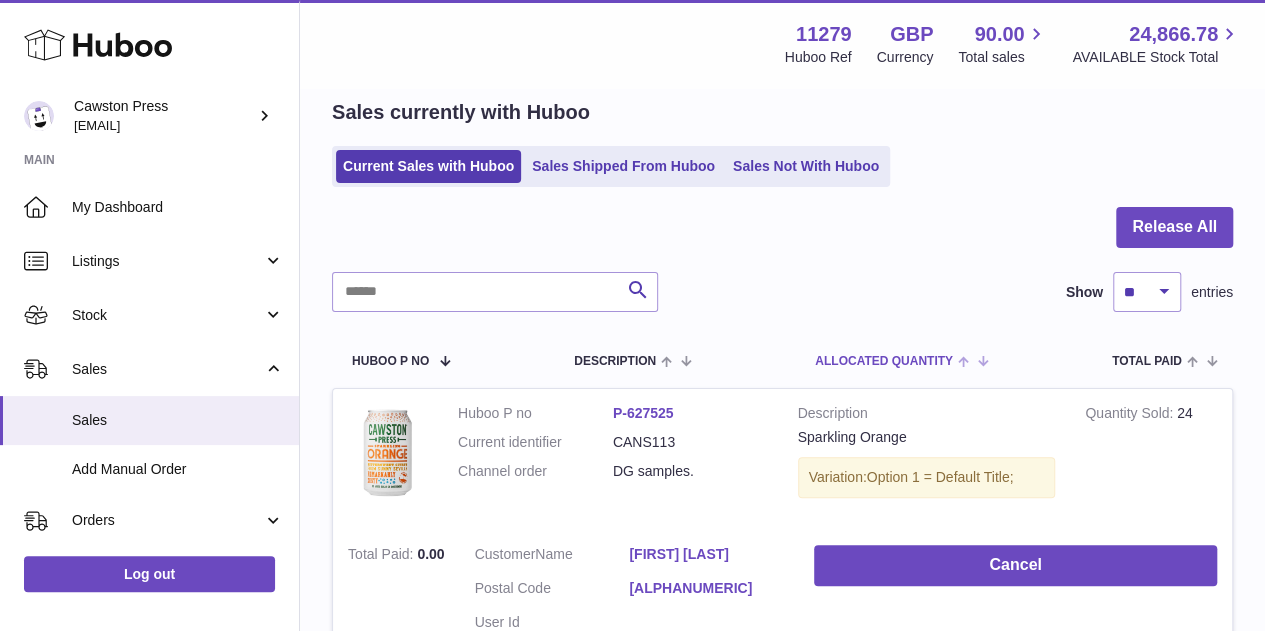 scroll, scrollTop: 0, scrollLeft: 0, axis: both 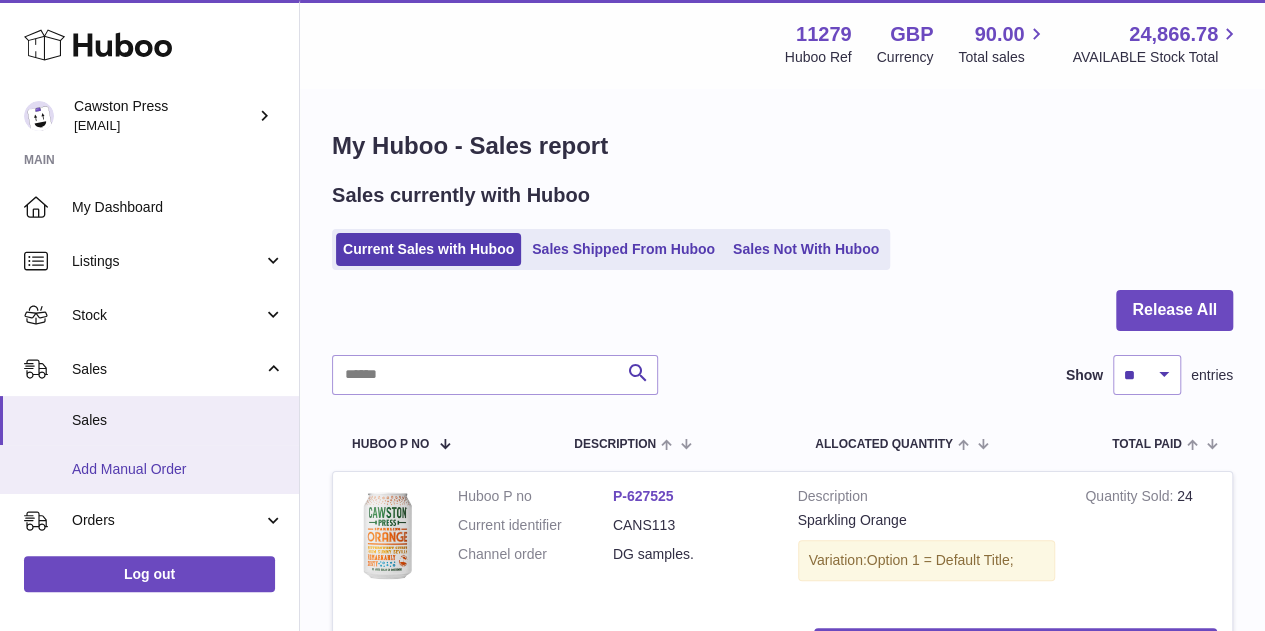 click on "Add Manual Order" at bounding box center (178, 469) 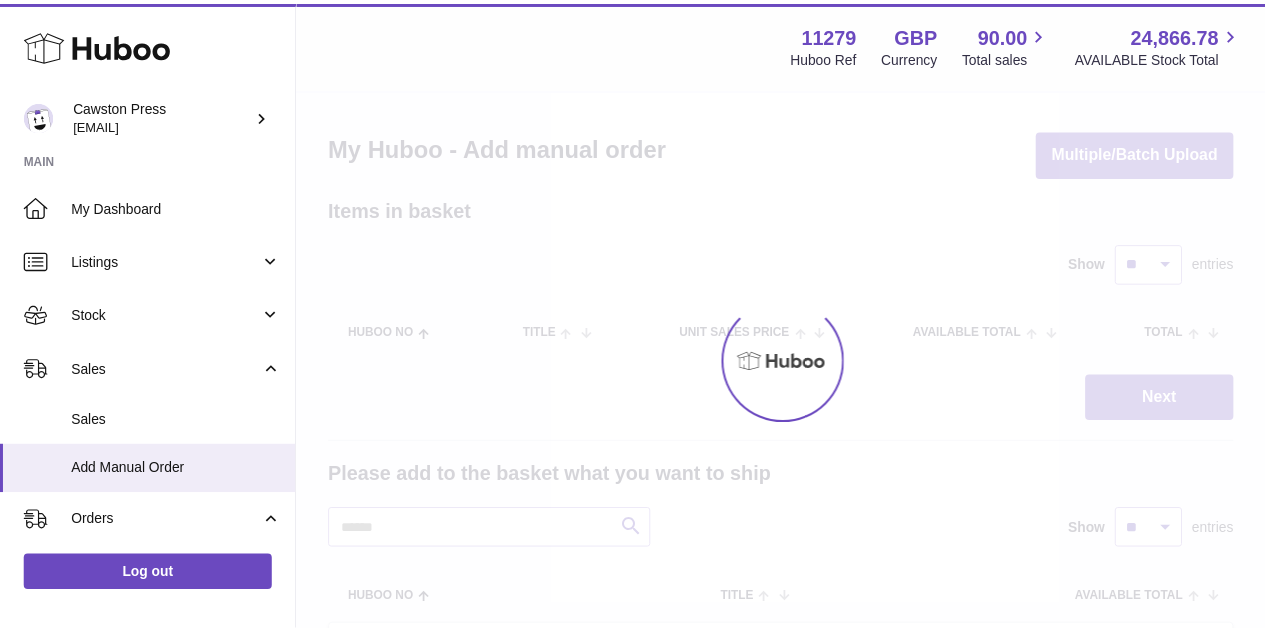 scroll, scrollTop: 0, scrollLeft: 0, axis: both 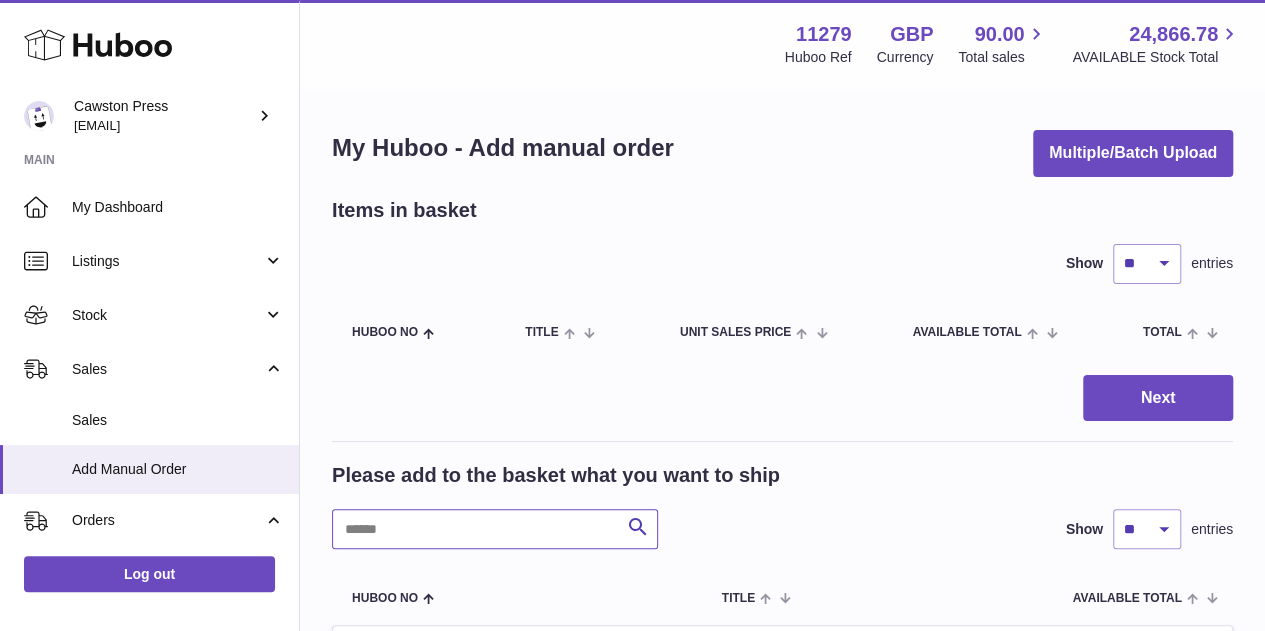 click at bounding box center (495, 529) 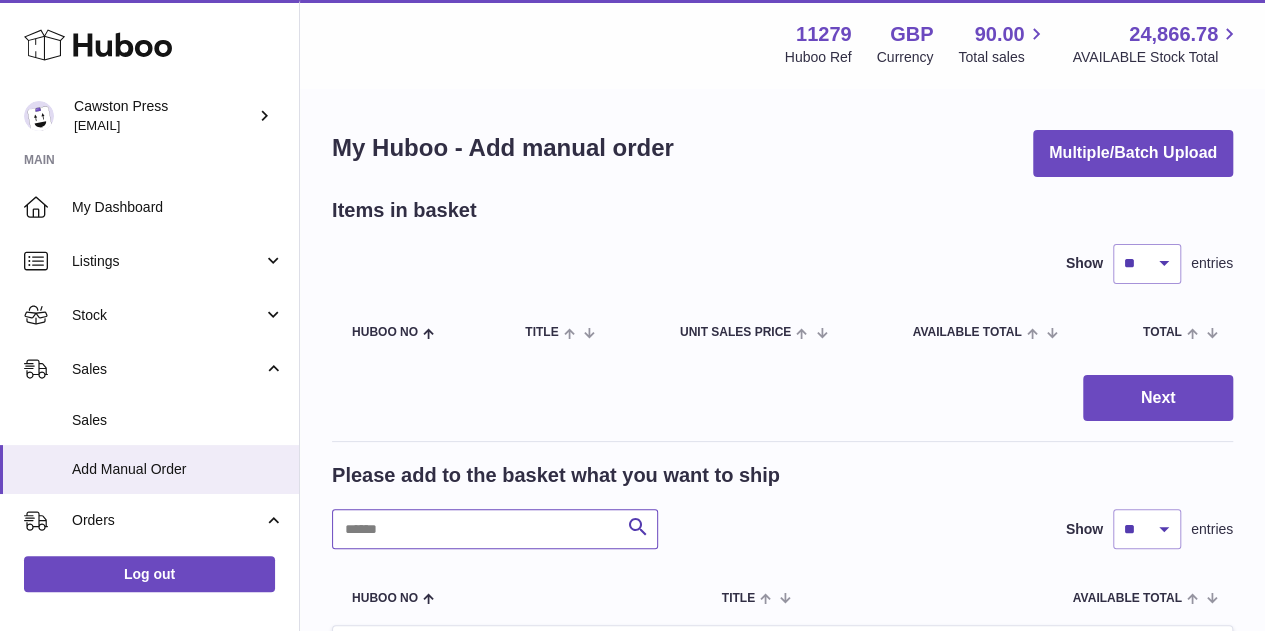 type on "*" 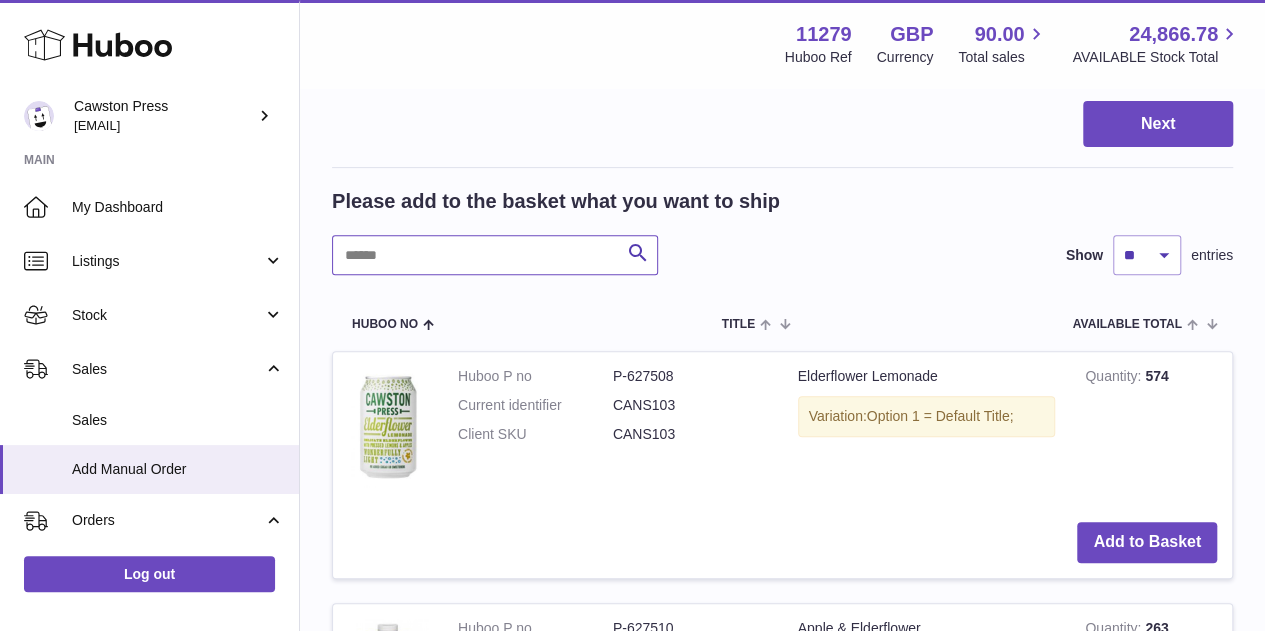 scroll, scrollTop: 280, scrollLeft: 0, axis: vertical 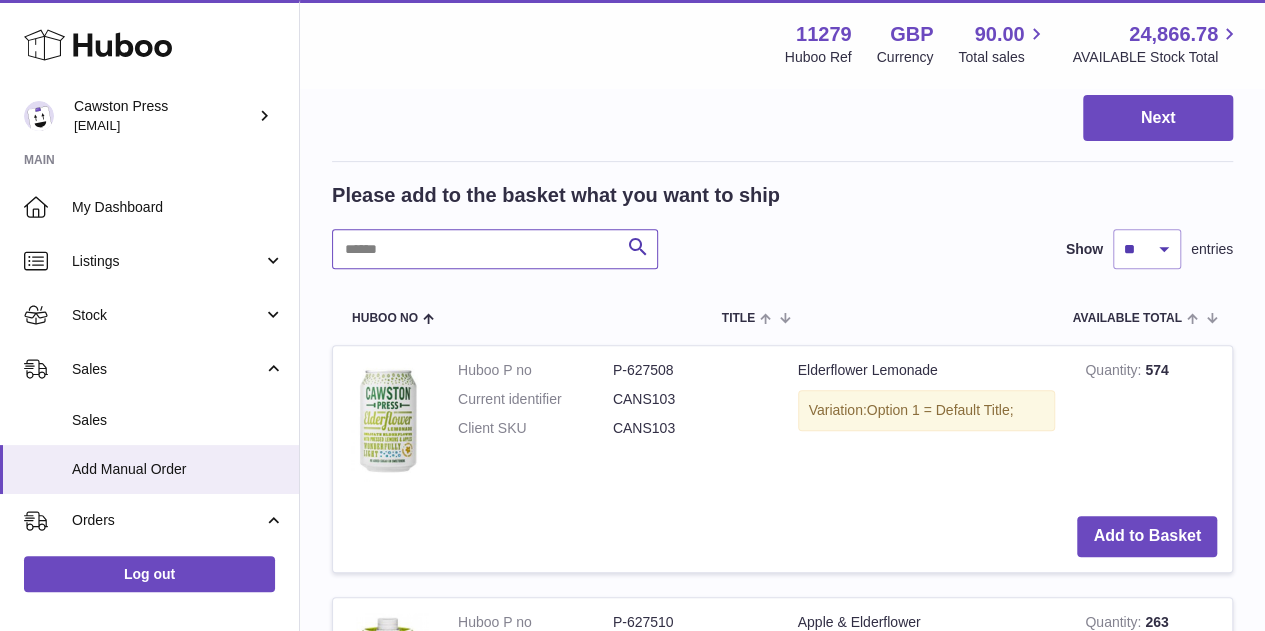 click at bounding box center [495, 249] 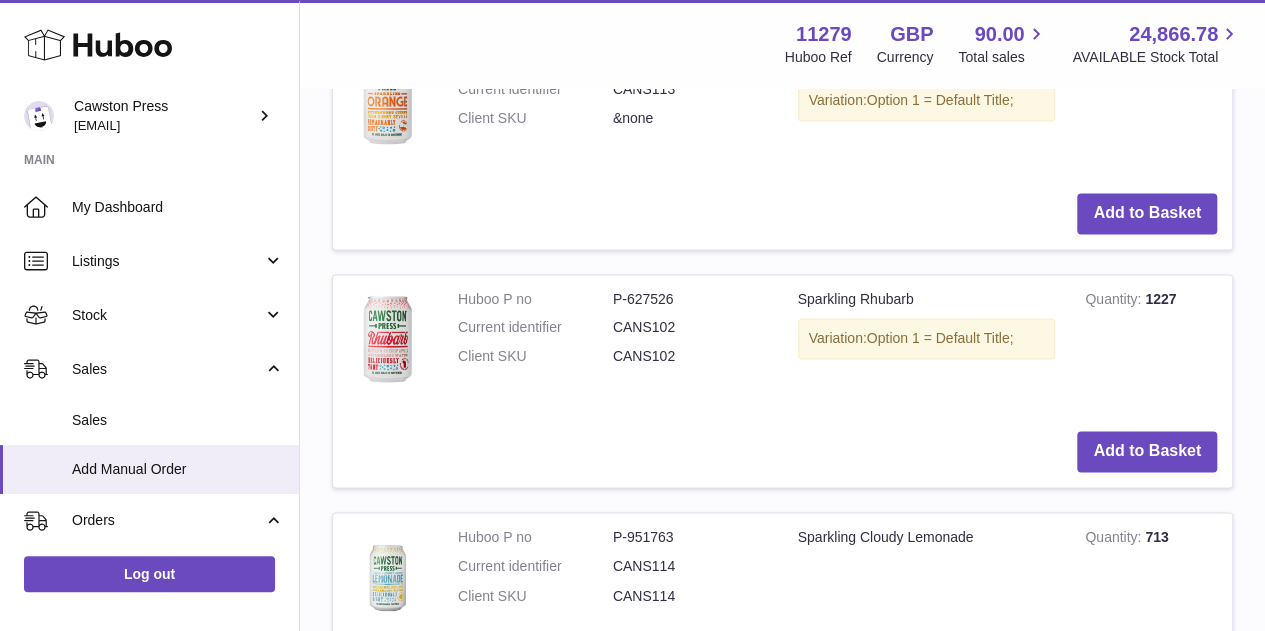 scroll, scrollTop: 1339, scrollLeft: 0, axis: vertical 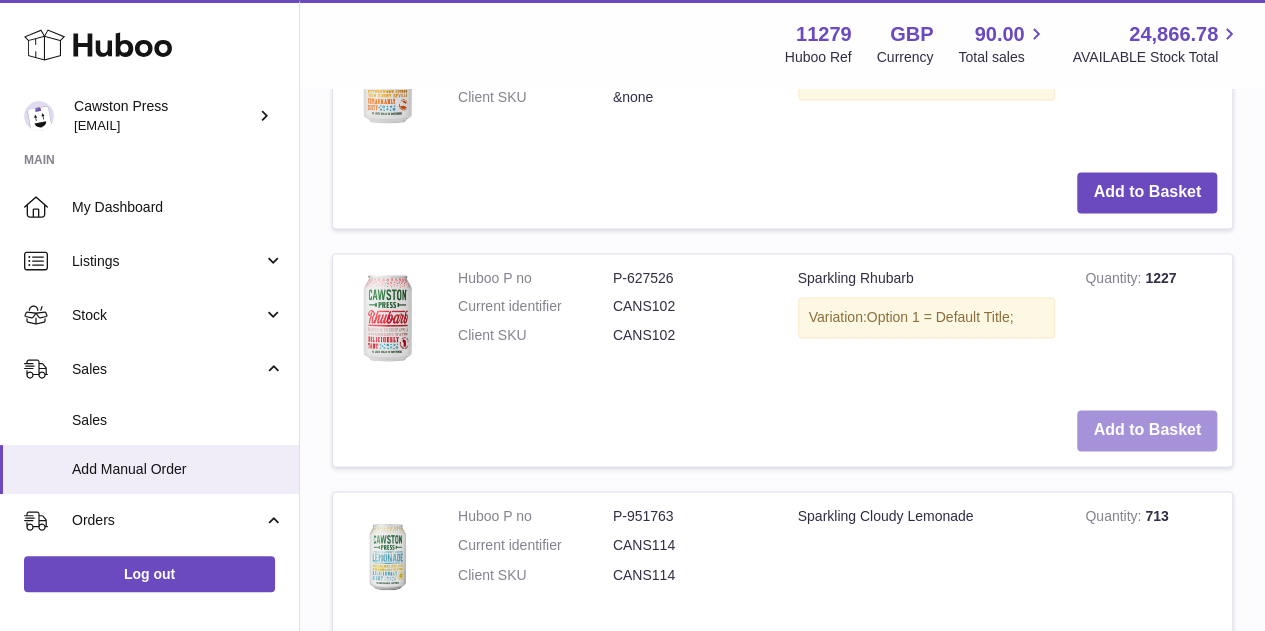 type on "****" 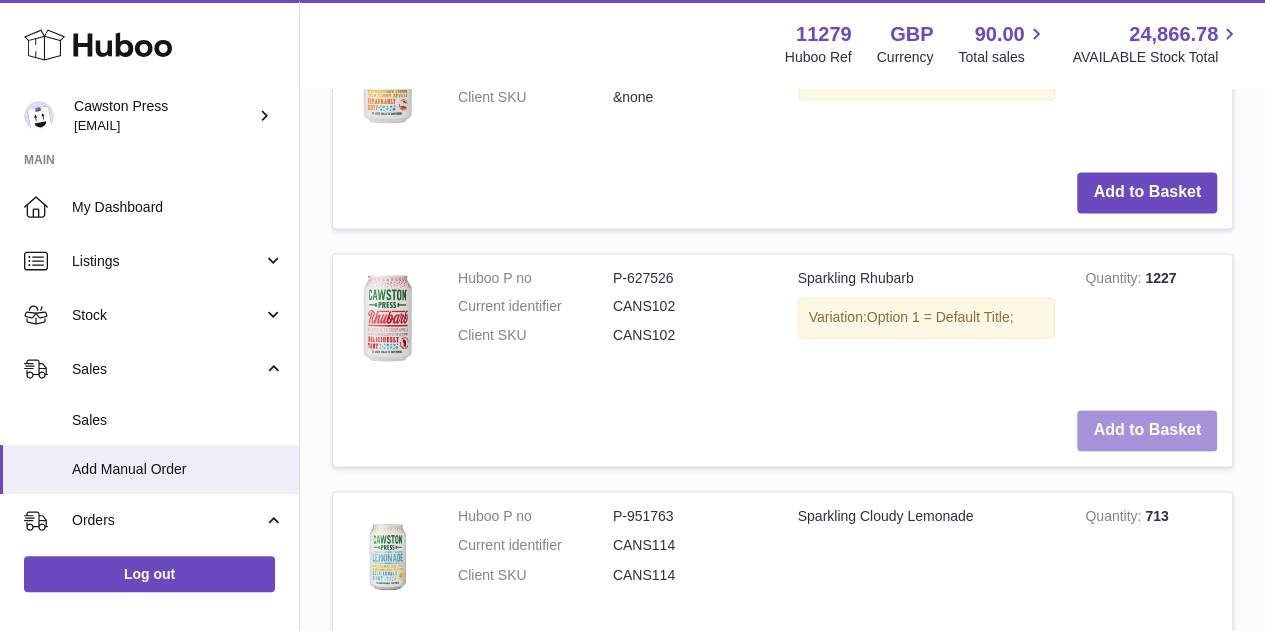 click on "Add to Basket" at bounding box center (1147, 430) 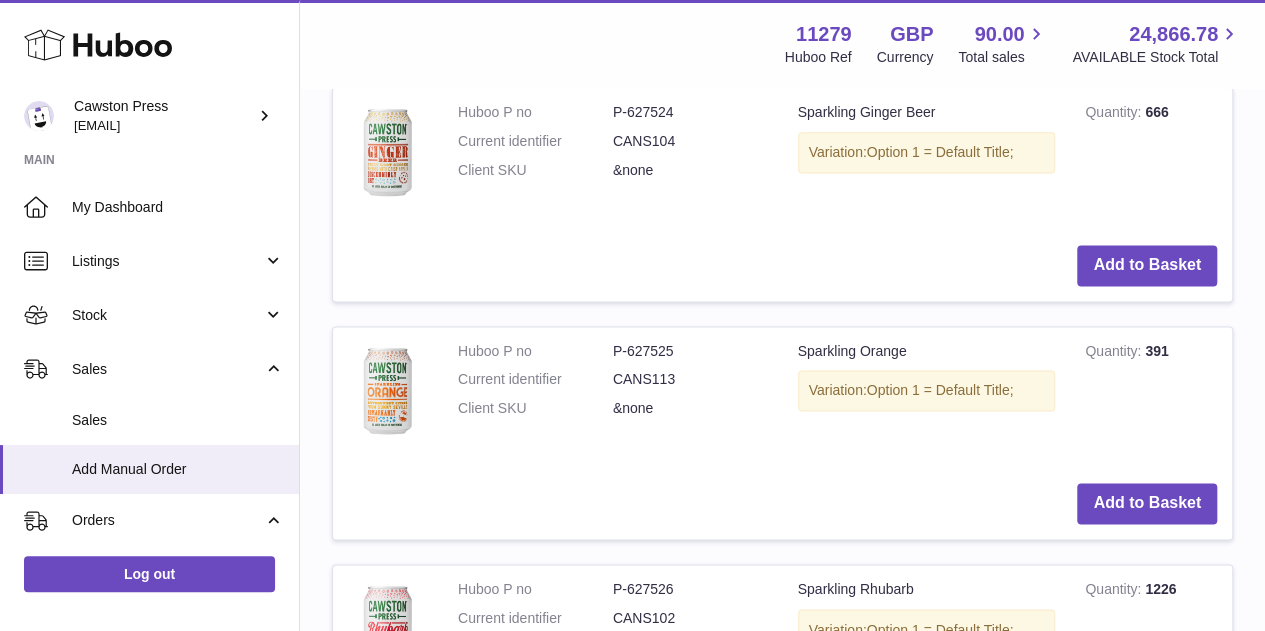 scroll, scrollTop: 1266, scrollLeft: 0, axis: vertical 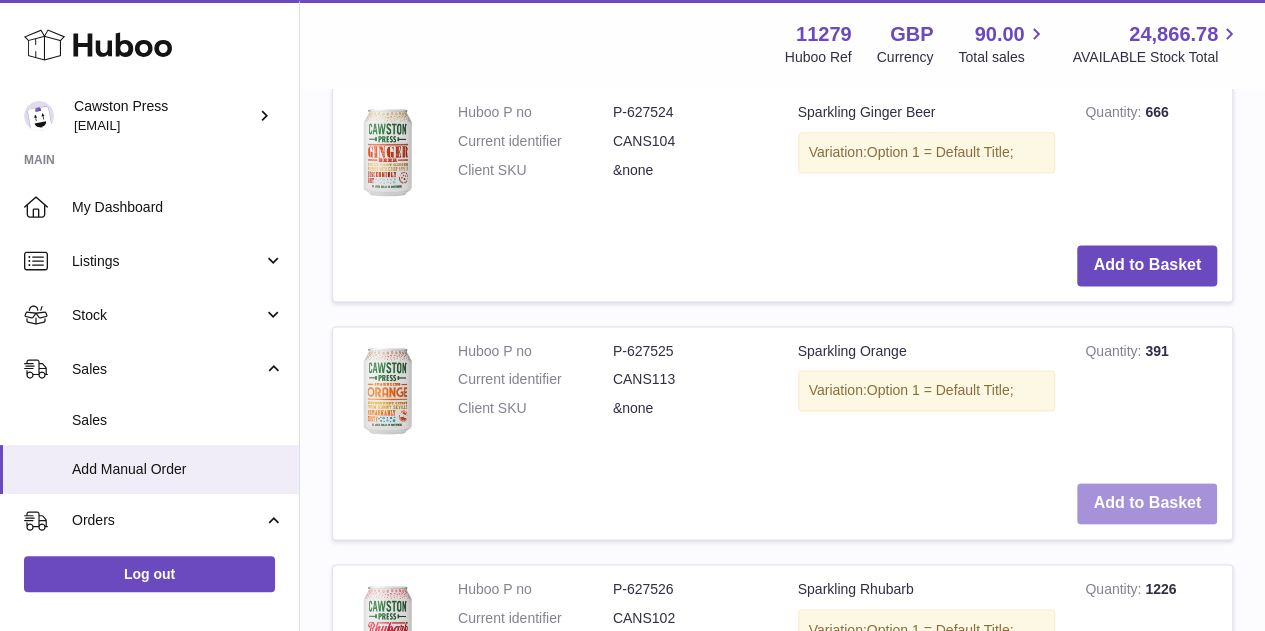 click on "Add to Basket" at bounding box center [1147, 503] 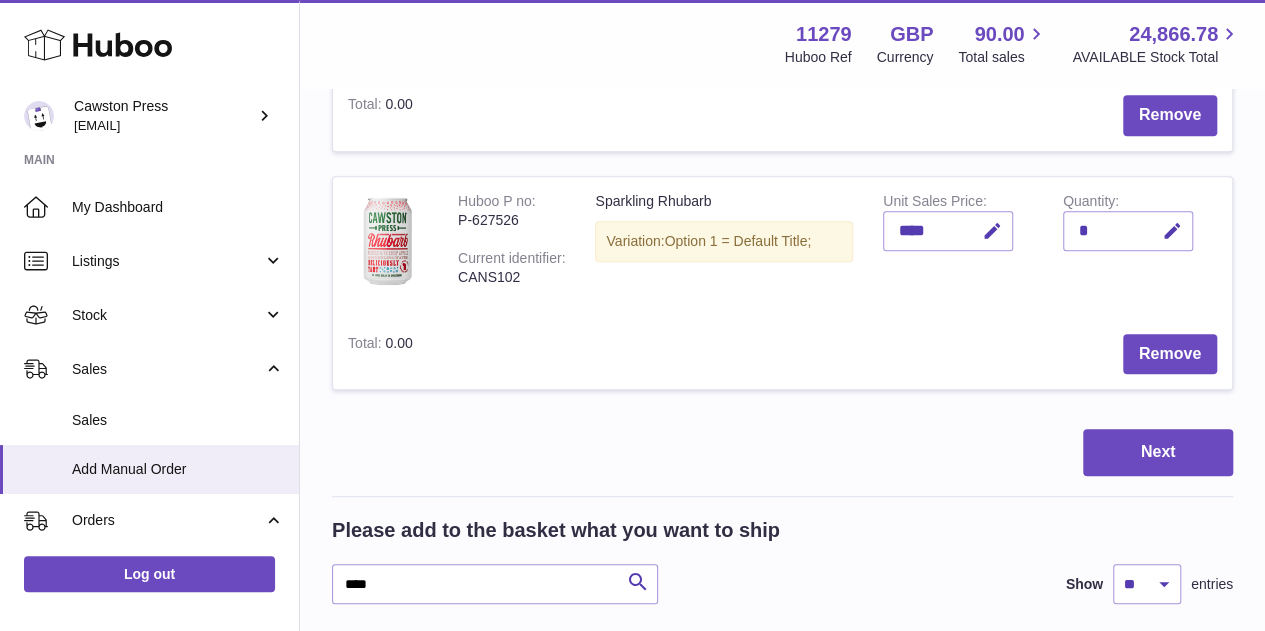 scroll, scrollTop: 420, scrollLeft: 0, axis: vertical 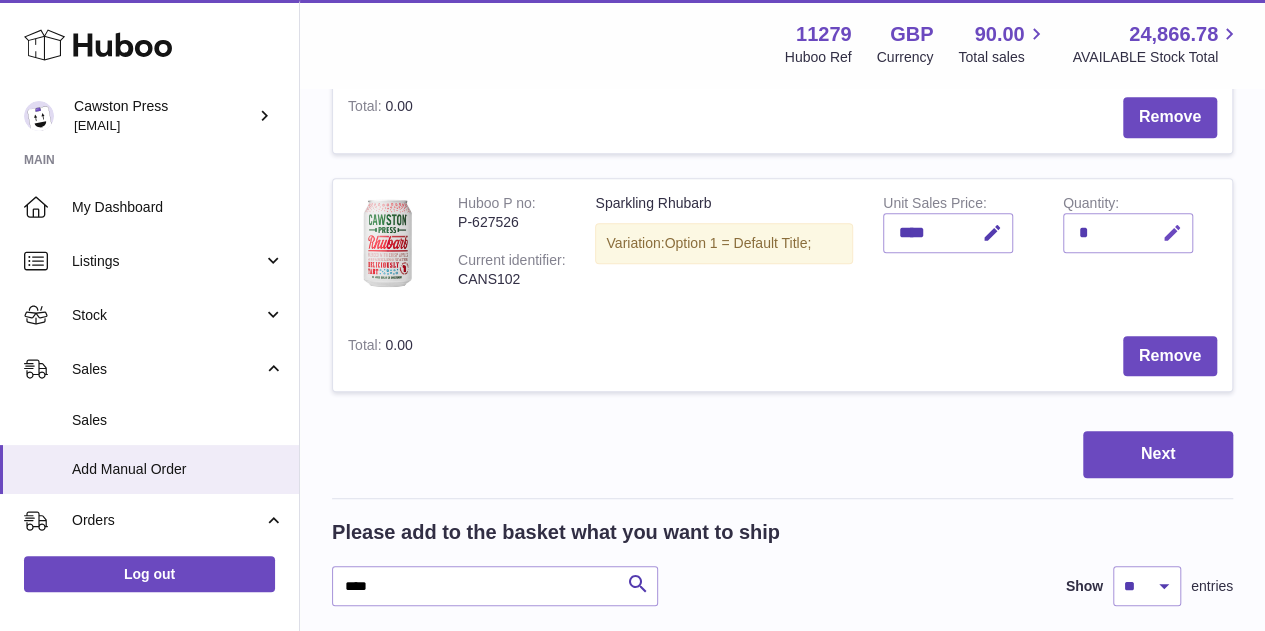 click at bounding box center (1172, 233) 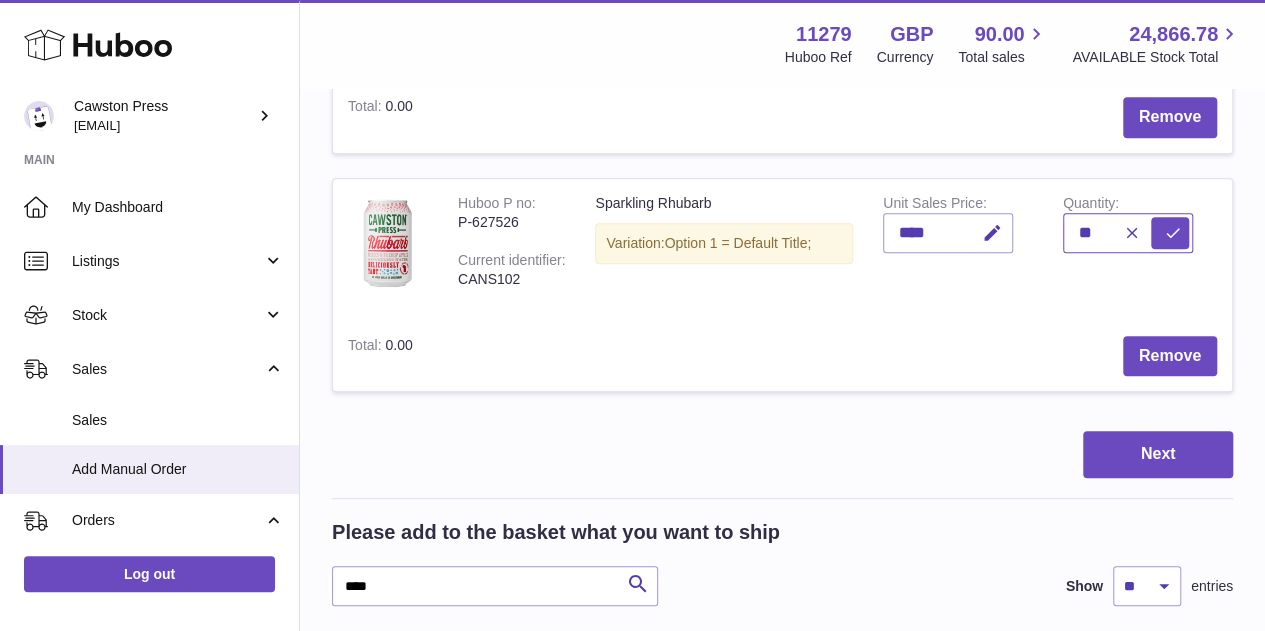 type on "**" 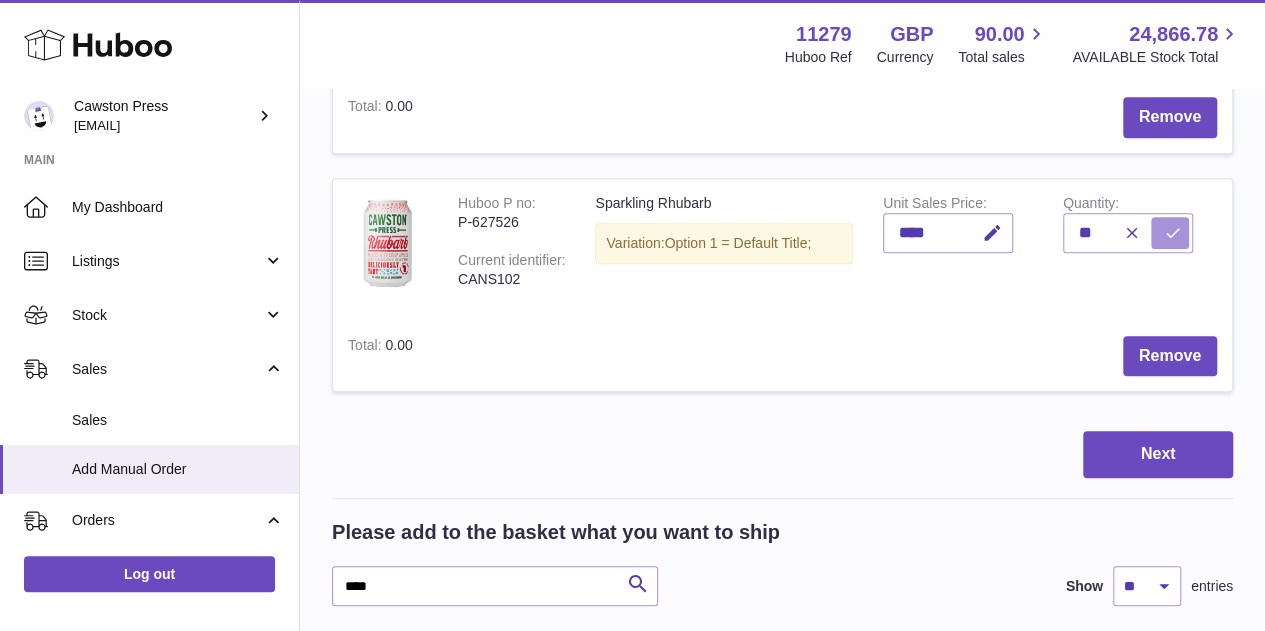 click at bounding box center [1173, 233] 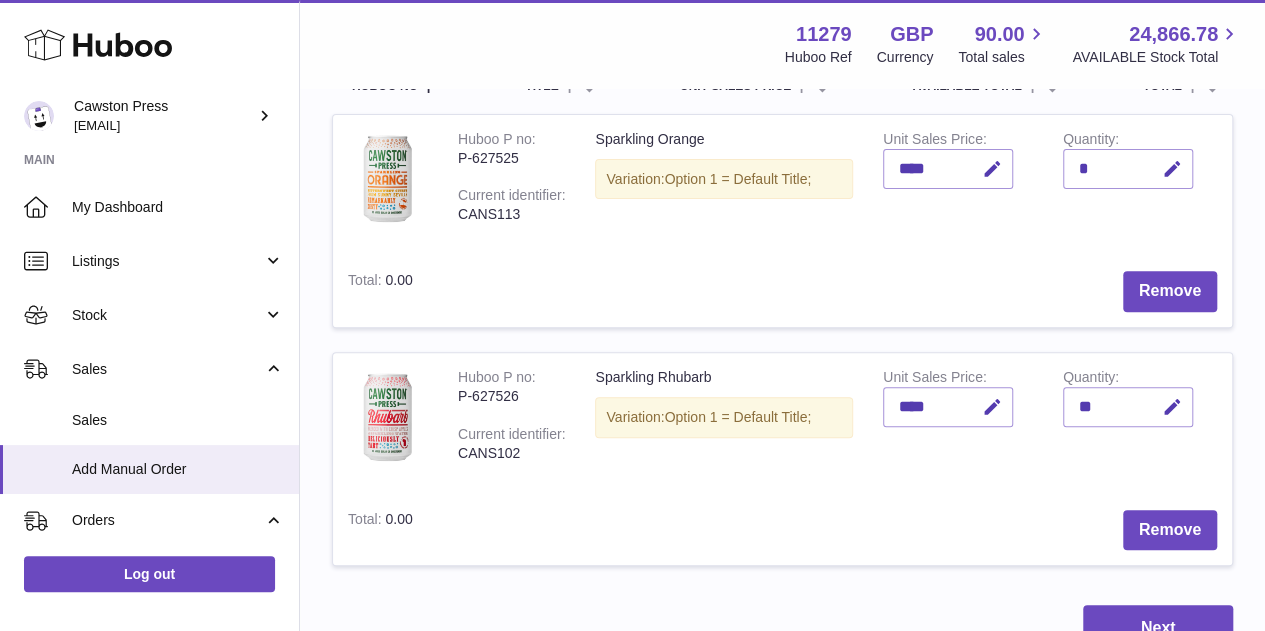 scroll, scrollTop: 224, scrollLeft: 0, axis: vertical 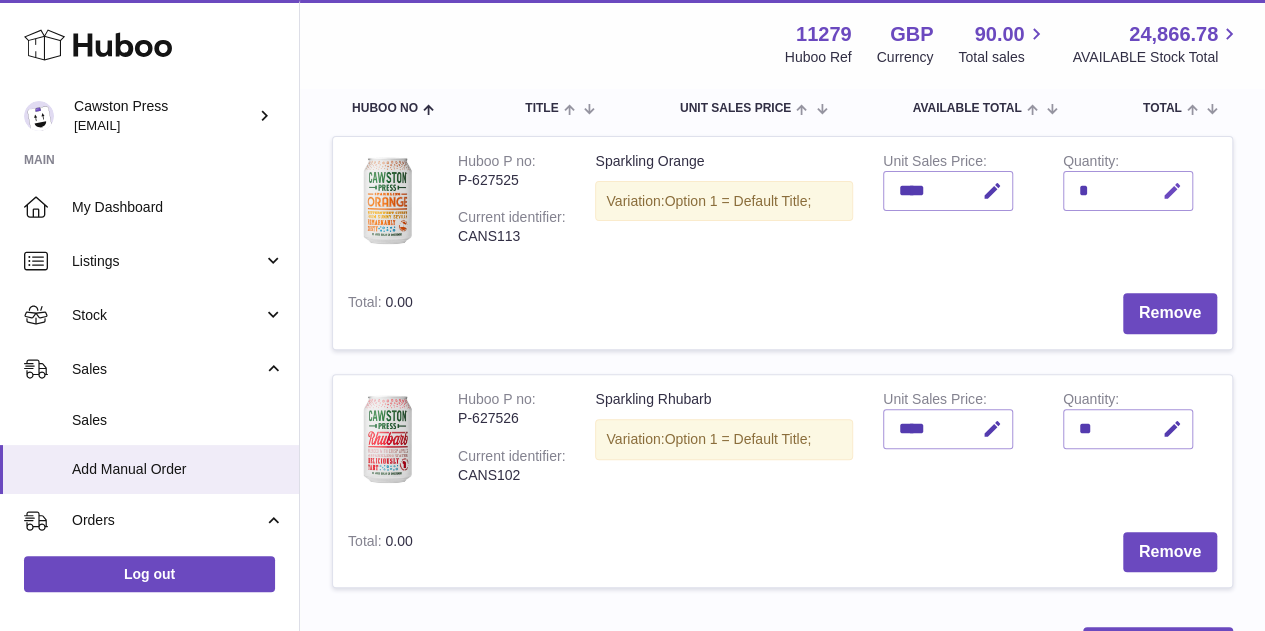click at bounding box center (1172, 191) 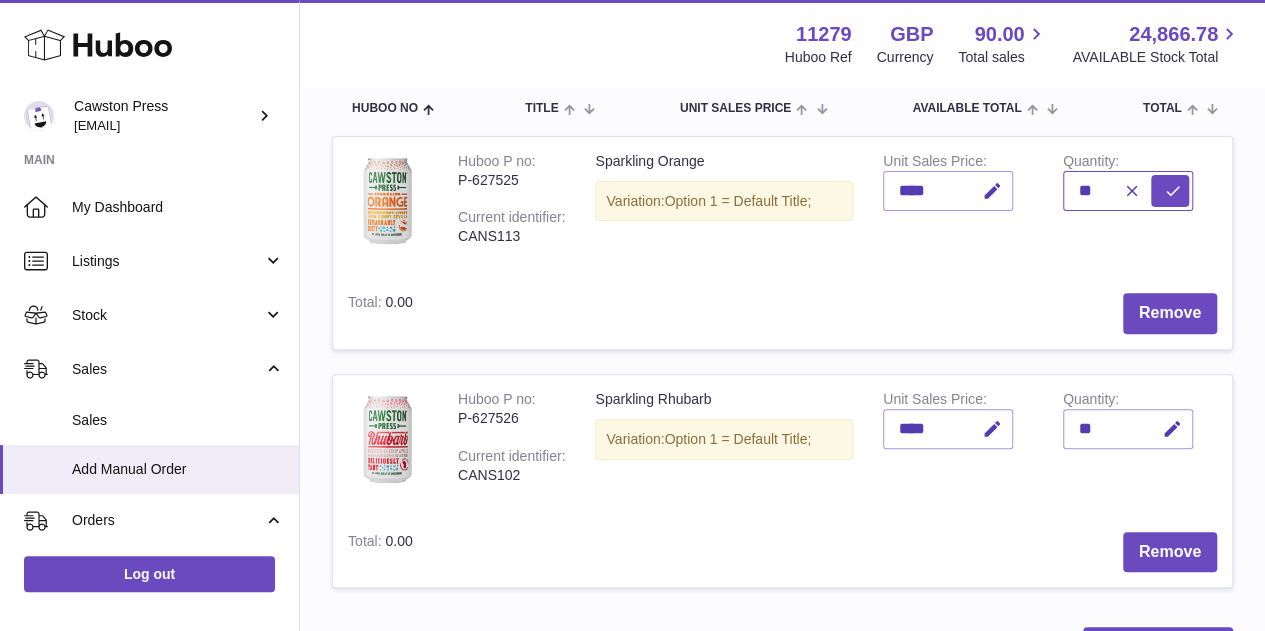 type on "**" 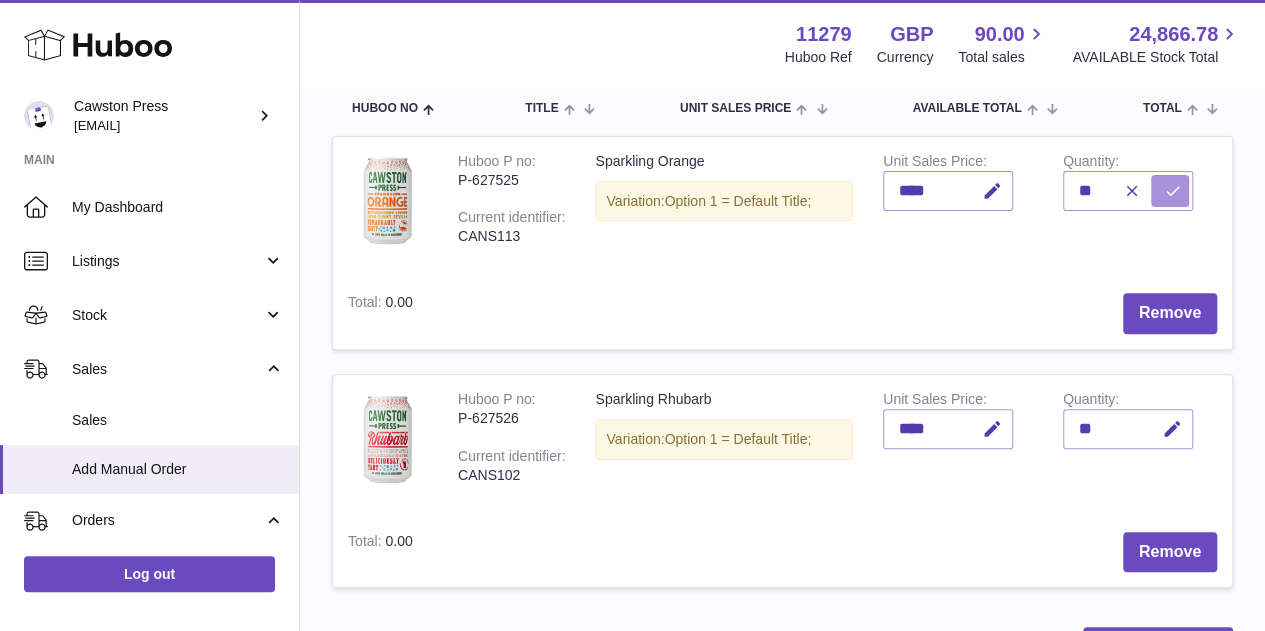 click at bounding box center [1173, 191] 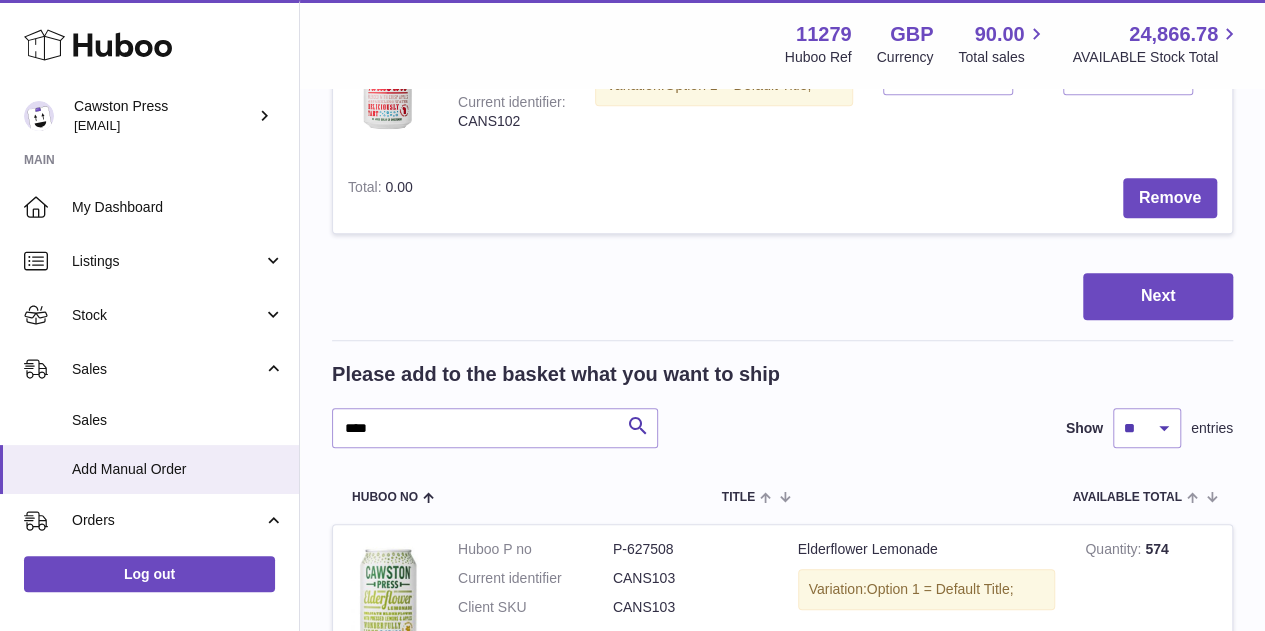 scroll, scrollTop: 588, scrollLeft: 0, axis: vertical 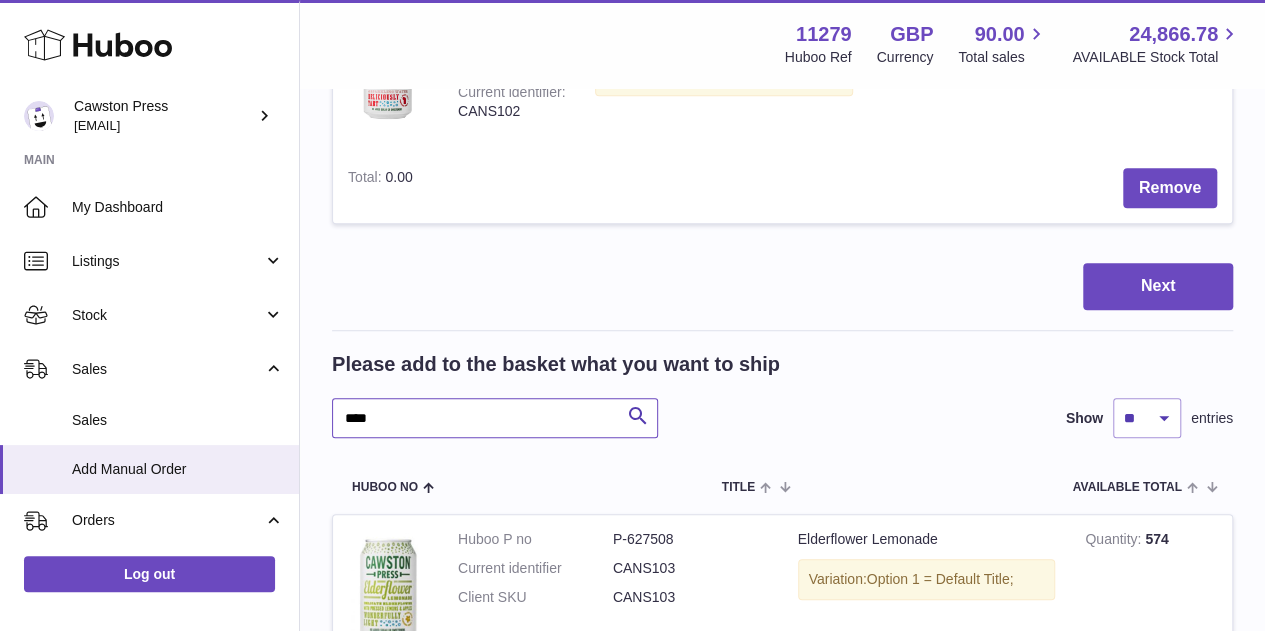 click on "****" at bounding box center [495, 418] 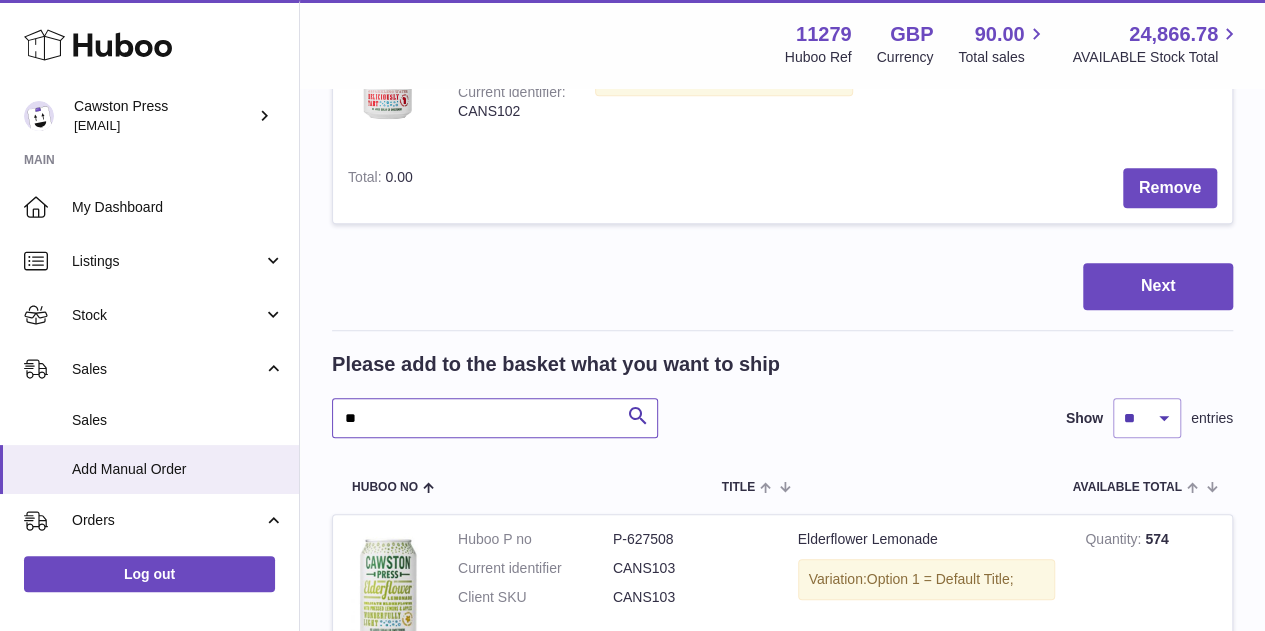 type on "*" 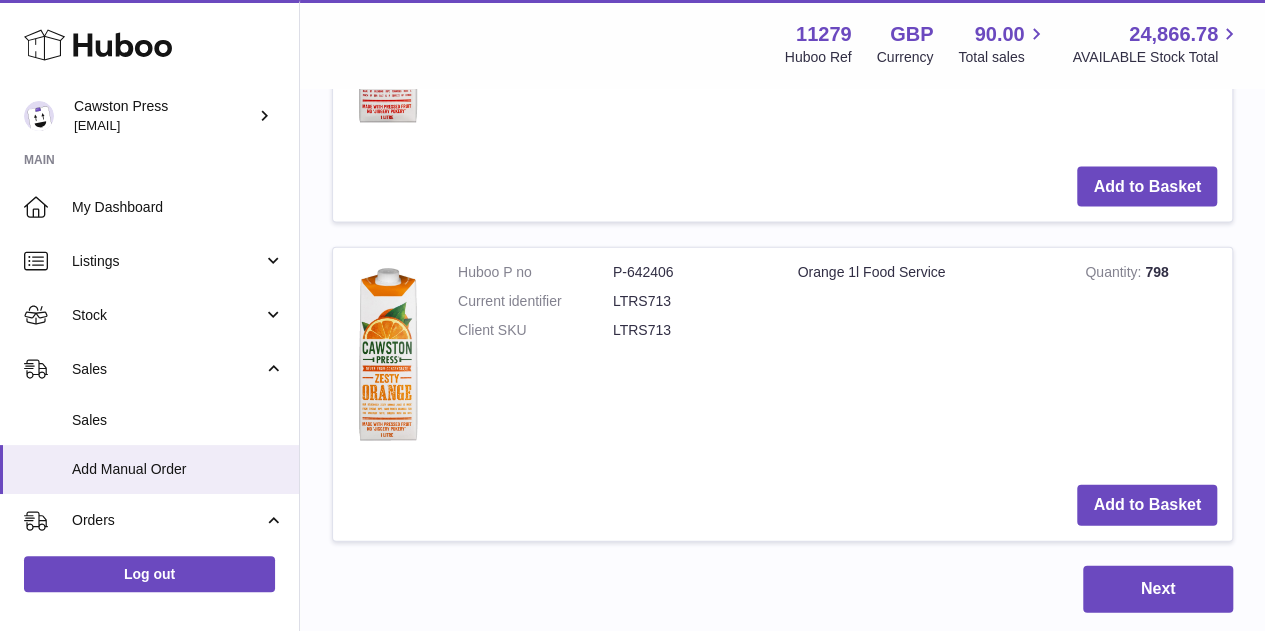 scroll, scrollTop: 2130, scrollLeft: 0, axis: vertical 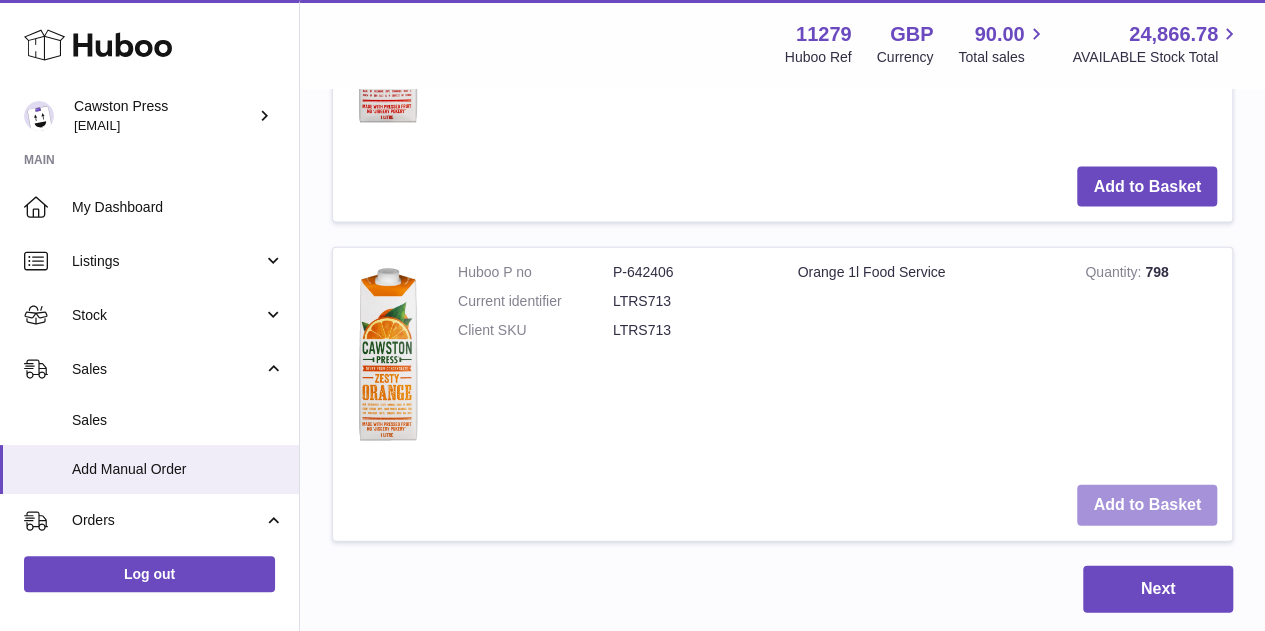 type on "****" 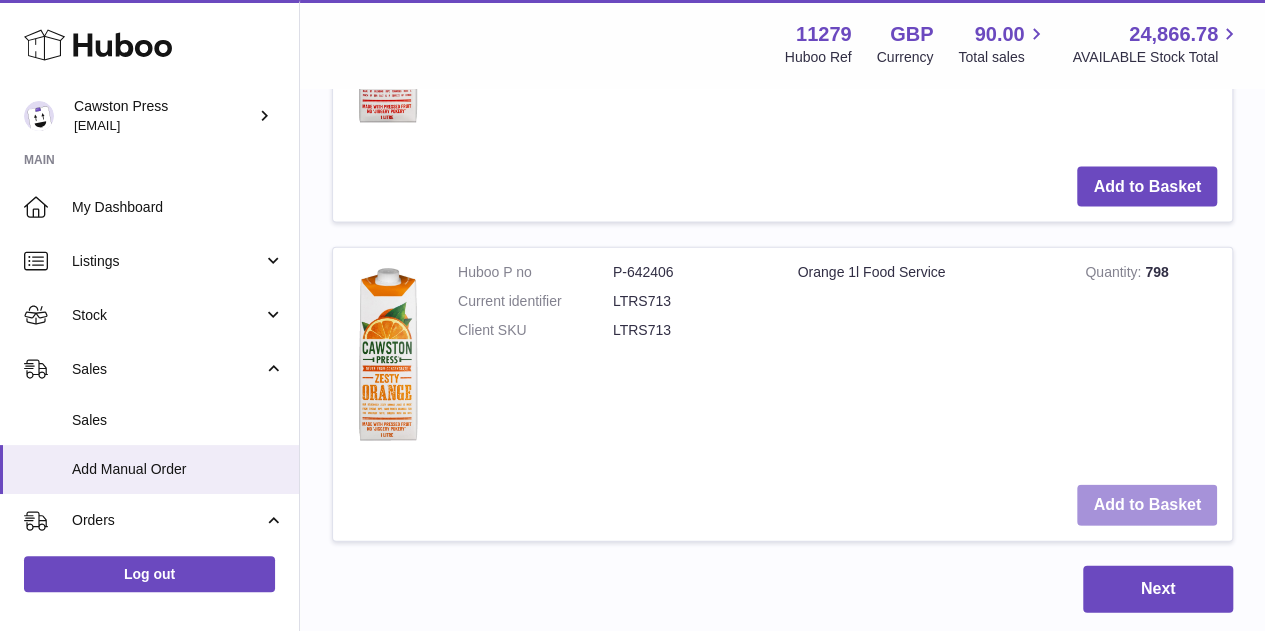 click on "Add to Basket" at bounding box center (1147, 505) 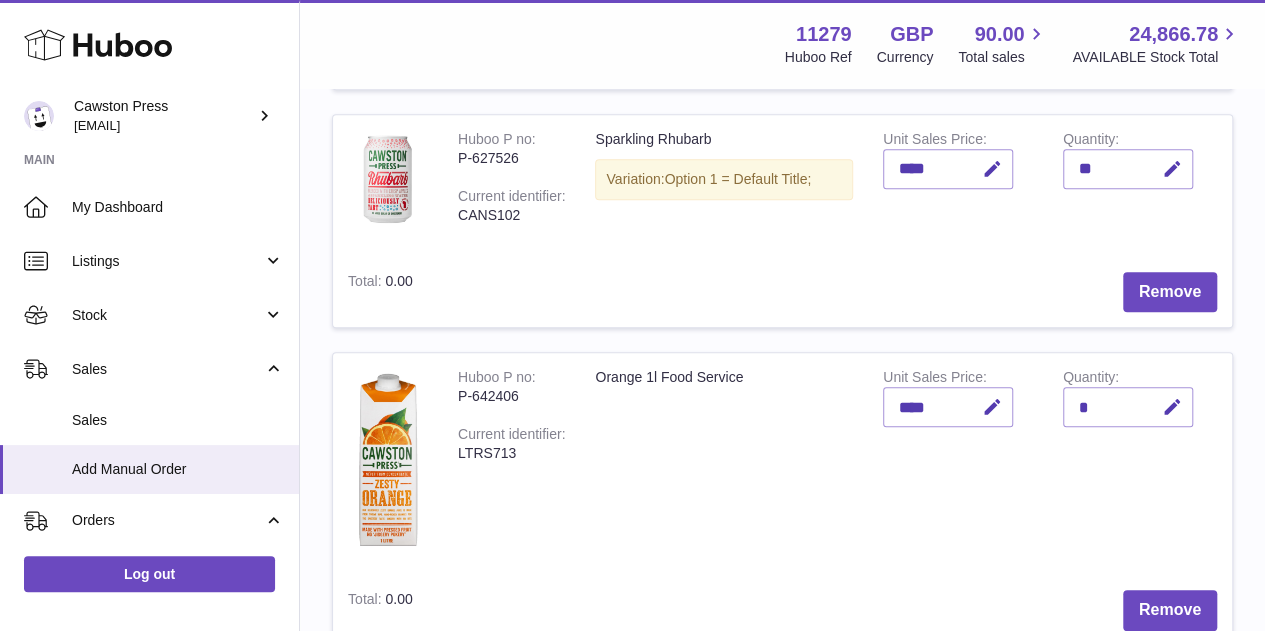 scroll, scrollTop: 480, scrollLeft: 0, axis: vertical 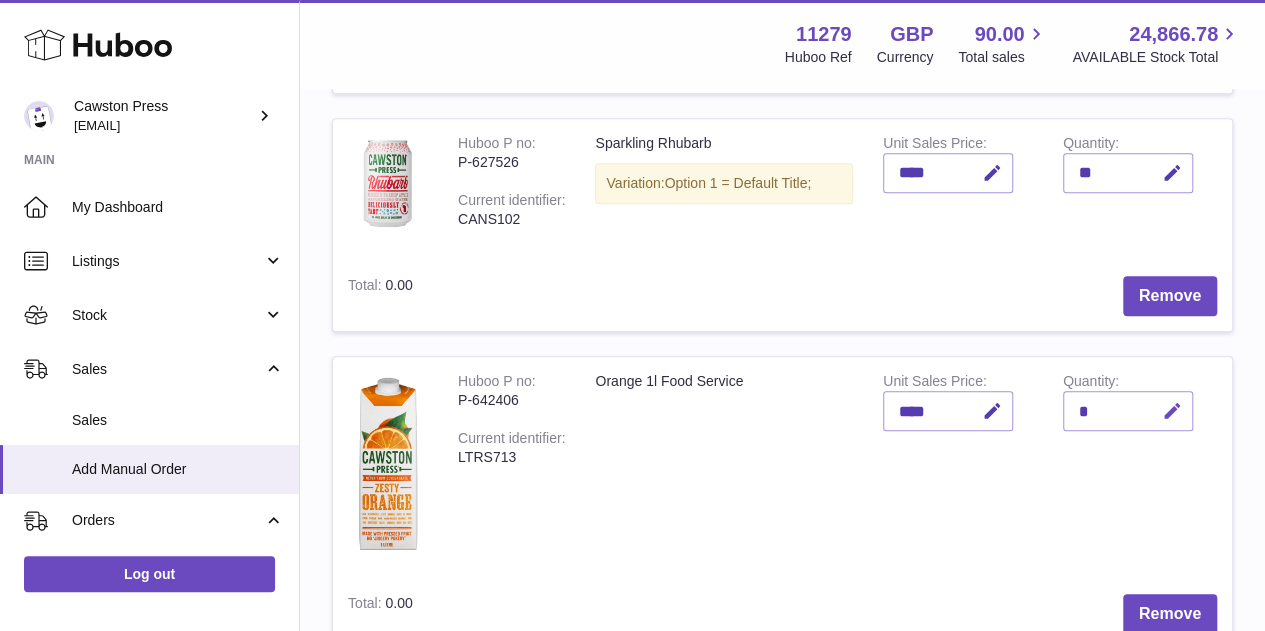 click at bounding box center [1169, 411] 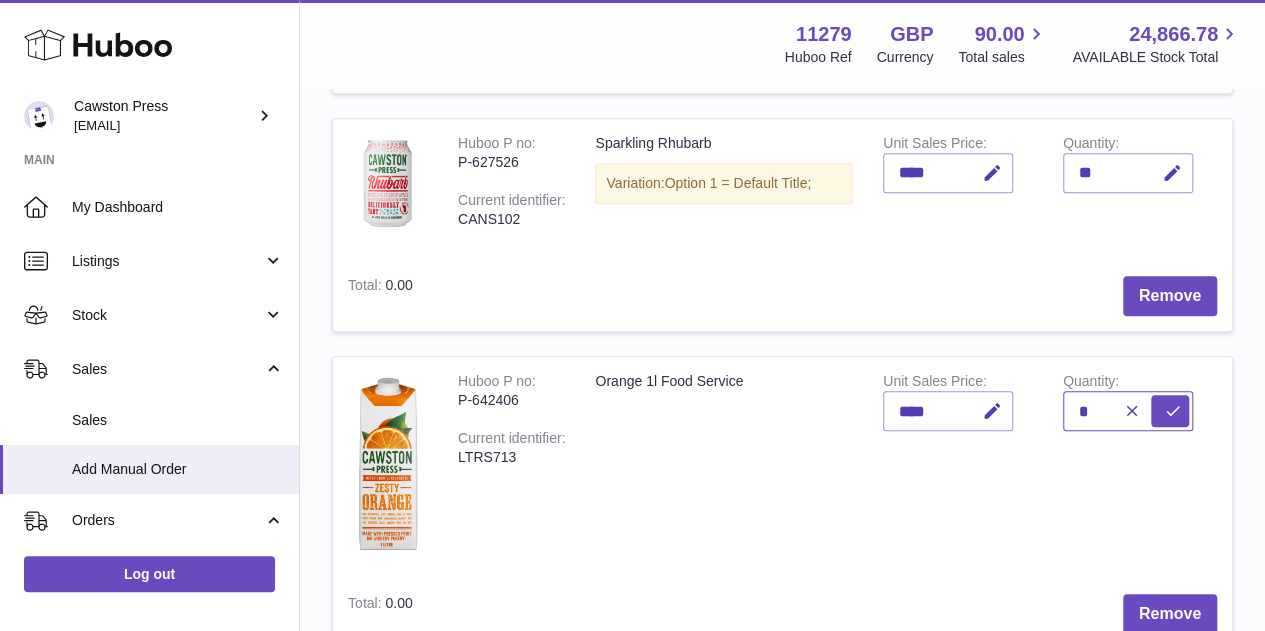 type on "*" 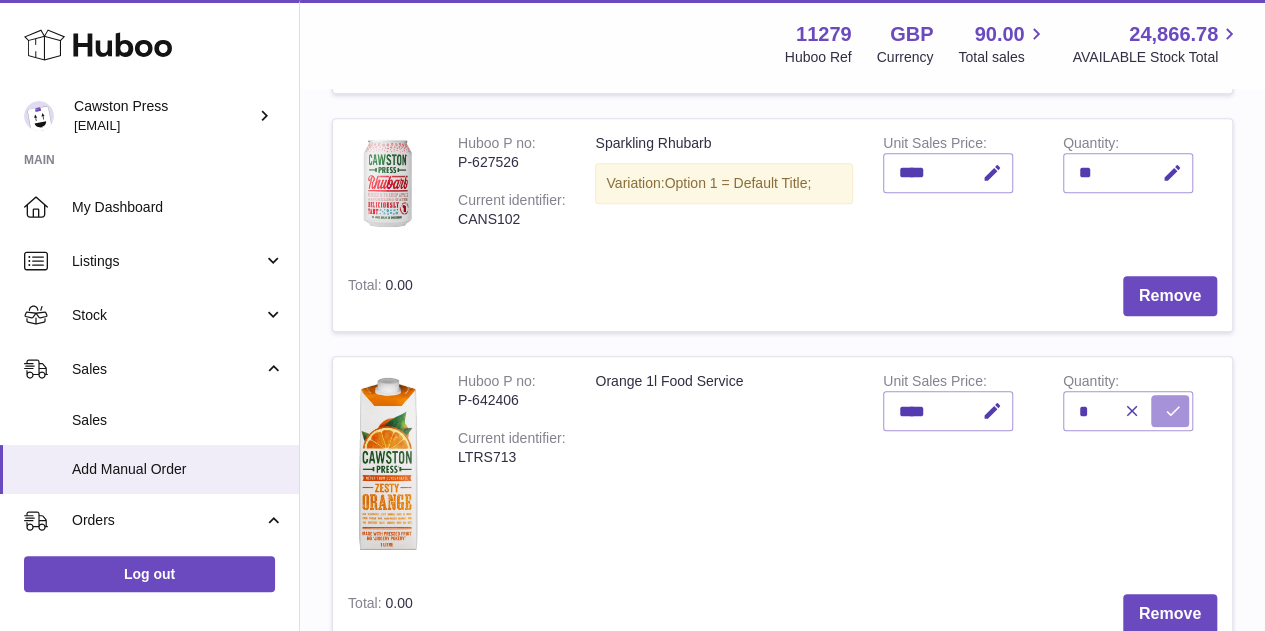 click at bounding box center [1170, 411] 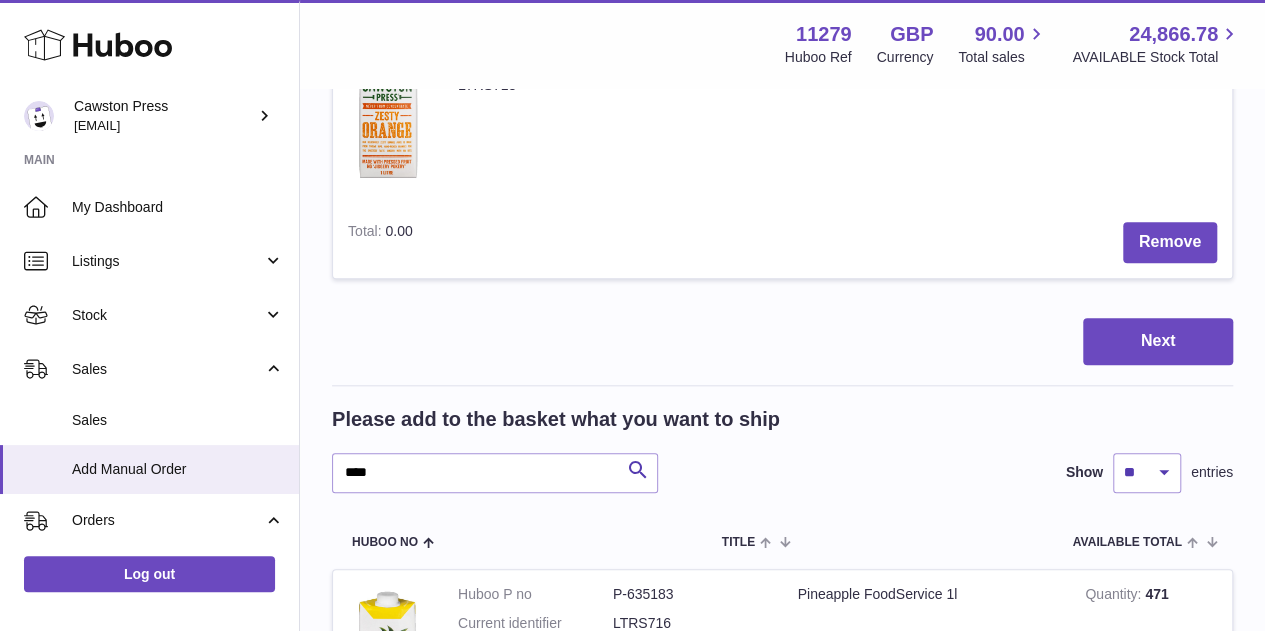 scroll, scrollTop: 852, scrollLeft: 0, axis: vertical 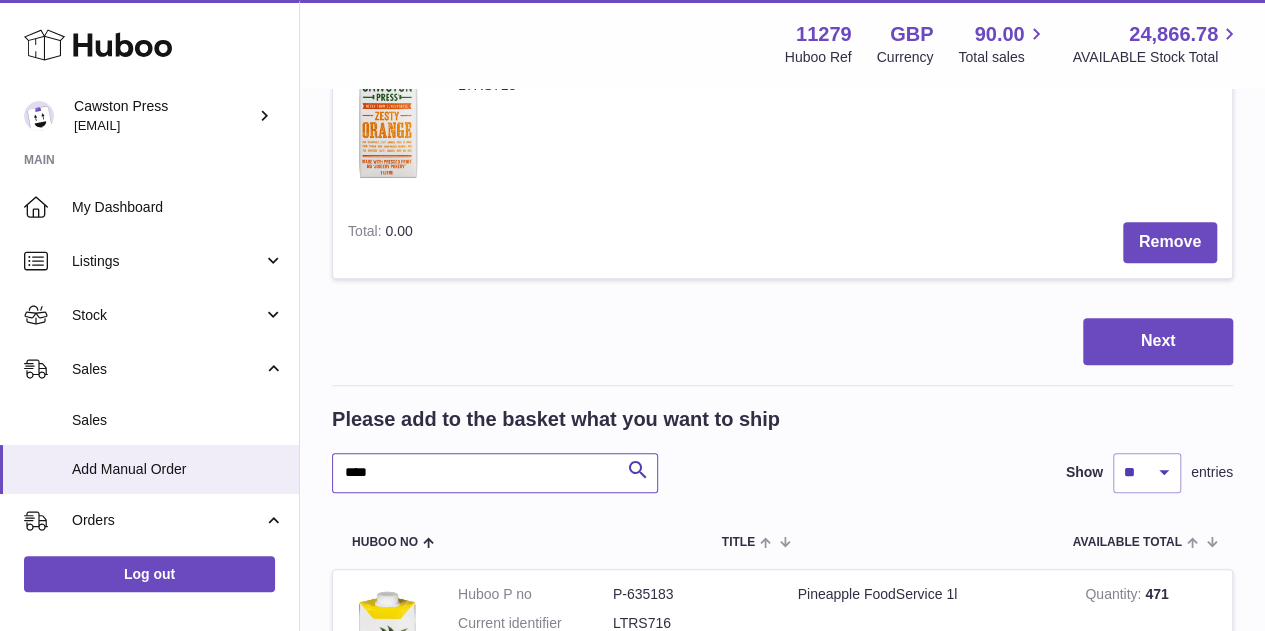 click on "****" at bounding box center (495, 473) 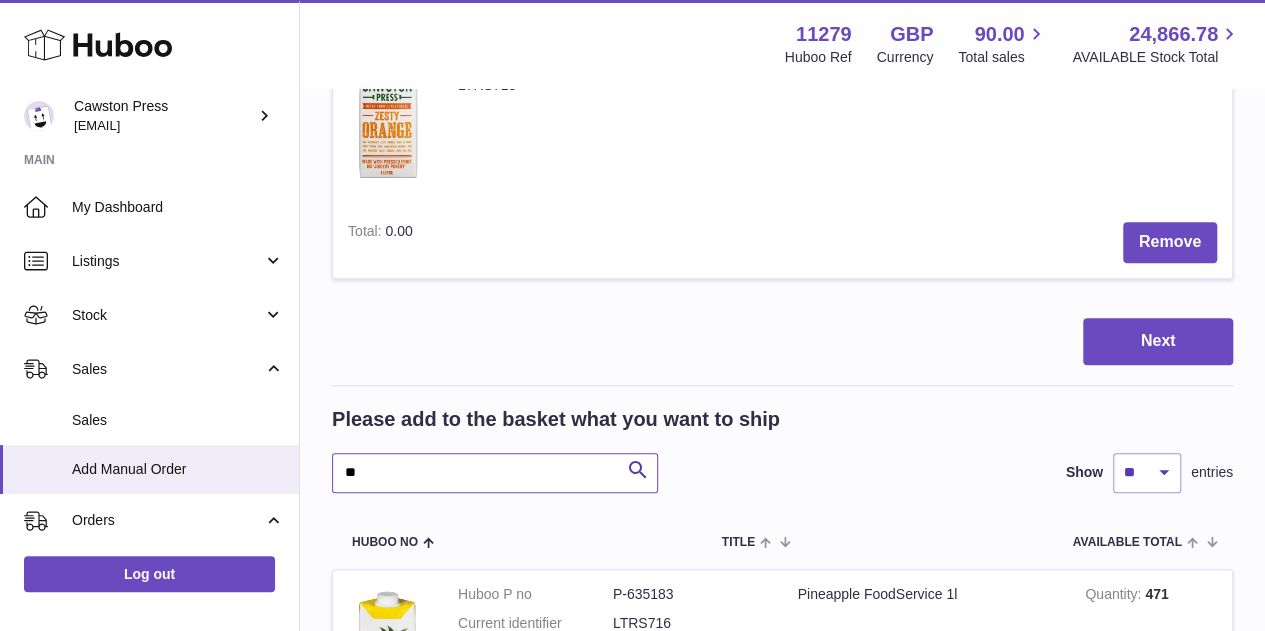 type on "*" 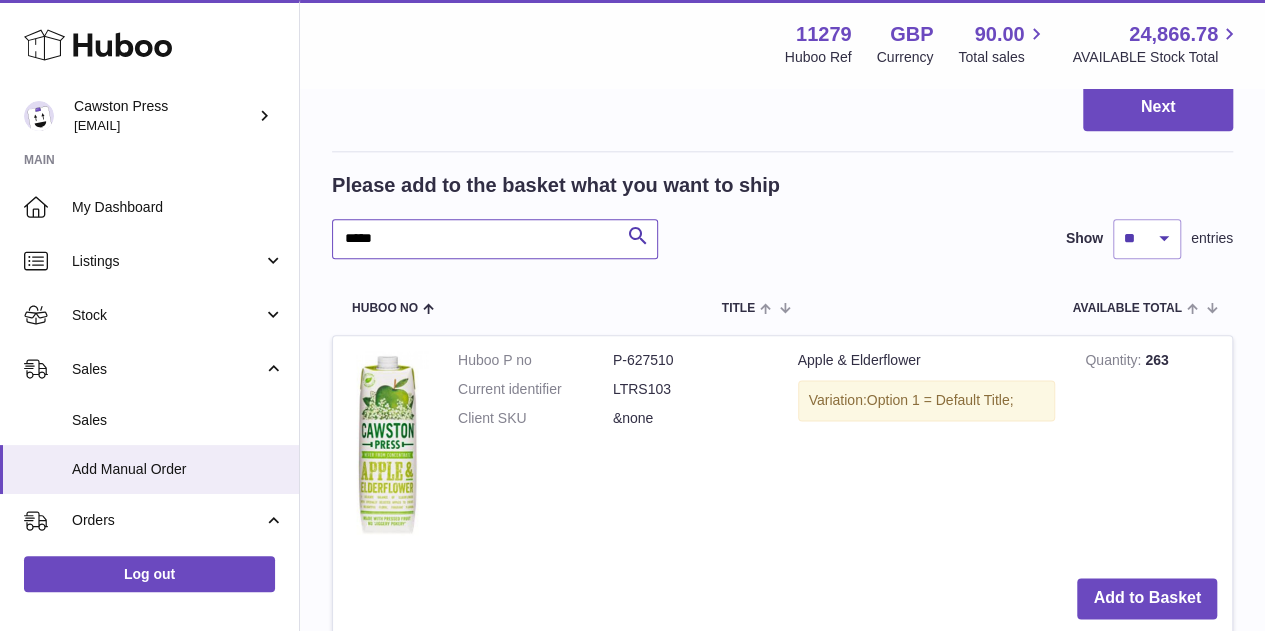 scroll, scrollTop: 991, scrollLeft: 0, axis: vertical 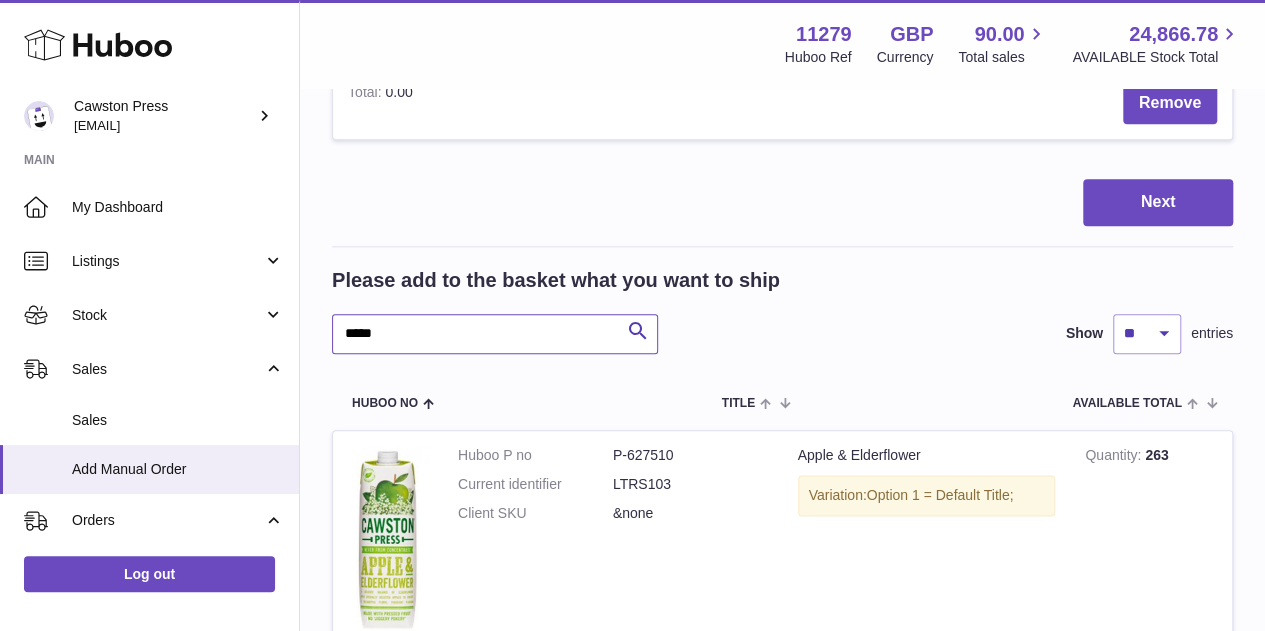 click on "*****" at bounding box center (495, 334) 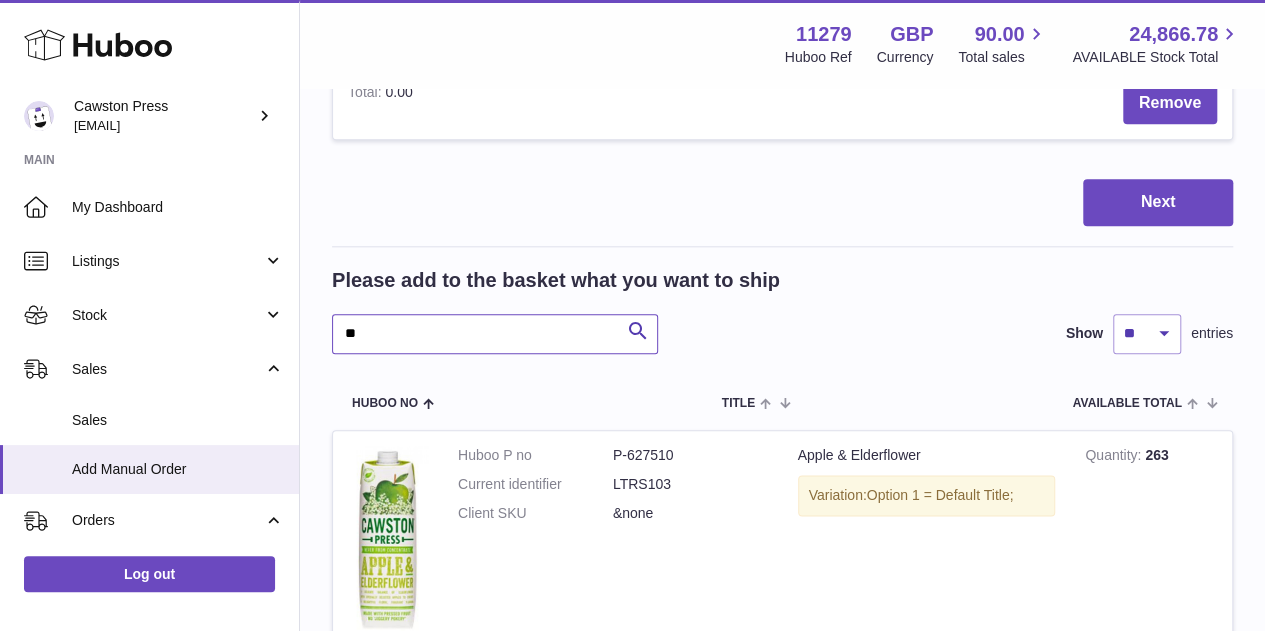 type on "*" 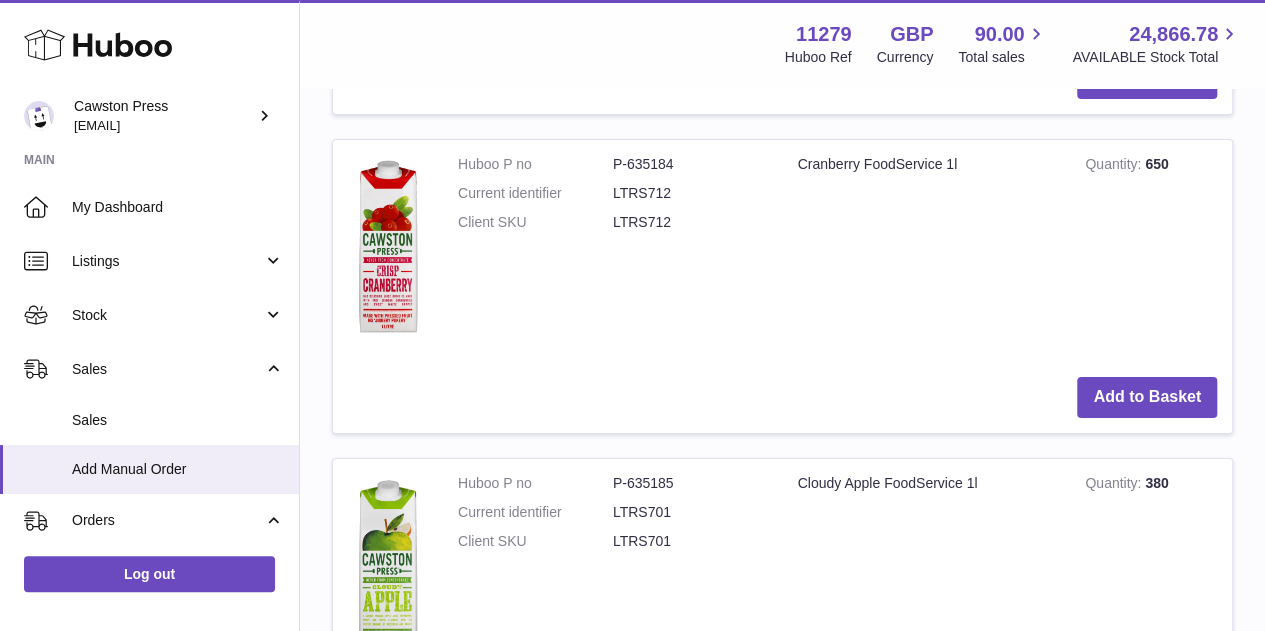 scroll, scrollTop: 3950, scrollLeft: 0, axis: vertical 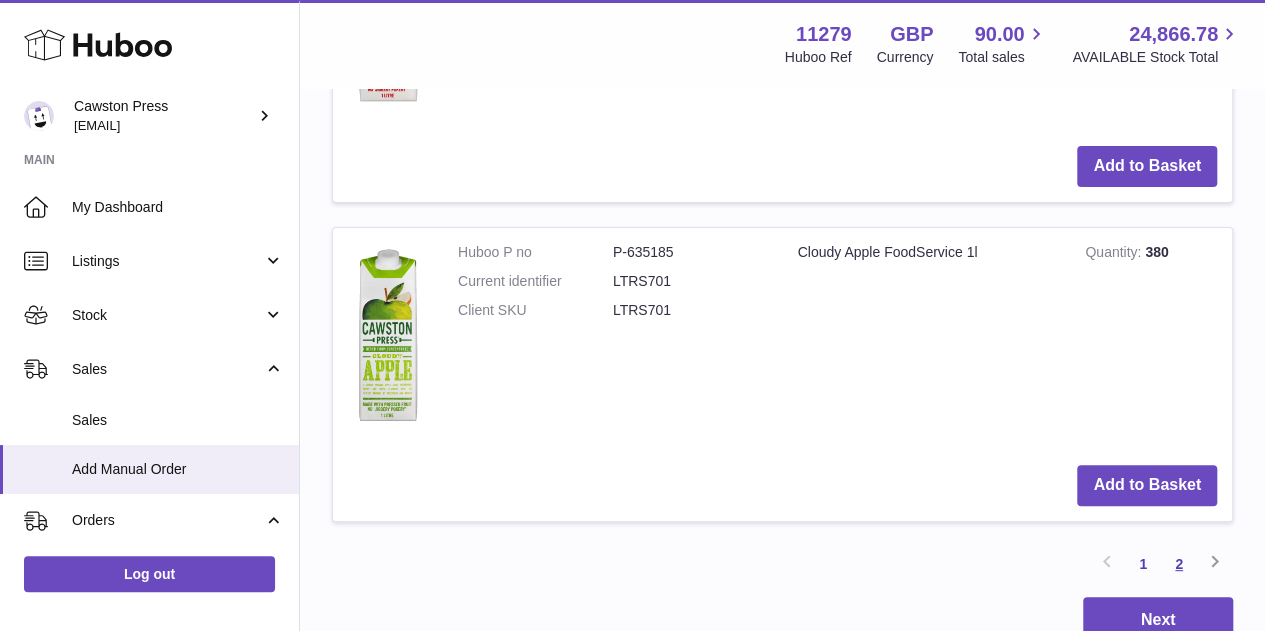 type on "****" 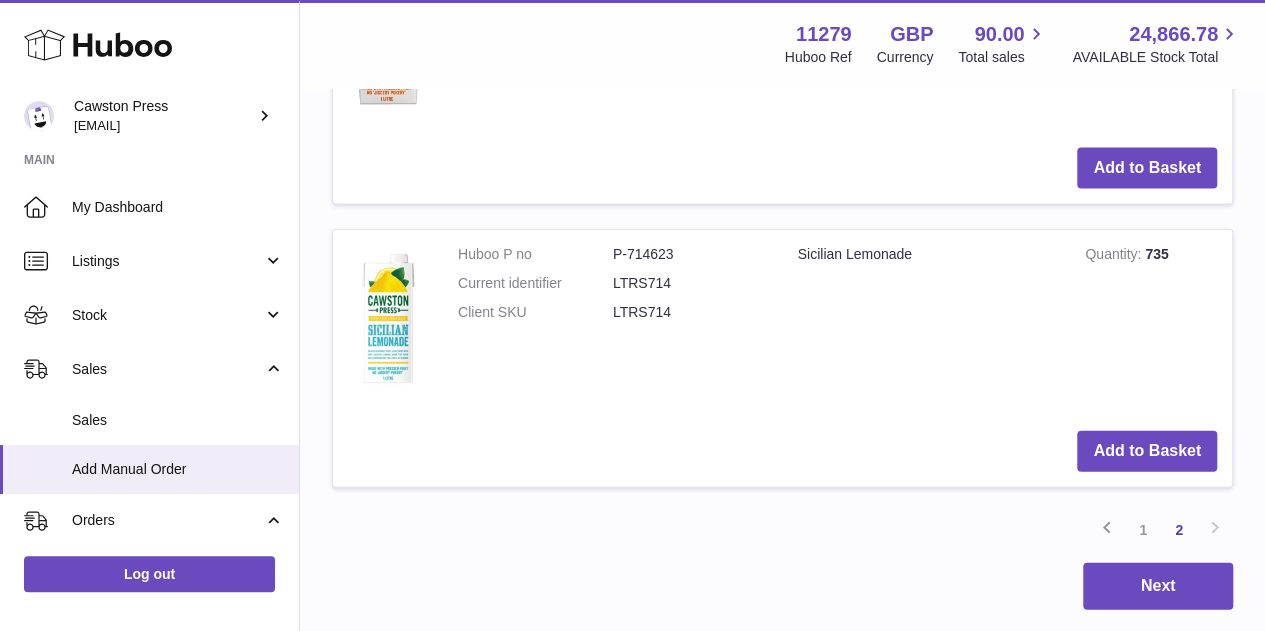 scroll, scrollTop: 2148, scrollLeft: 0, axis: vertical 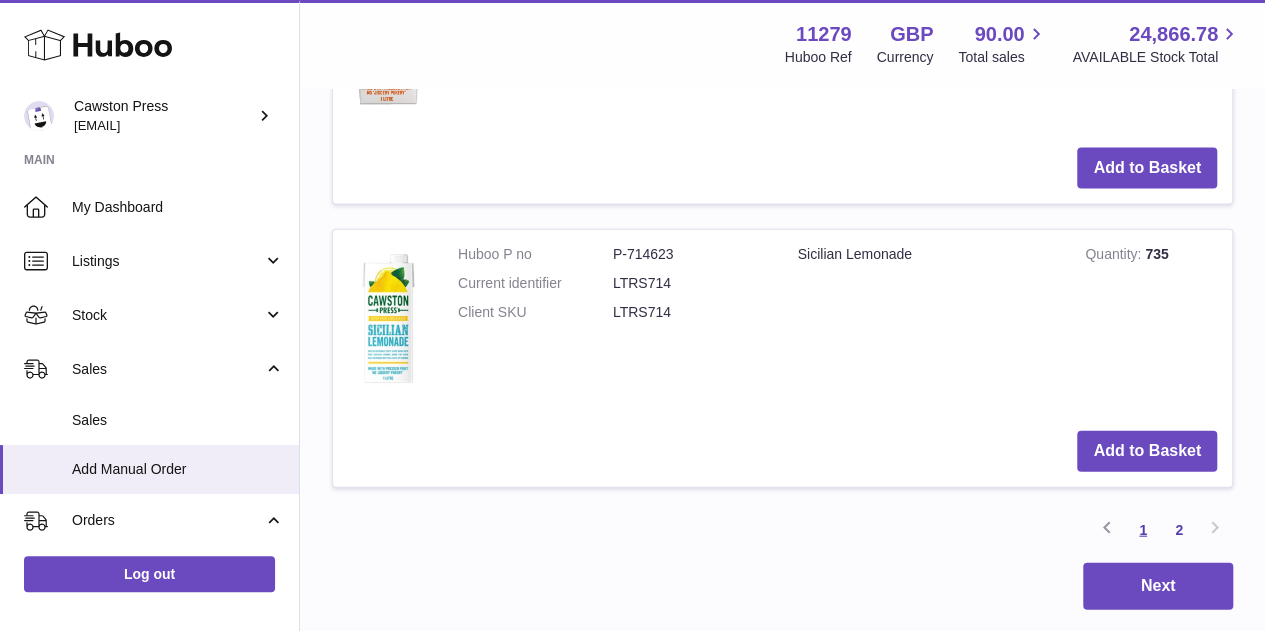 click on "1" at bounding box center [1143, 530] 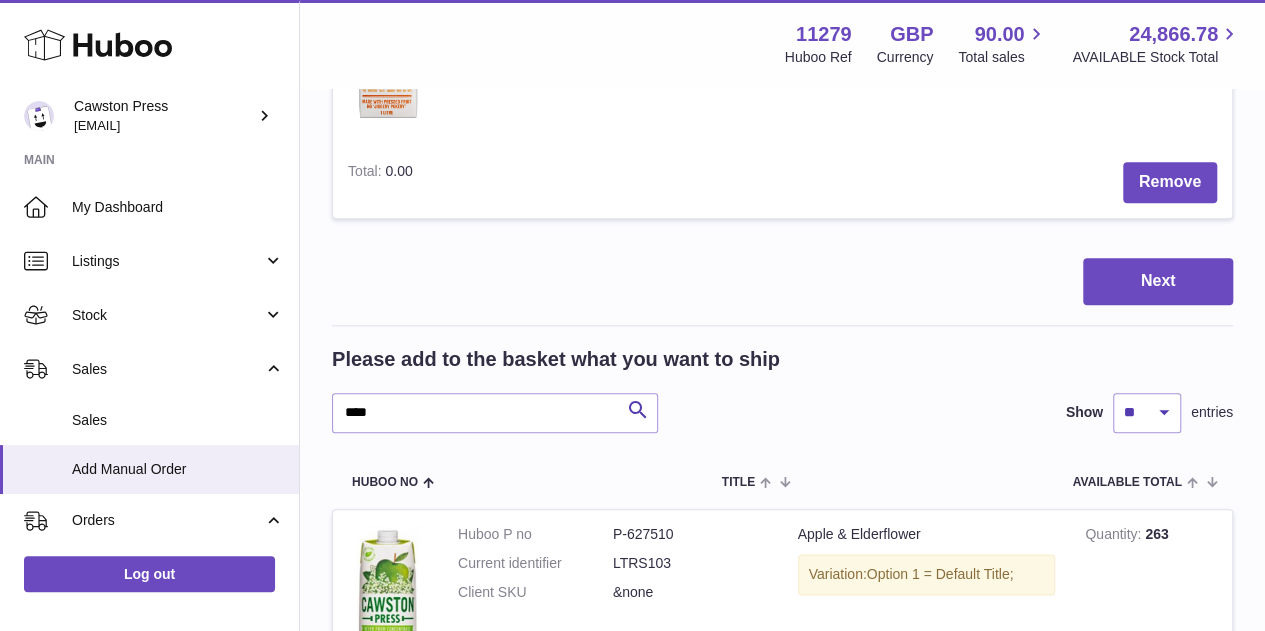 scroll, scrollTop: 913, scrollLeft: 0, axis: vertical 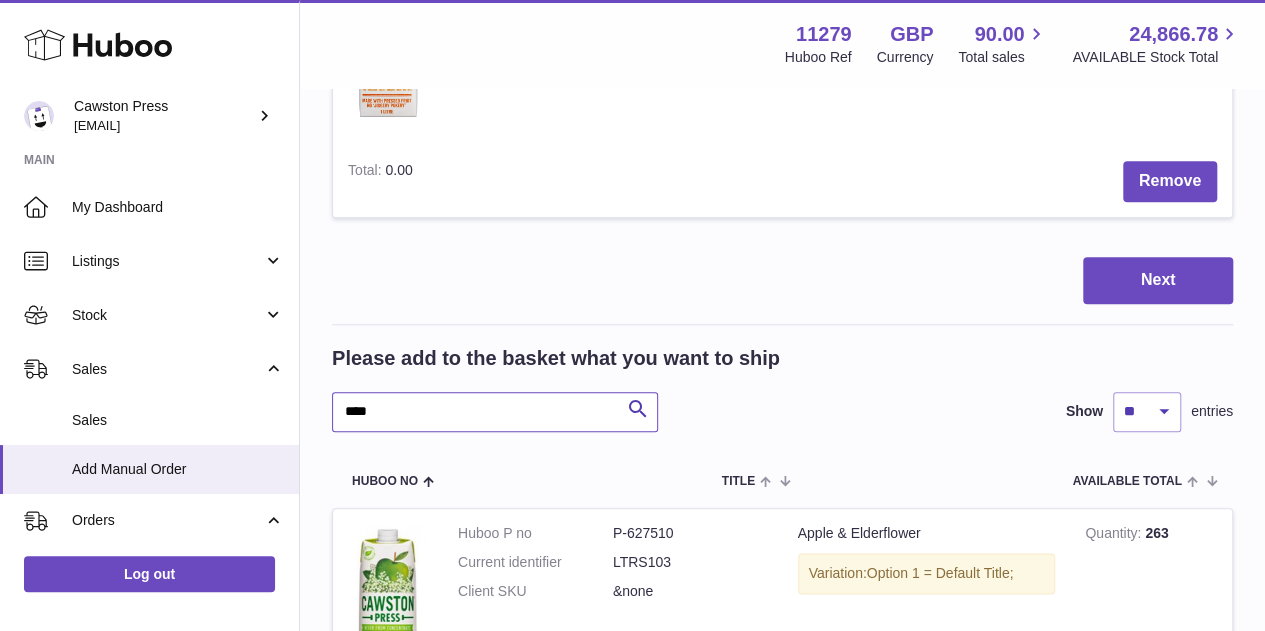 click on "****" at bounding box center [495, 412] 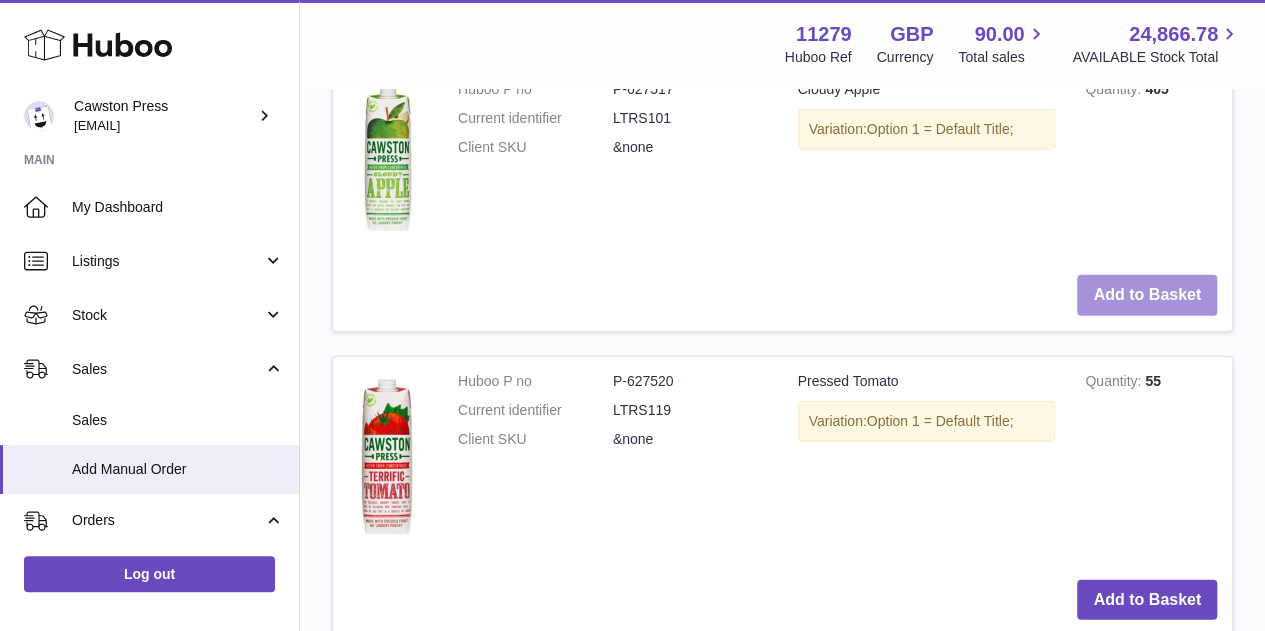scroll, scrollTop: 2554, scrollLeft: 0, axis: vertical 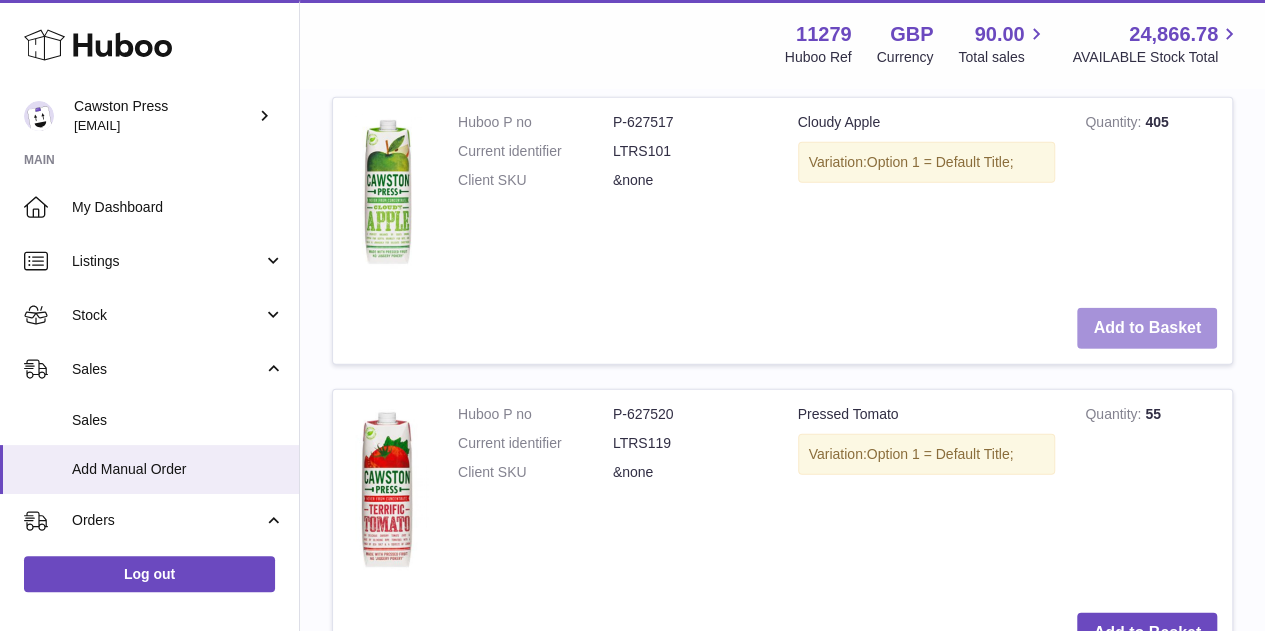 click on "Add to Basket" at bounding box center [1147, 328] 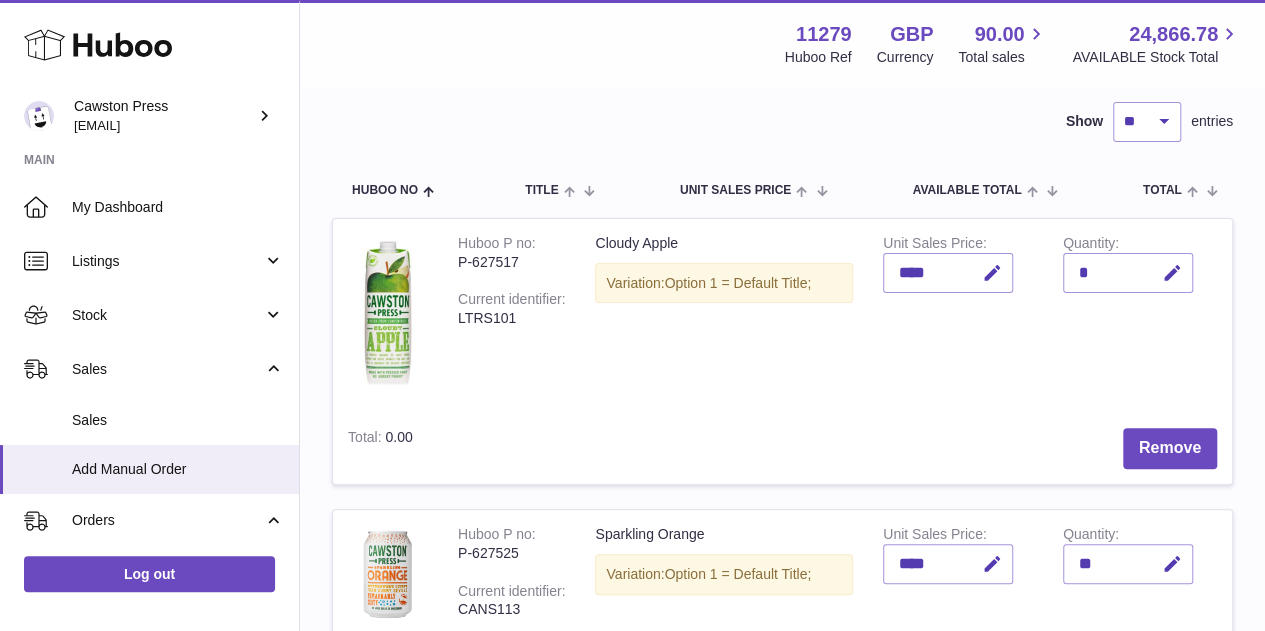 scroll, scrollTop: 140, scrollLeft: 0, axis: vertical 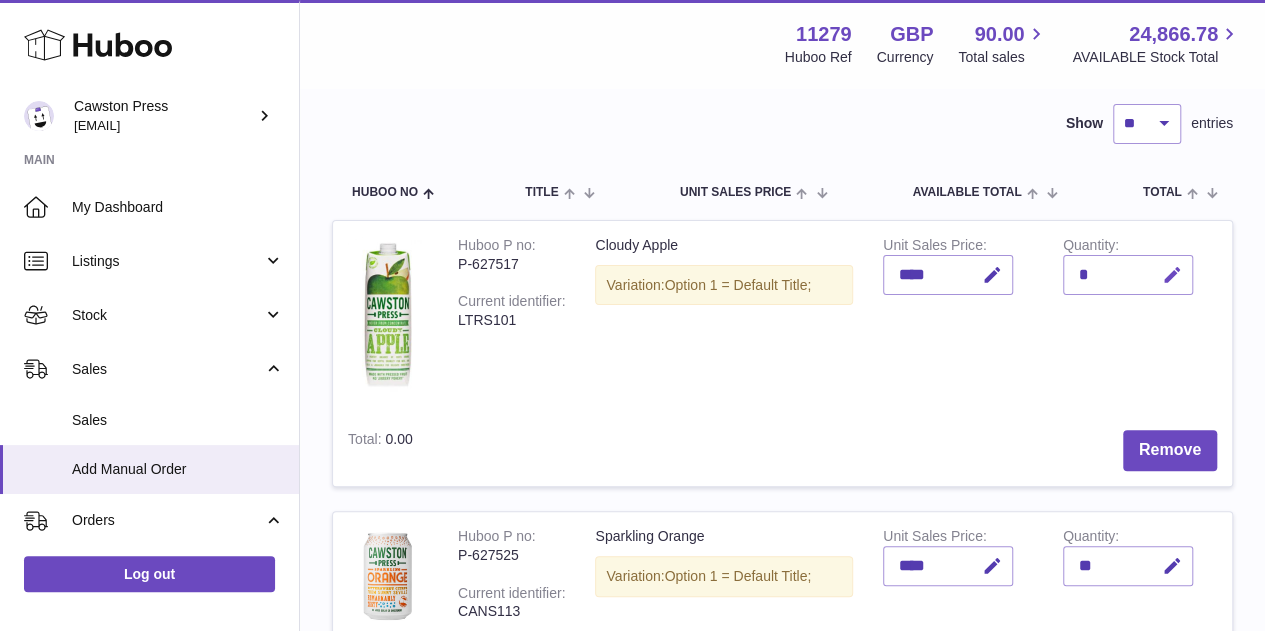 click at bounding box center [1169, 275] 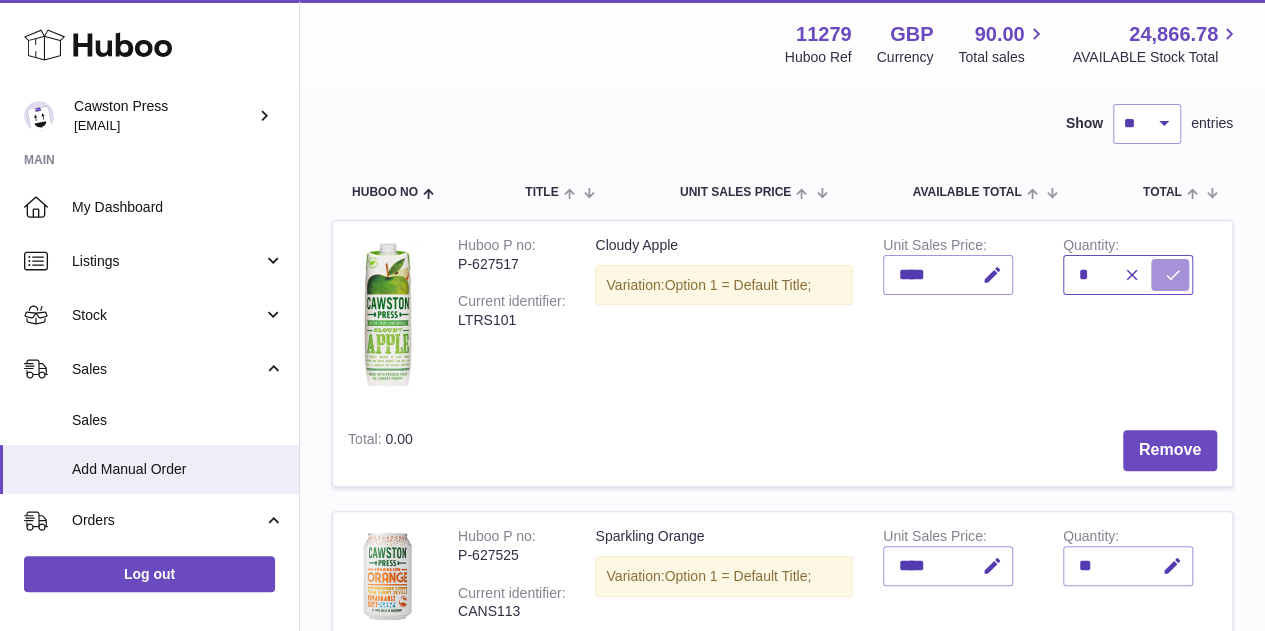 type on "*" 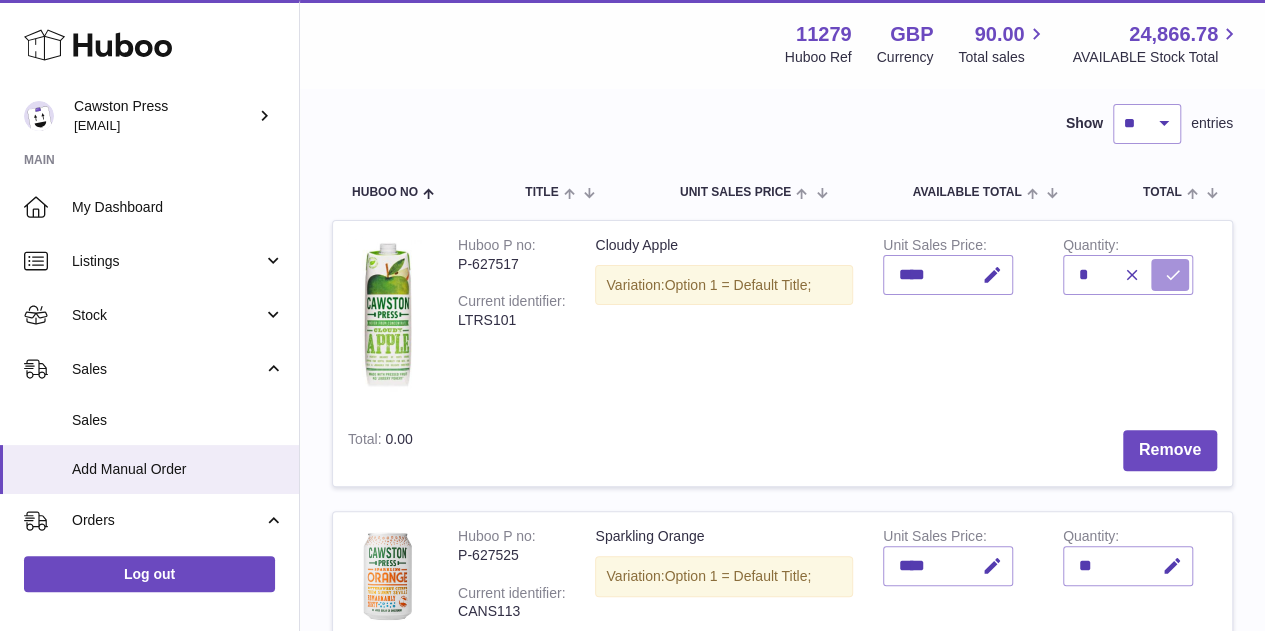 click at bounding box center (1170, 275) 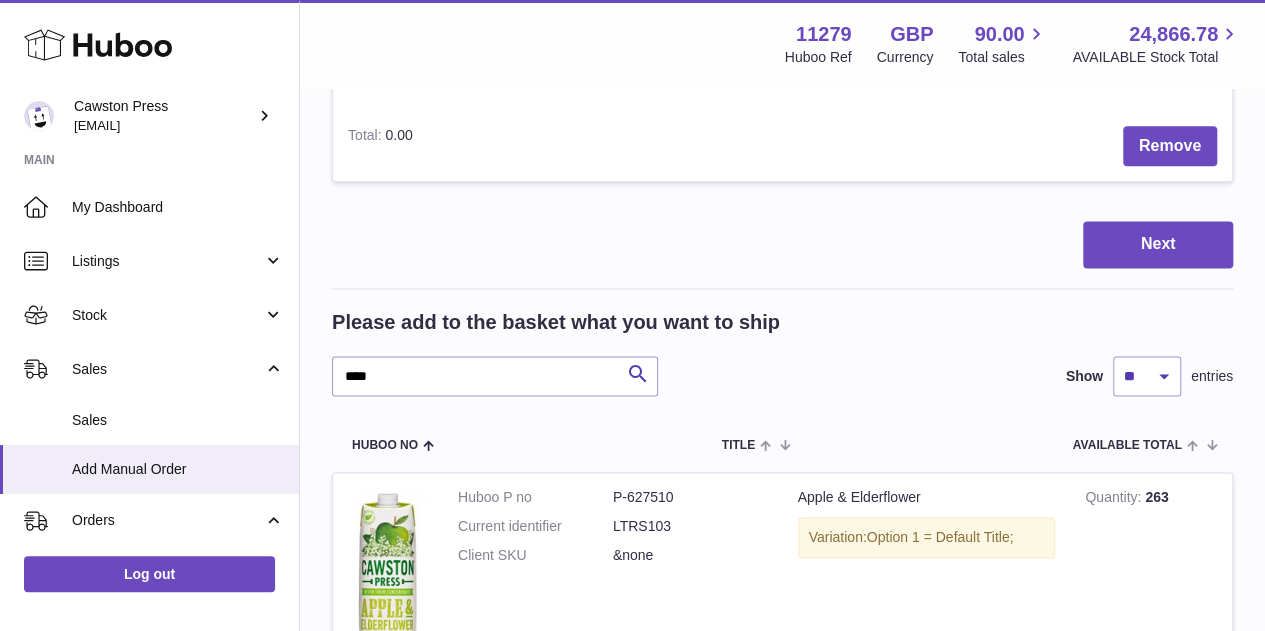 scroll, scrollTop: 1234, scrollLeft: 0, axis: vertical 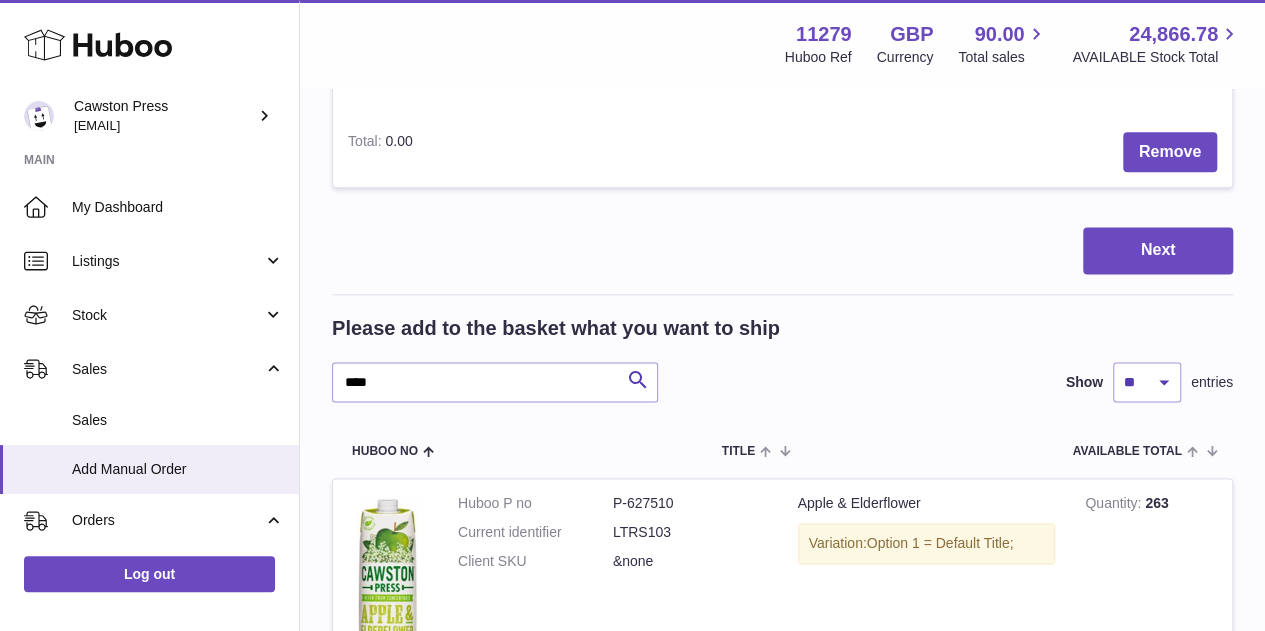 click on "Items in basket
Show
** ** ** ***
entries
Huboo no       Title       Unit Sales Price       AVAILABLE Total       Total
Action
Huboo P no   P-627517   Current identifier   LTRS101
Cloudy Apple
Variation:
Option 1 = Default Title;
Unit Sales Price
****
Quantity
*
Total   0.00
Remove
Huboo P no   P-627525   Current identifier   CANS113
Sparkling Orange
Variation:
Option 1 = Default Title;
Unit Sales Price
****
Quantity
**     Total   0.00" at bounding box center (782, 1307) 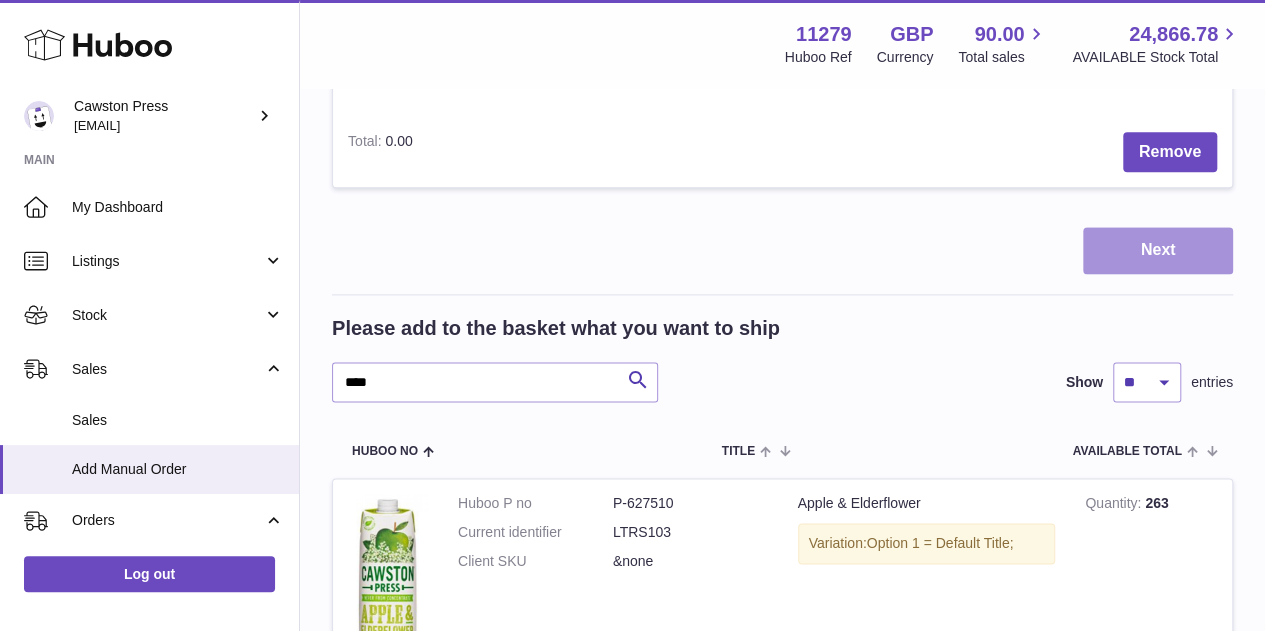 click on "Next" at bounding box center [1158, 250] 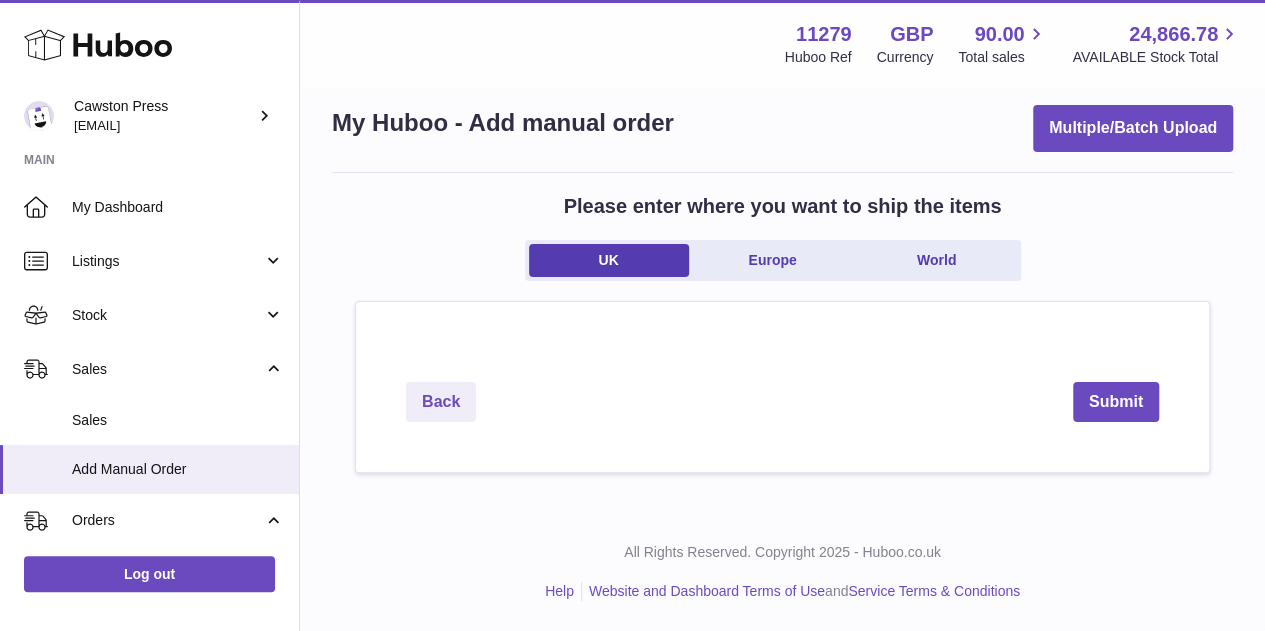 scroll, scrollTop: 0, scrollLeft: 0, axis: both 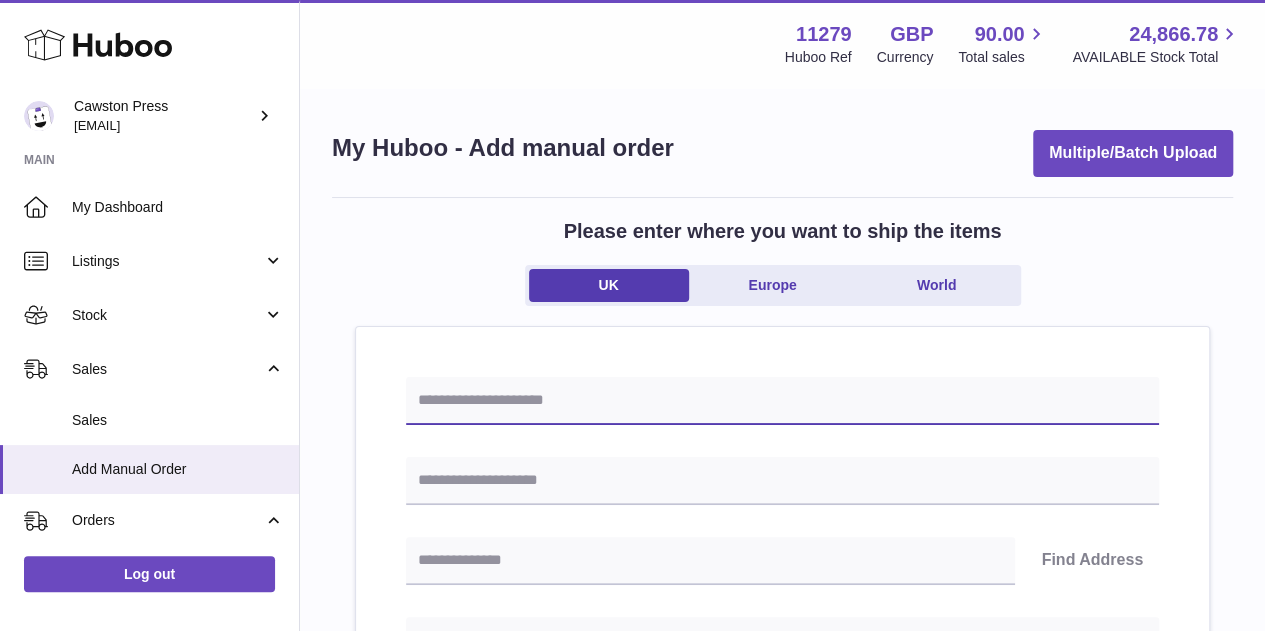 click at bounding box center [782, 401] 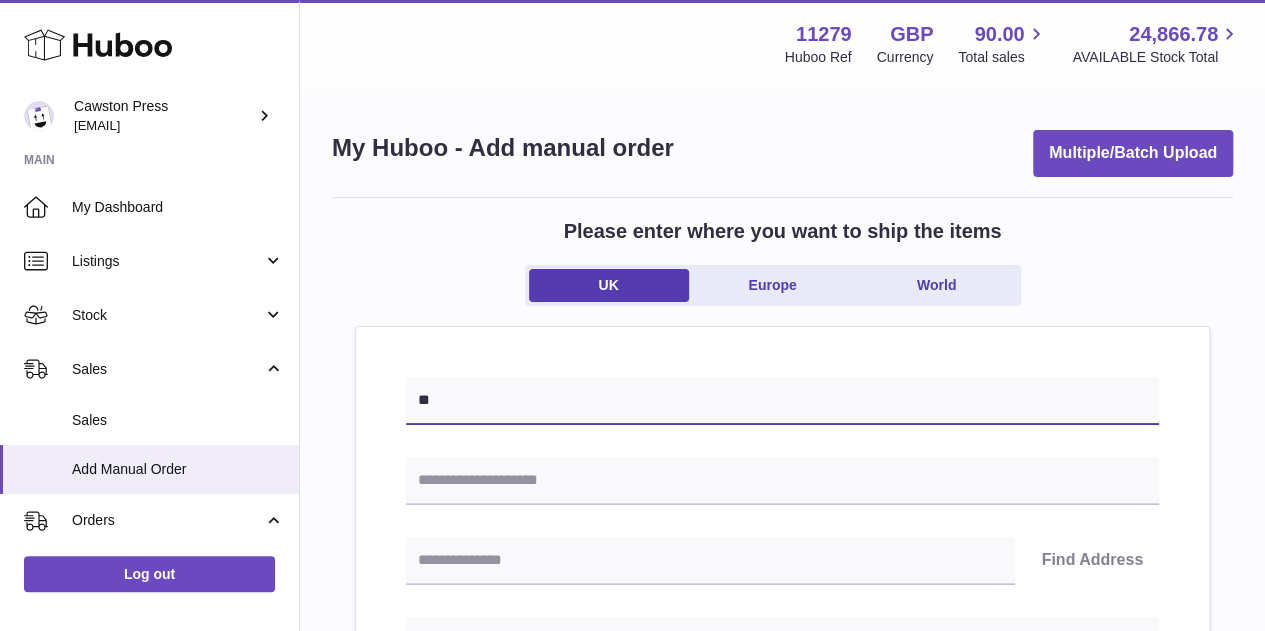 type on "*" 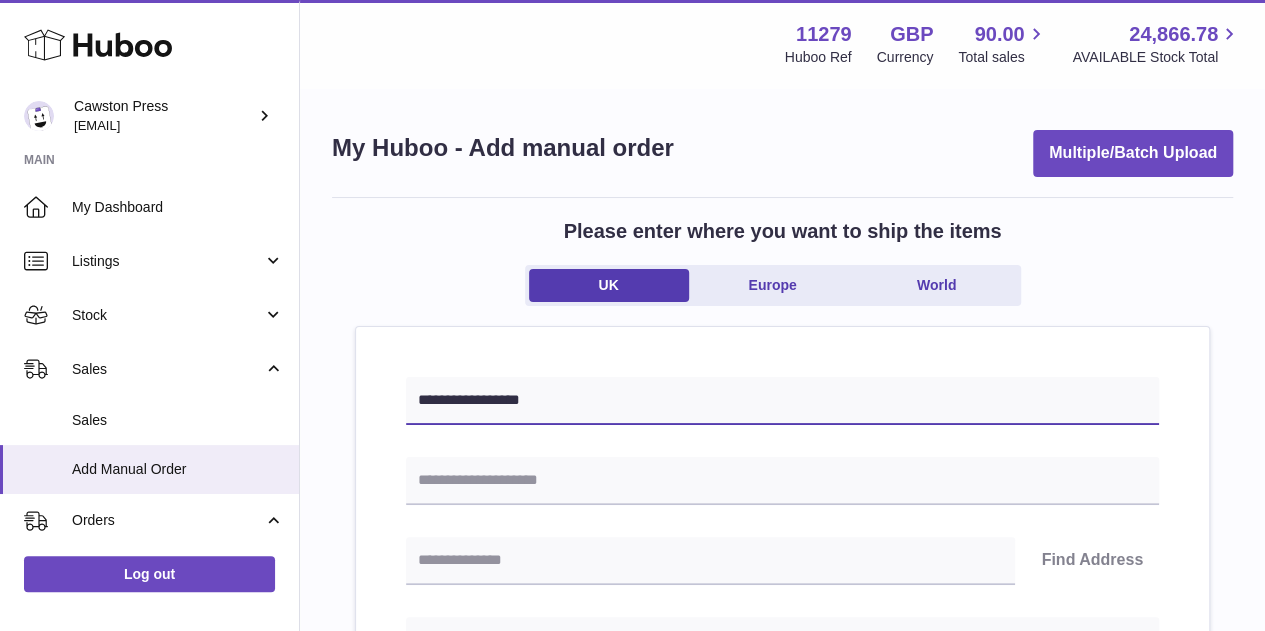 type on "**********" 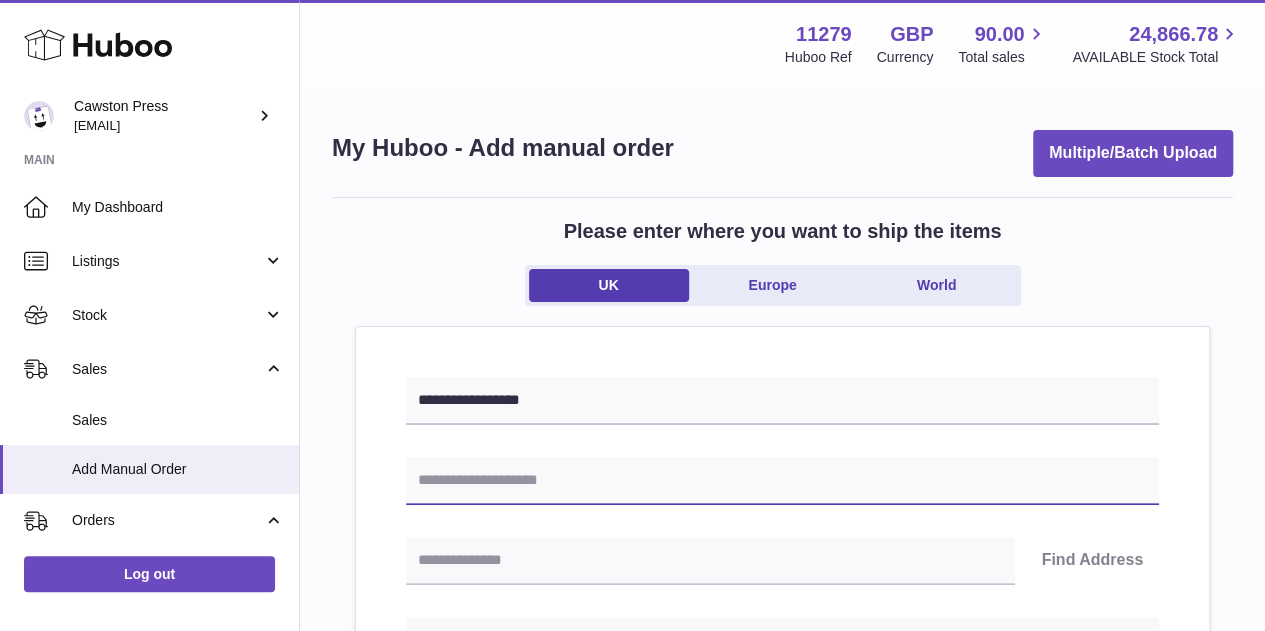 click at bounding box center (782, 481) 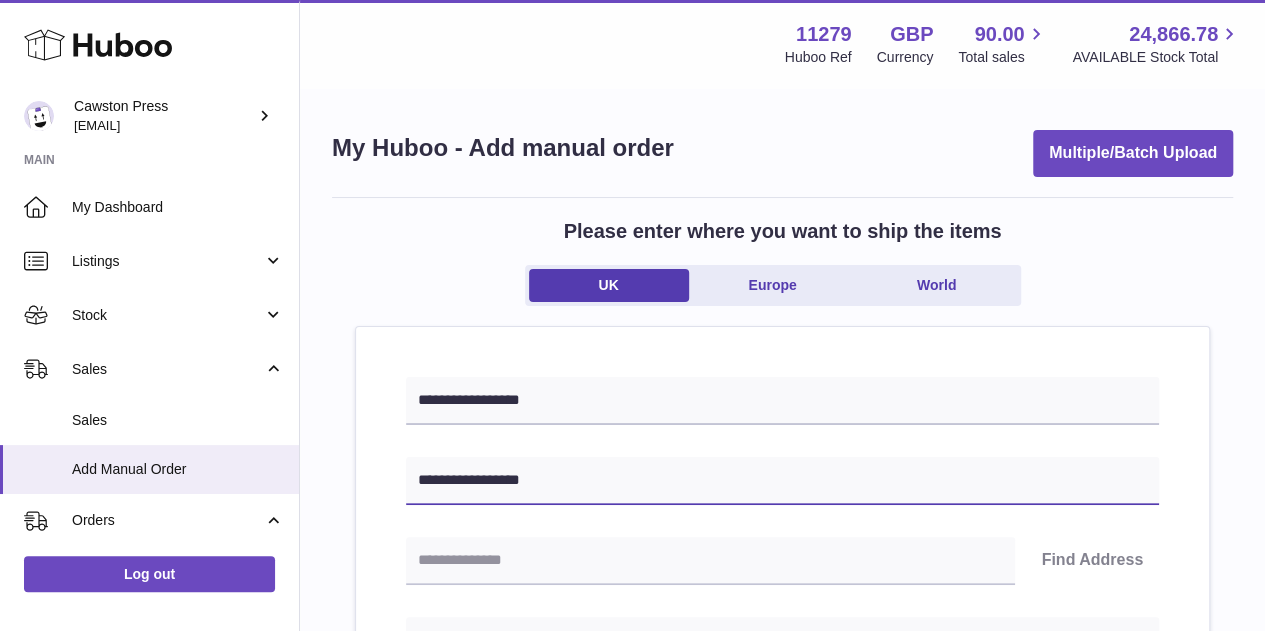 type on "**********" 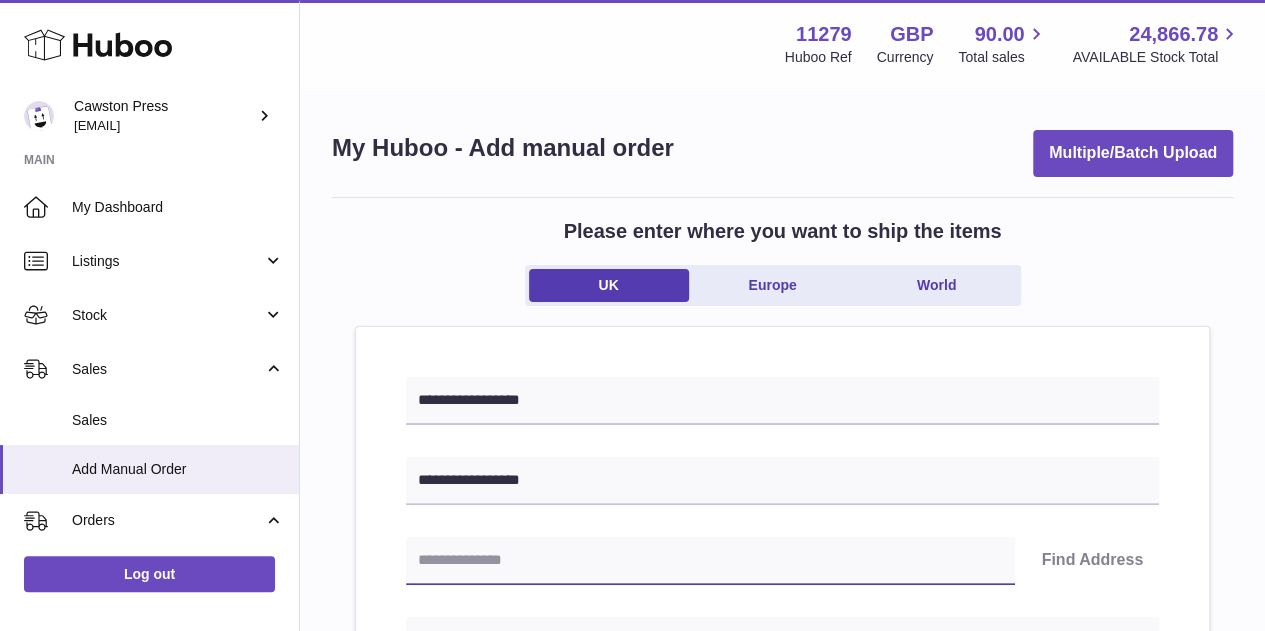 click at bounding box center (710, 561) 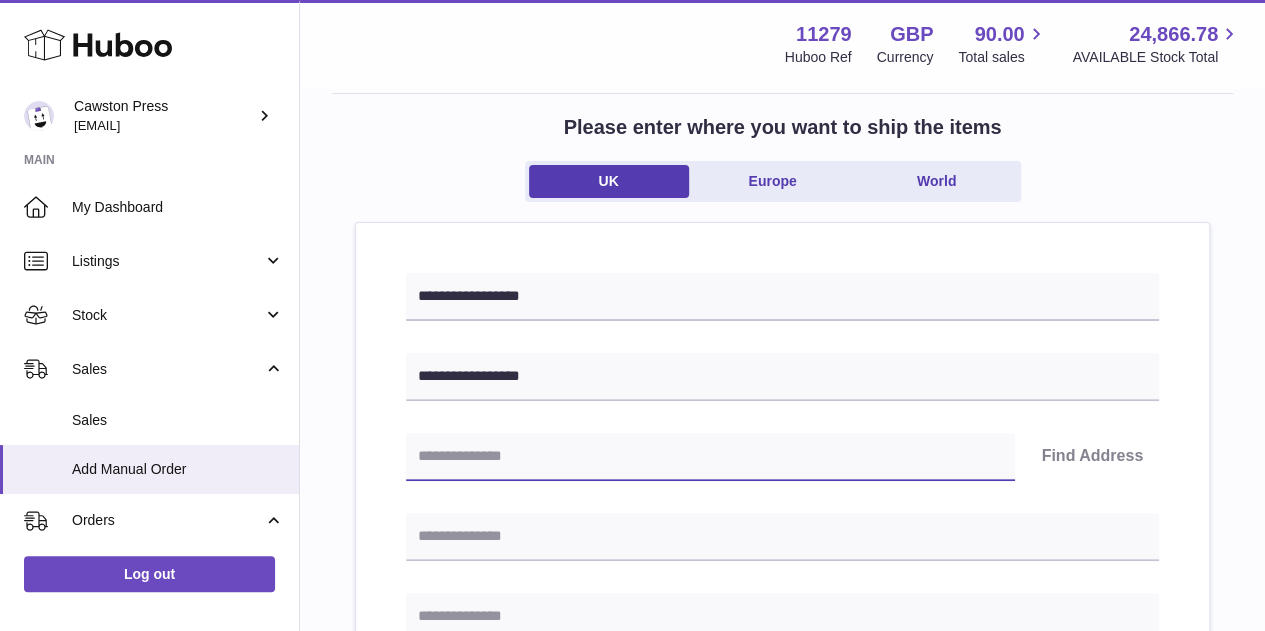 scroll, scrollTop: 105, scrollLeft: 0, axis: vertical 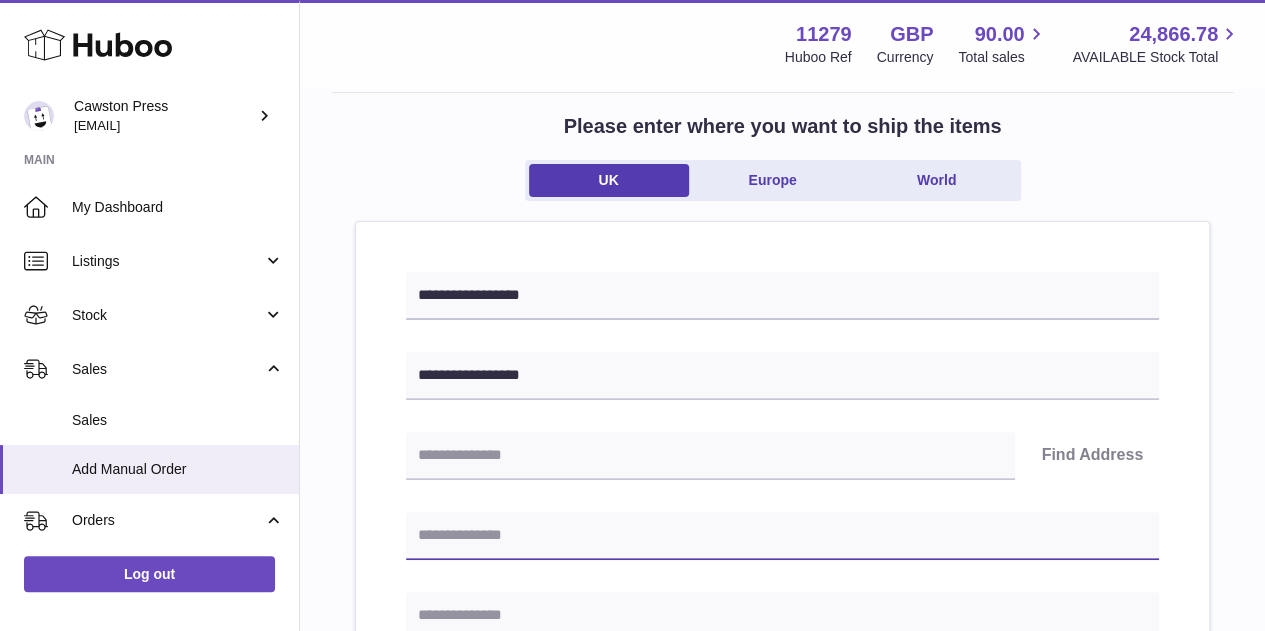 click at bounding box center [782, 536] 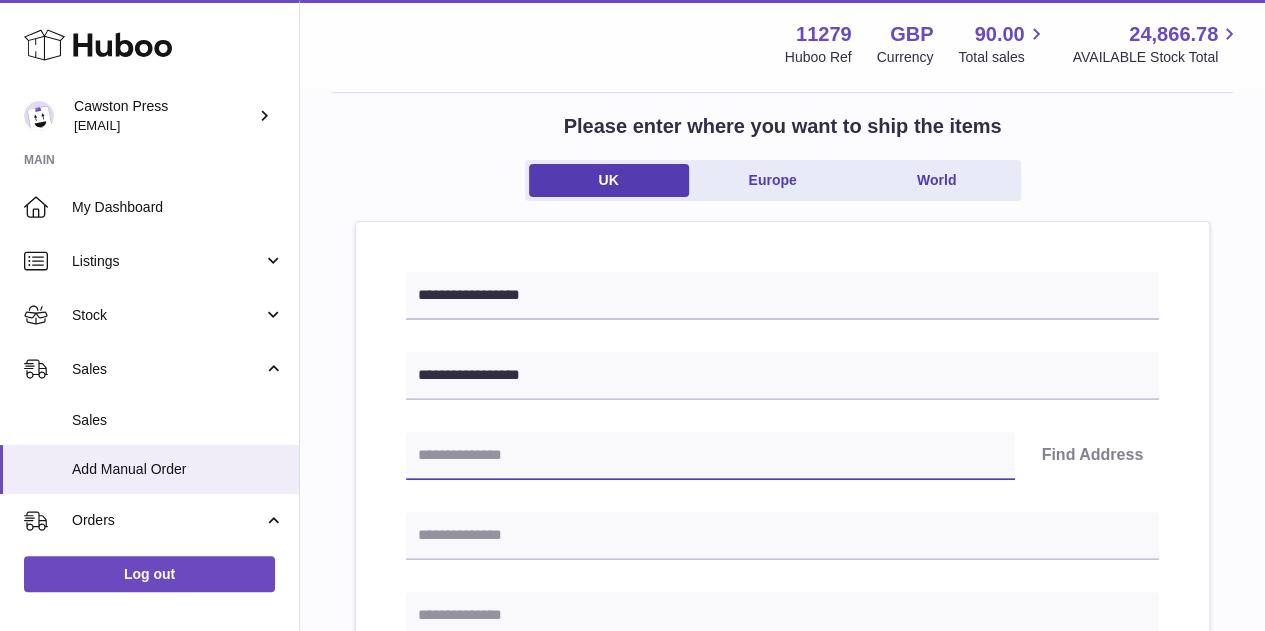 click at bounding box center (710, 456) 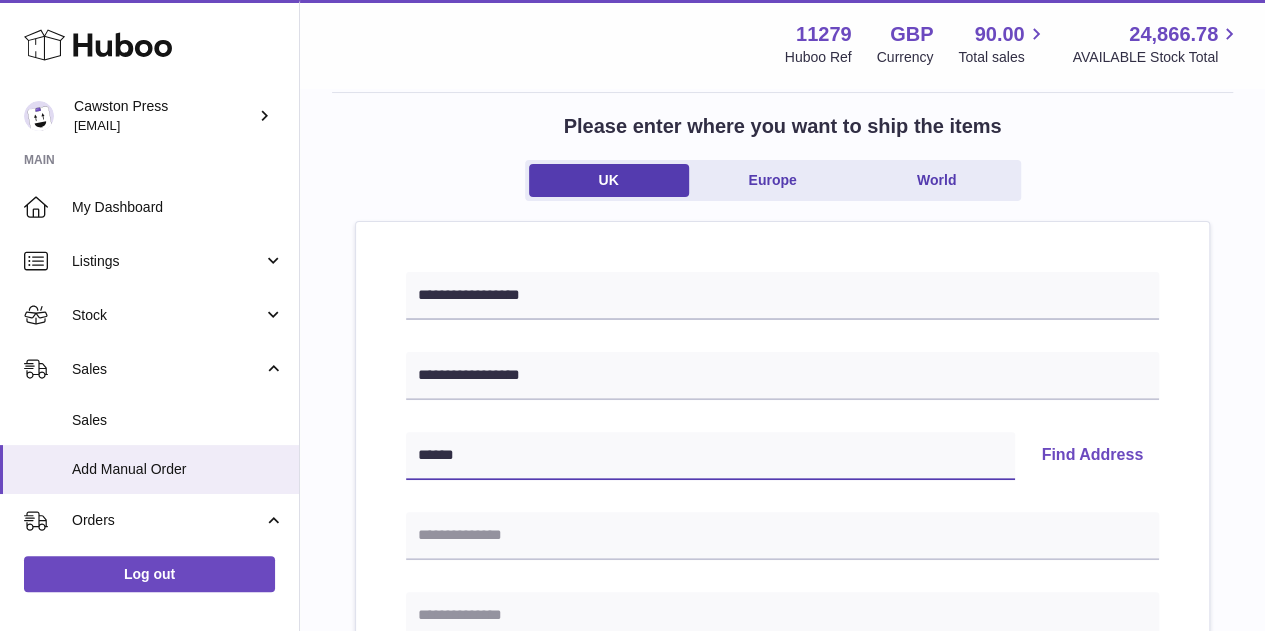 type on "******" 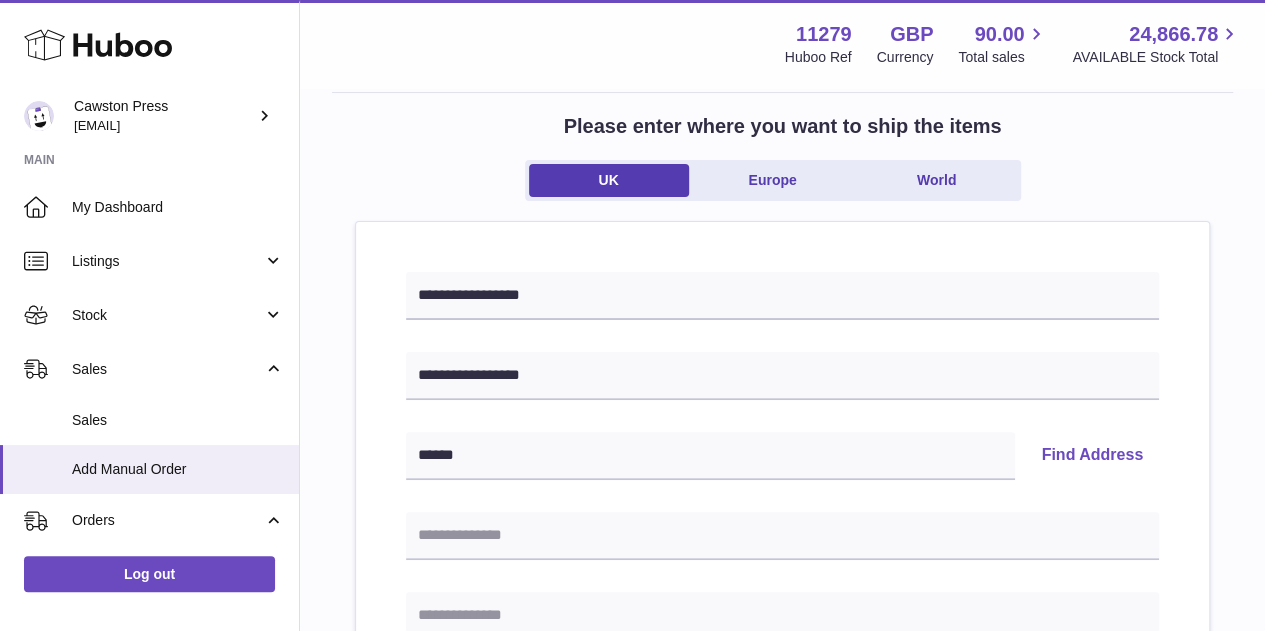 click on "Find Address" at bounding box center (1092, 456) 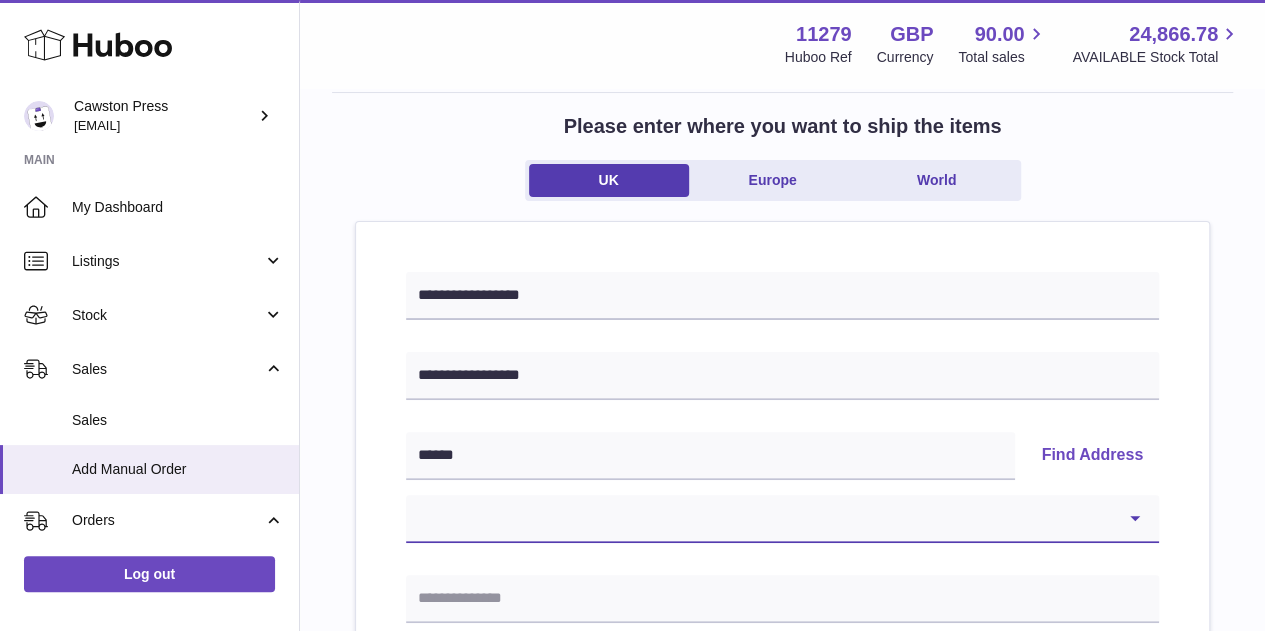 click on "**********" at bounding box center [782, 519] 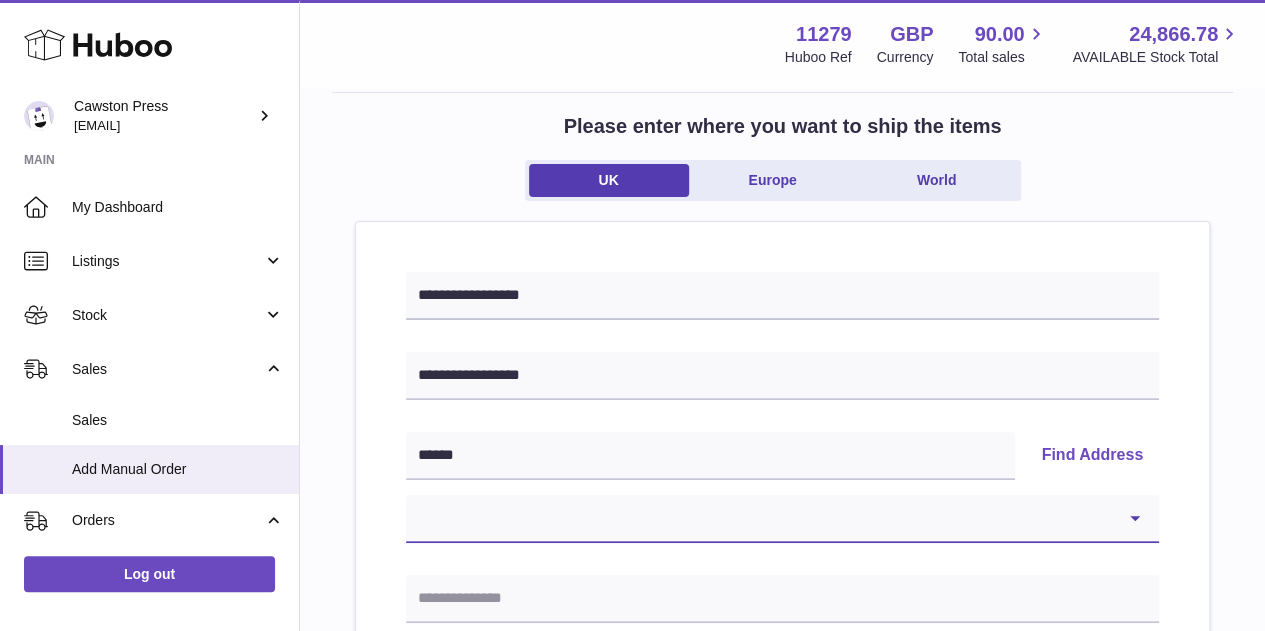 select on "*" 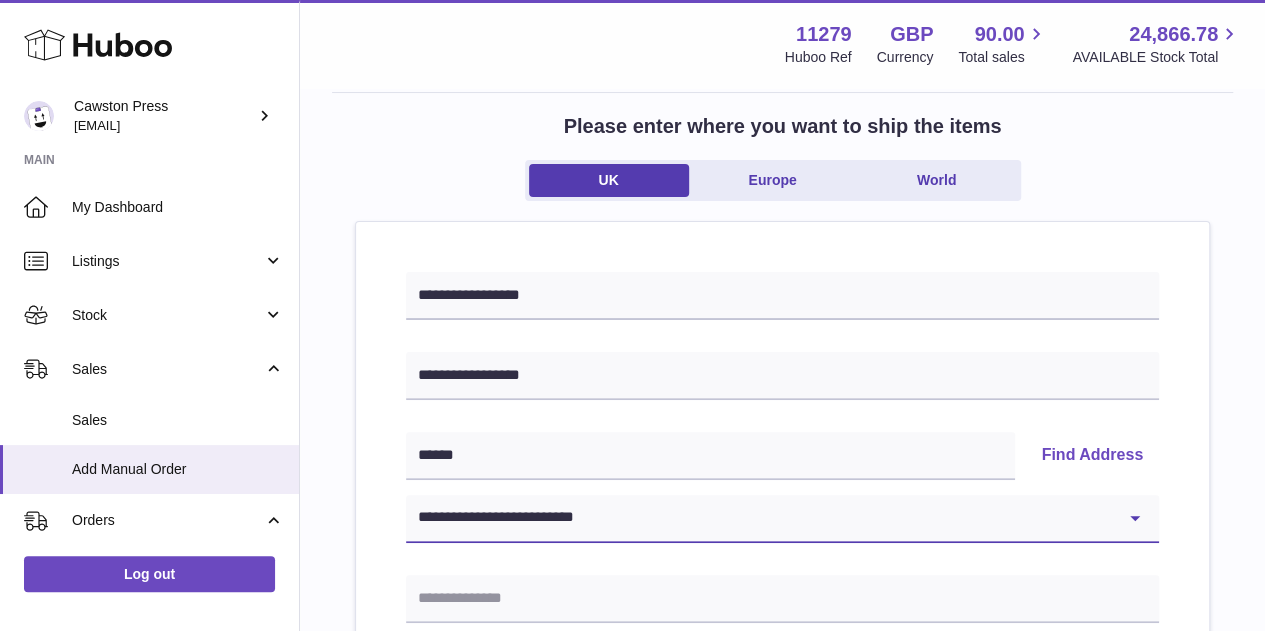 click on "**********" at bounding box center (782, 519) 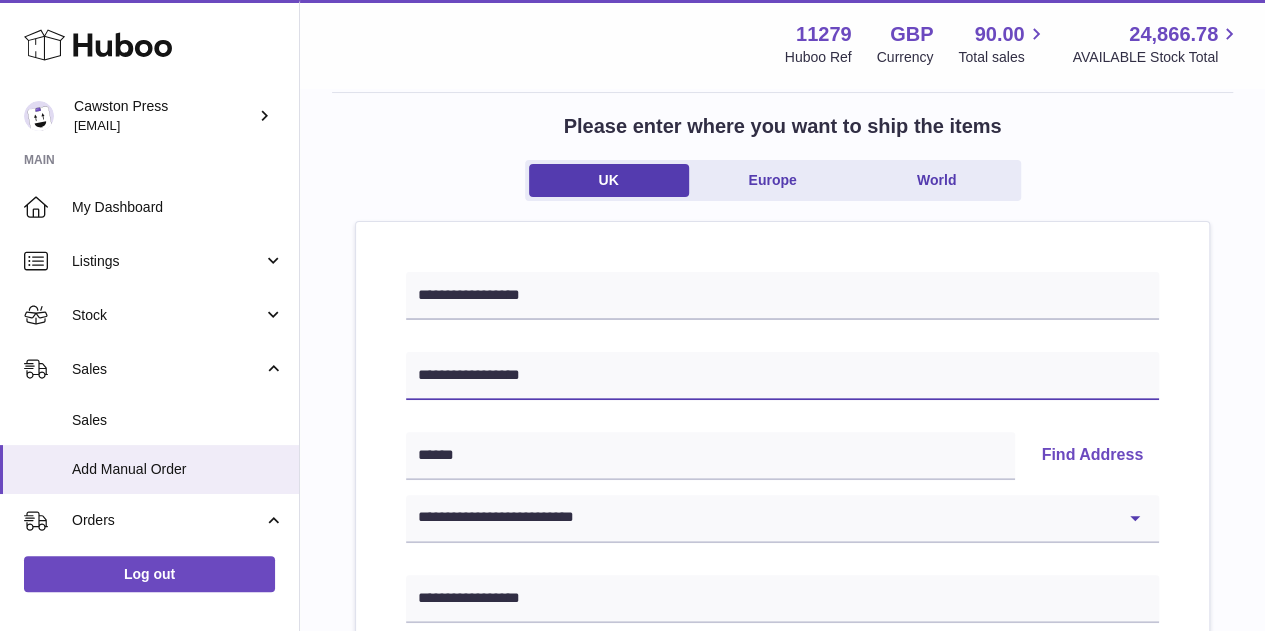 click on "**********" at bounding box center (782, 376) 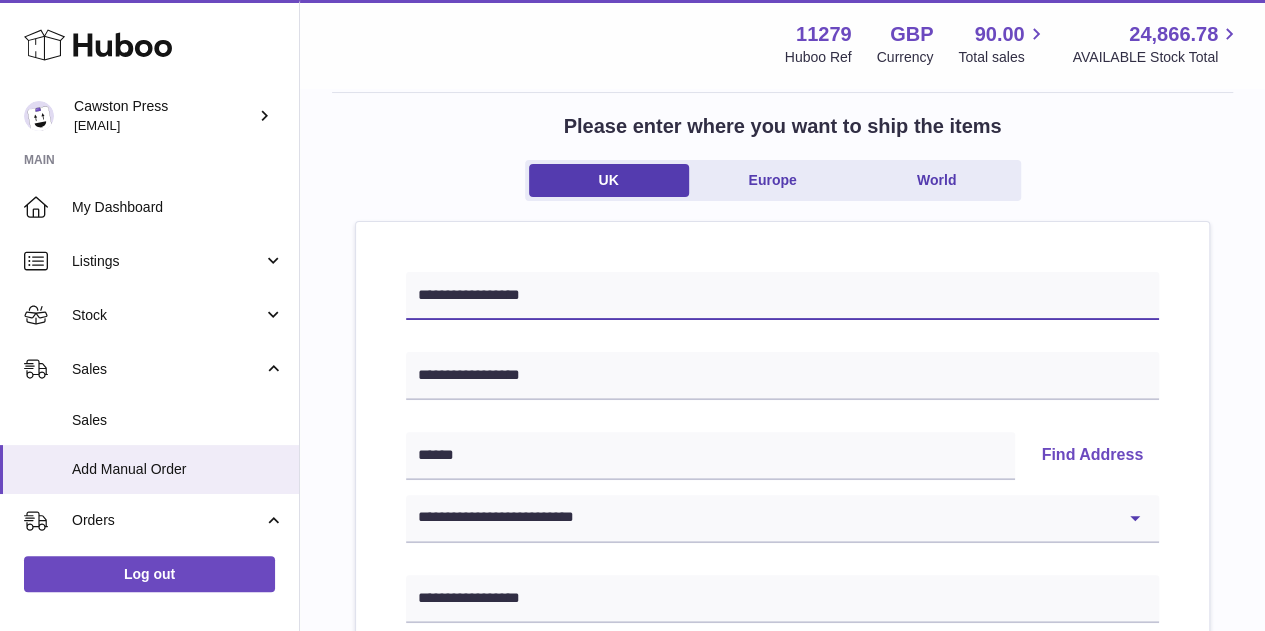 click on "**********" at bounding box center [782, 296] 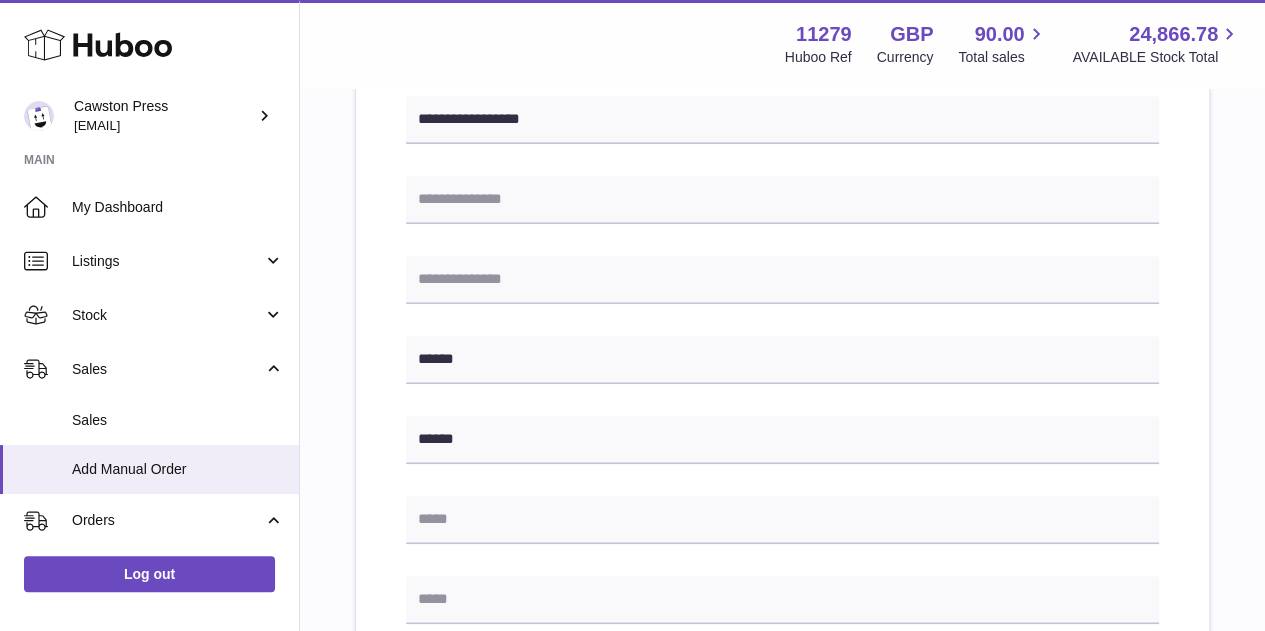 scroll, scrollTop: 590, scrollLeft: 0, axis: vertical 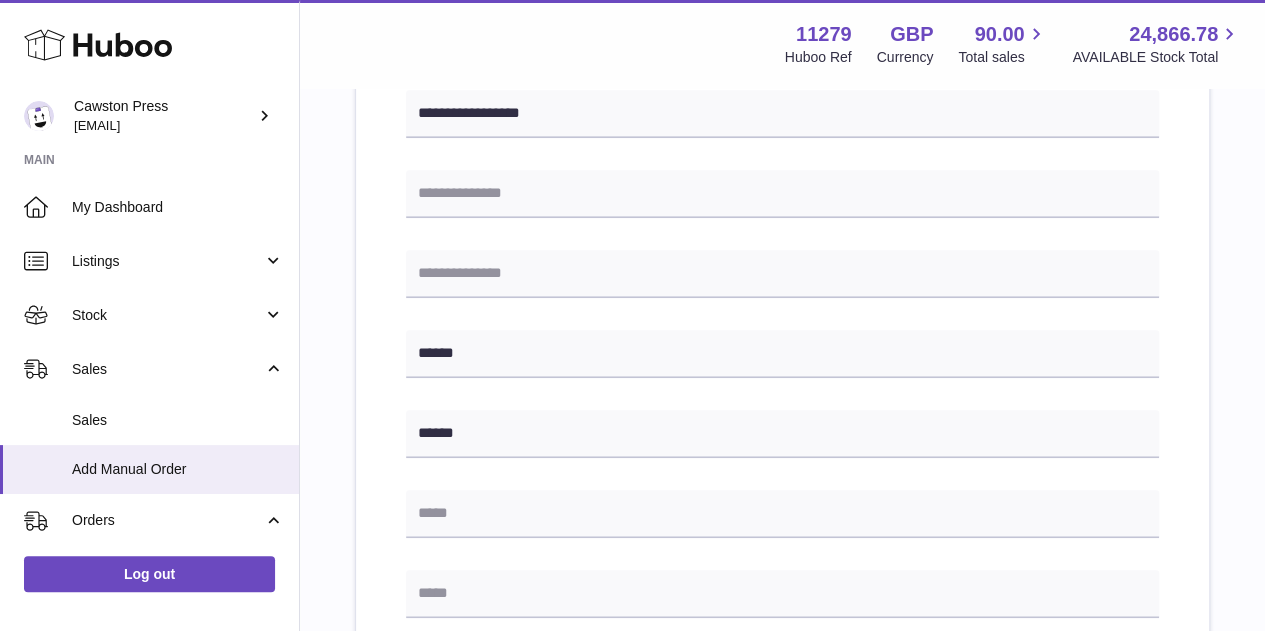 type on "**********" 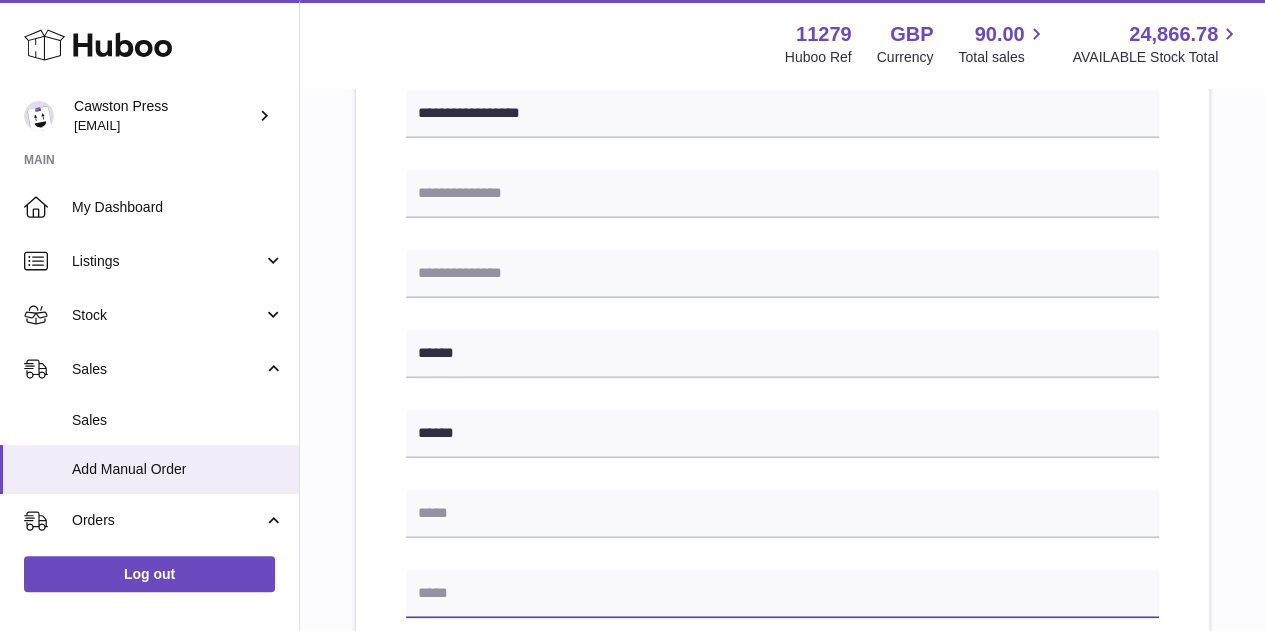 click at bounding box center (782, 594) 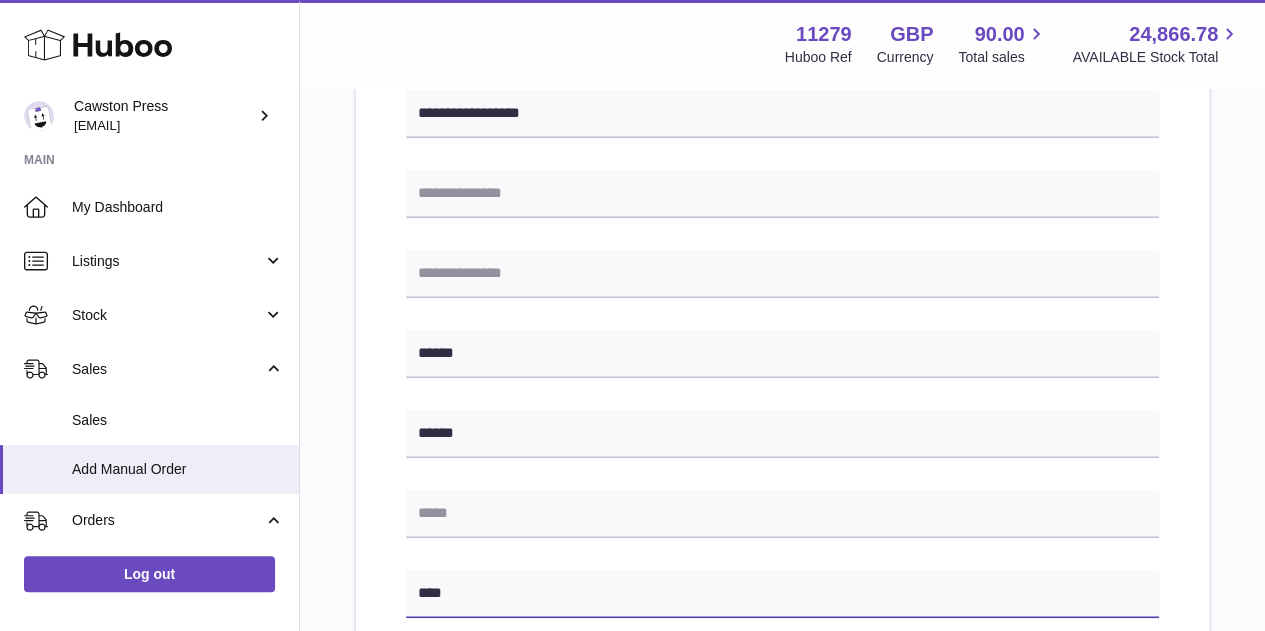 type on "**********" 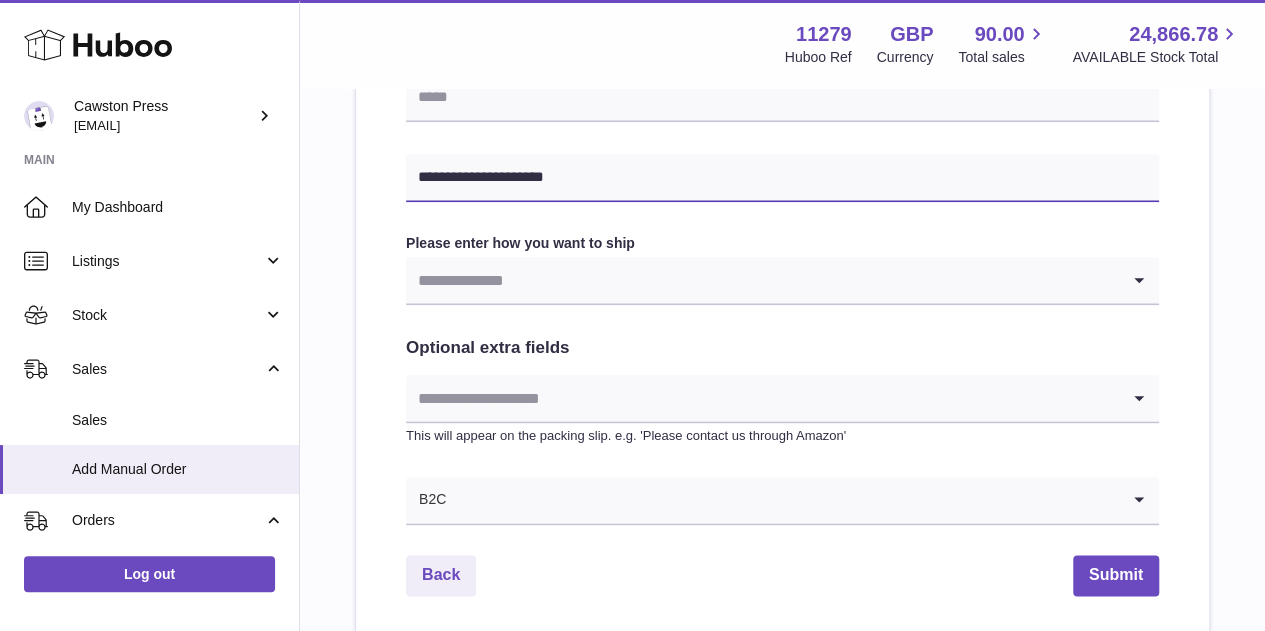 scroll, scrollTop: 1007, scrollLeft: 0, axis: vertical 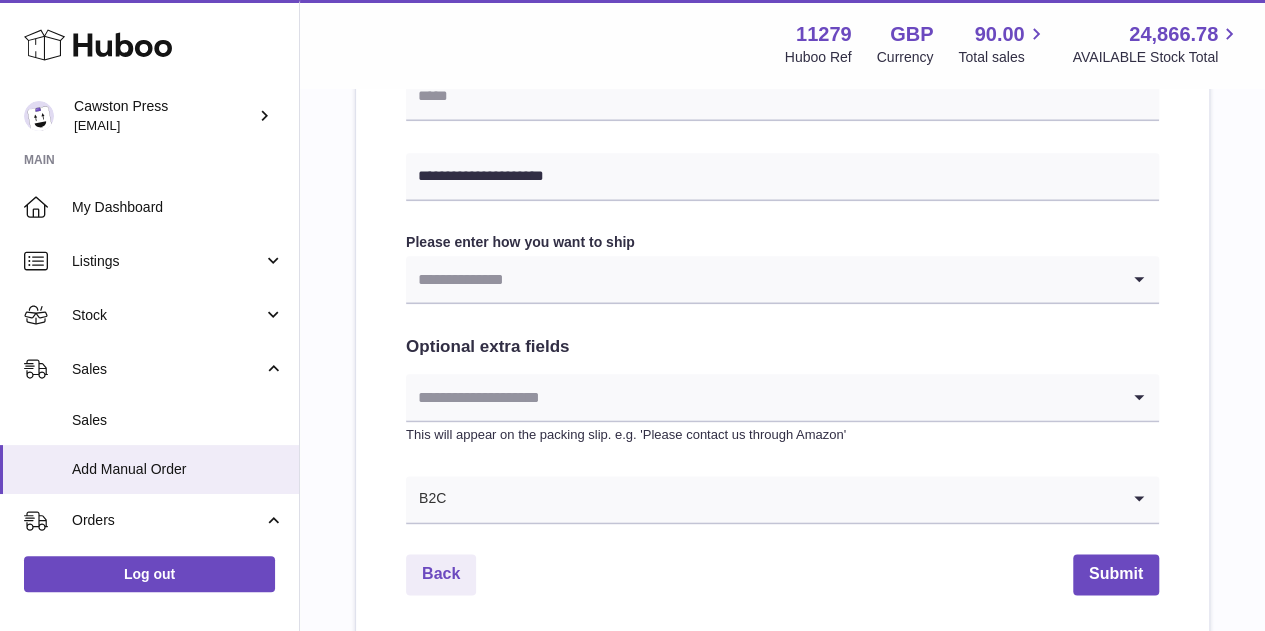 click at bounding box center (762, 279) 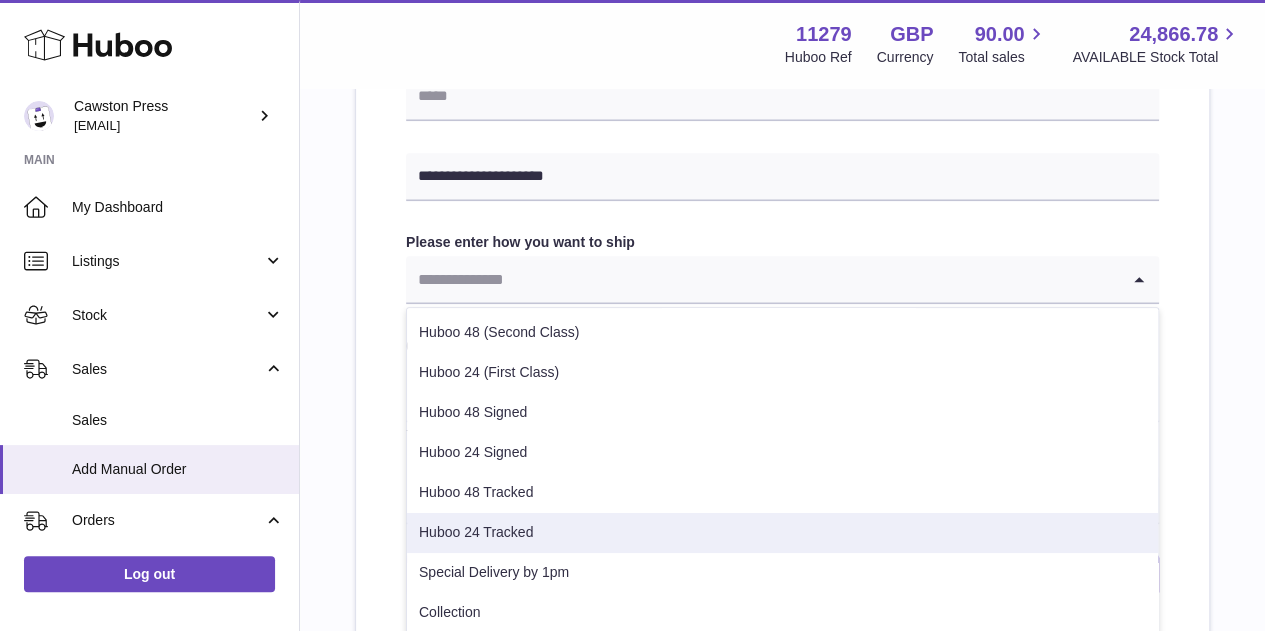 click on "Huboo 24 Tracked" at bounding box center (782, 533) 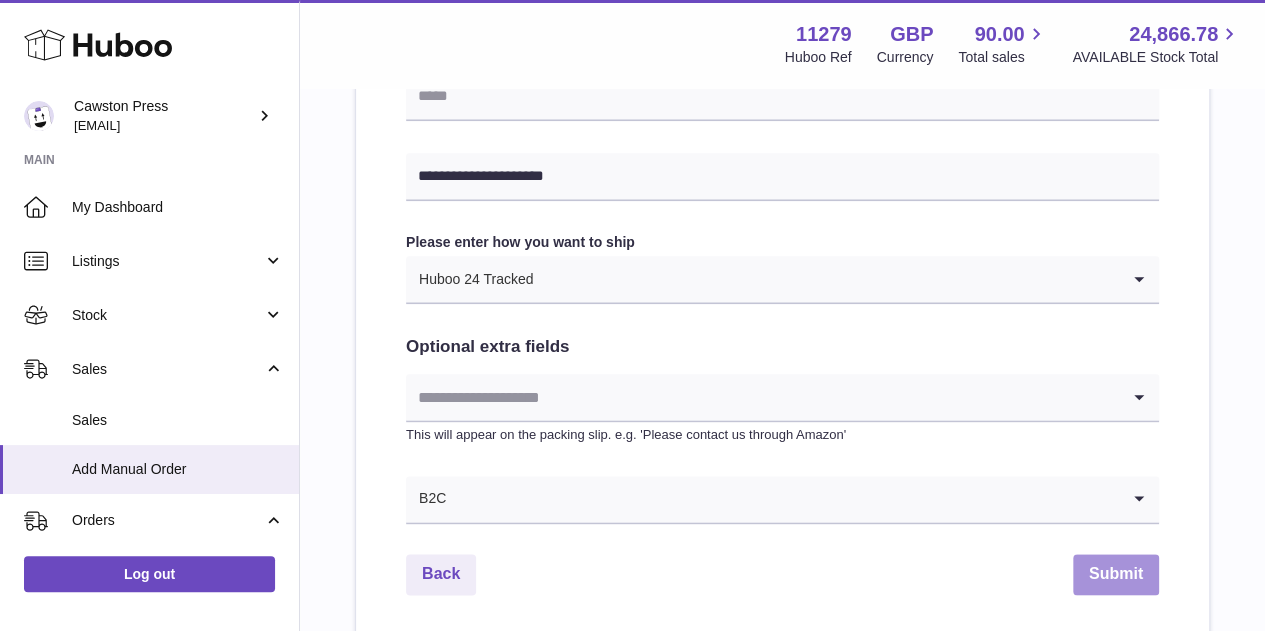 click on "Submit" at bounding box center (1116, 574) 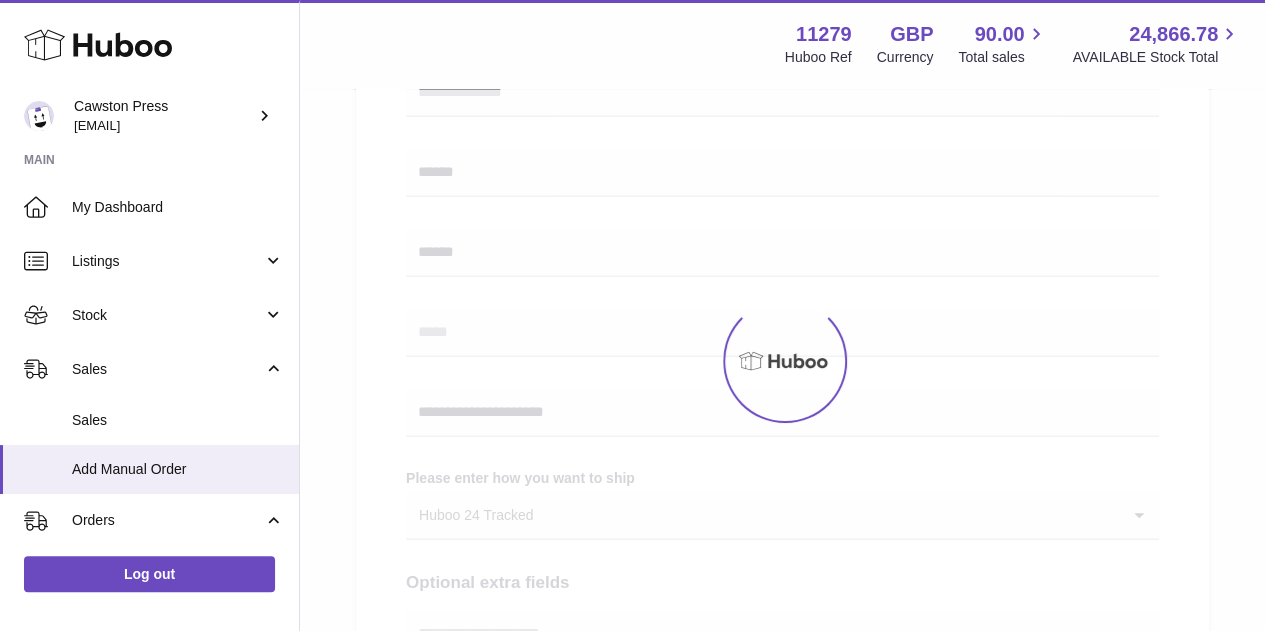 scroll, scrollTop: 772, scrollLeft: 0, axis: vertical 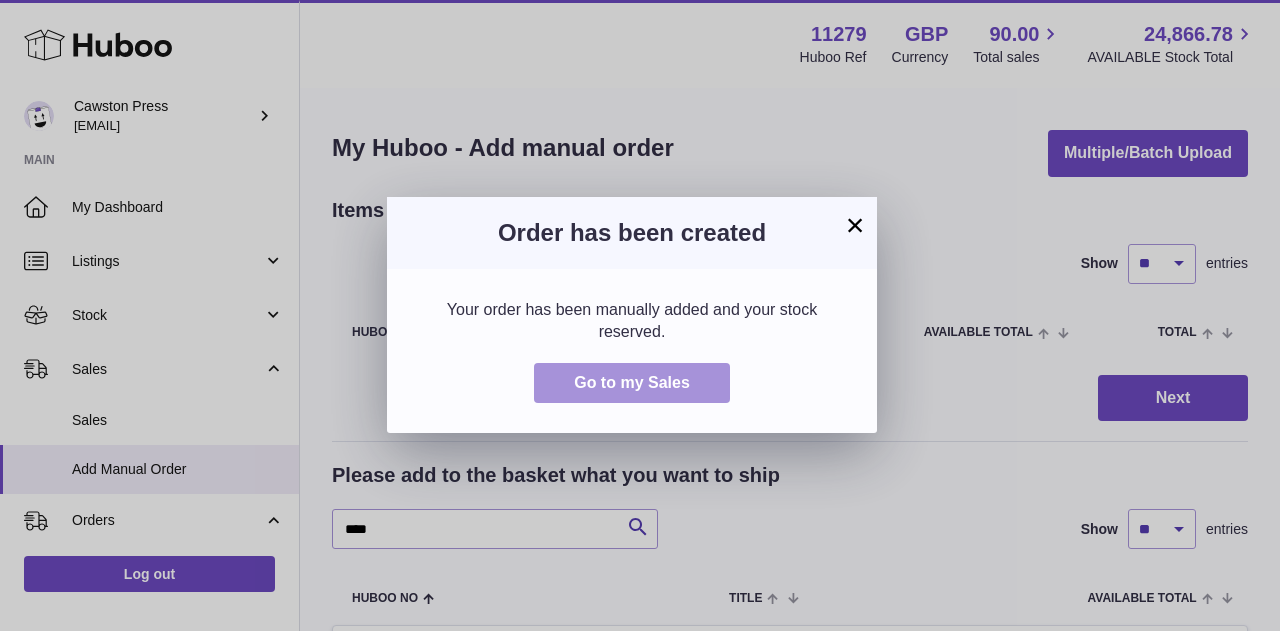 click on "Go to my Sales" at bounding box center [632, 383] 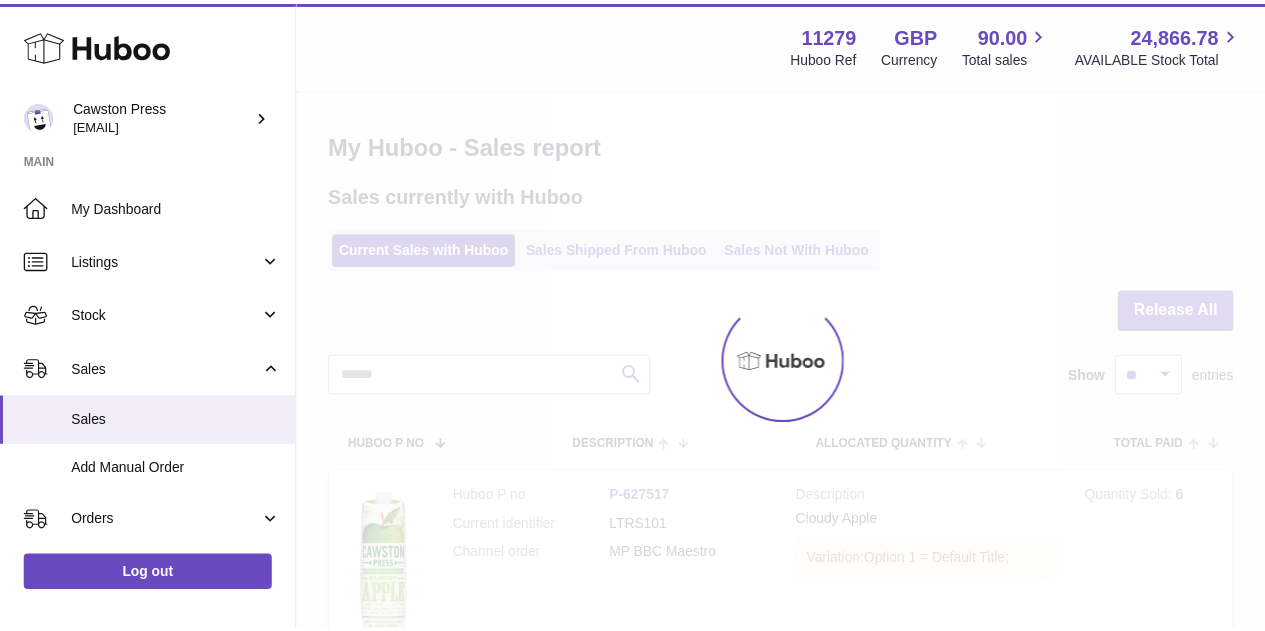 scroll, scrollTop: 0, scrollLeft: 0, axis: both 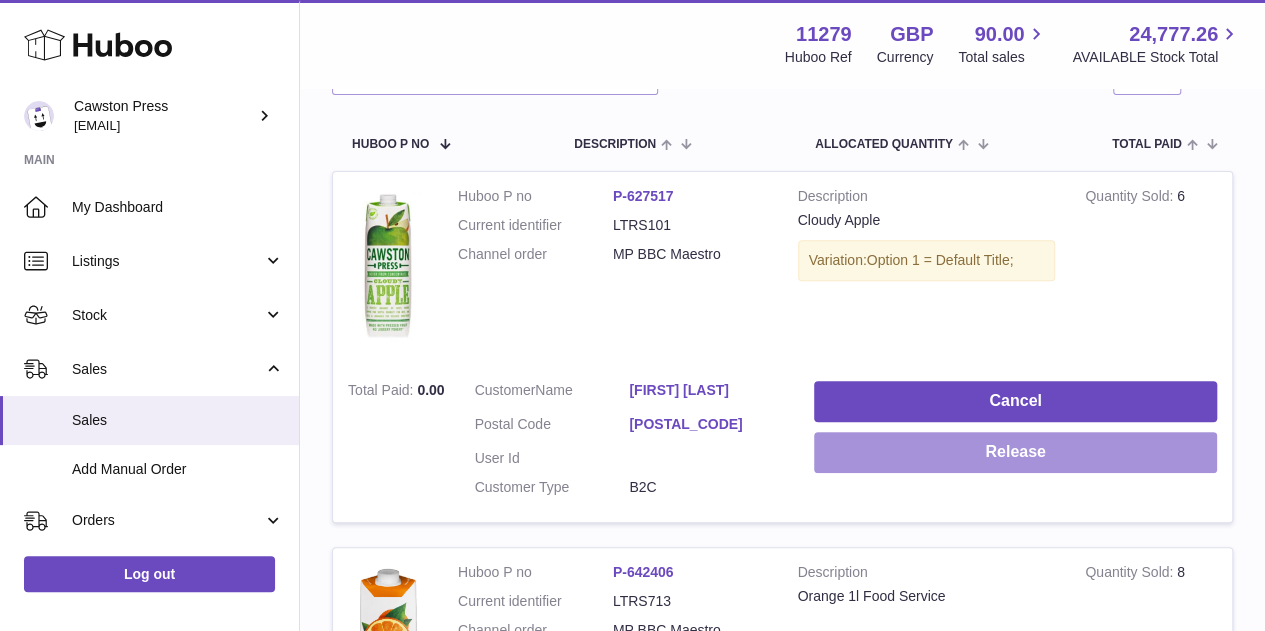 click on "Release" at bounding box center (1015, 452) 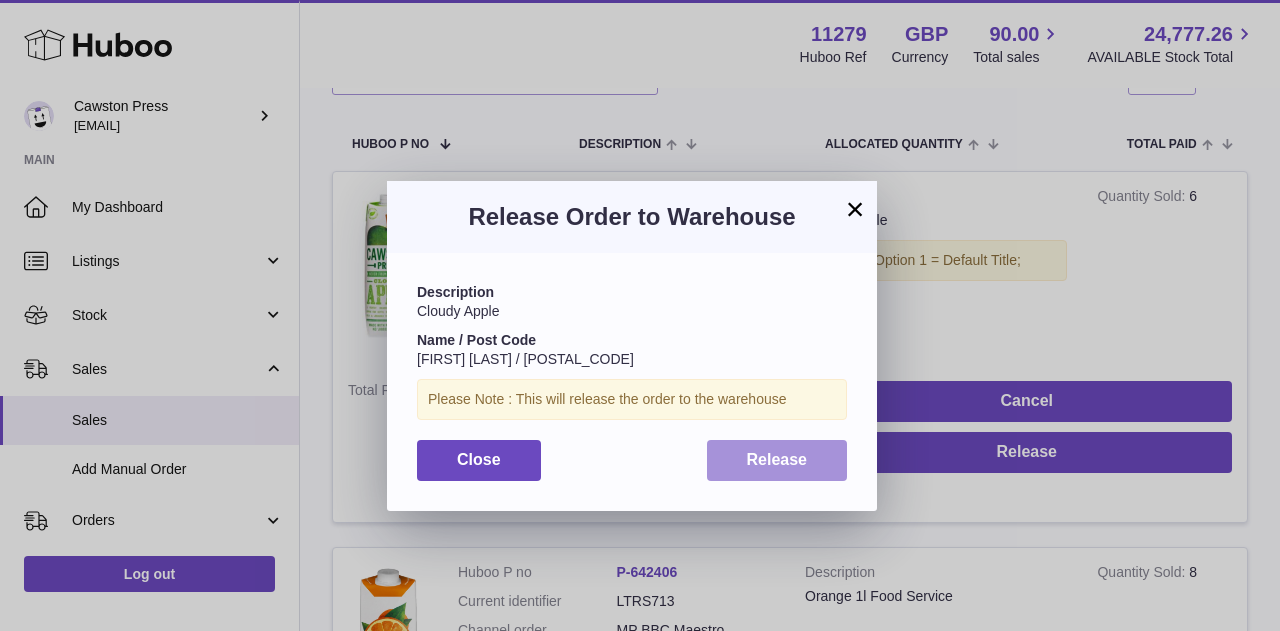 click on "Release" at bounding box center [777, 459] 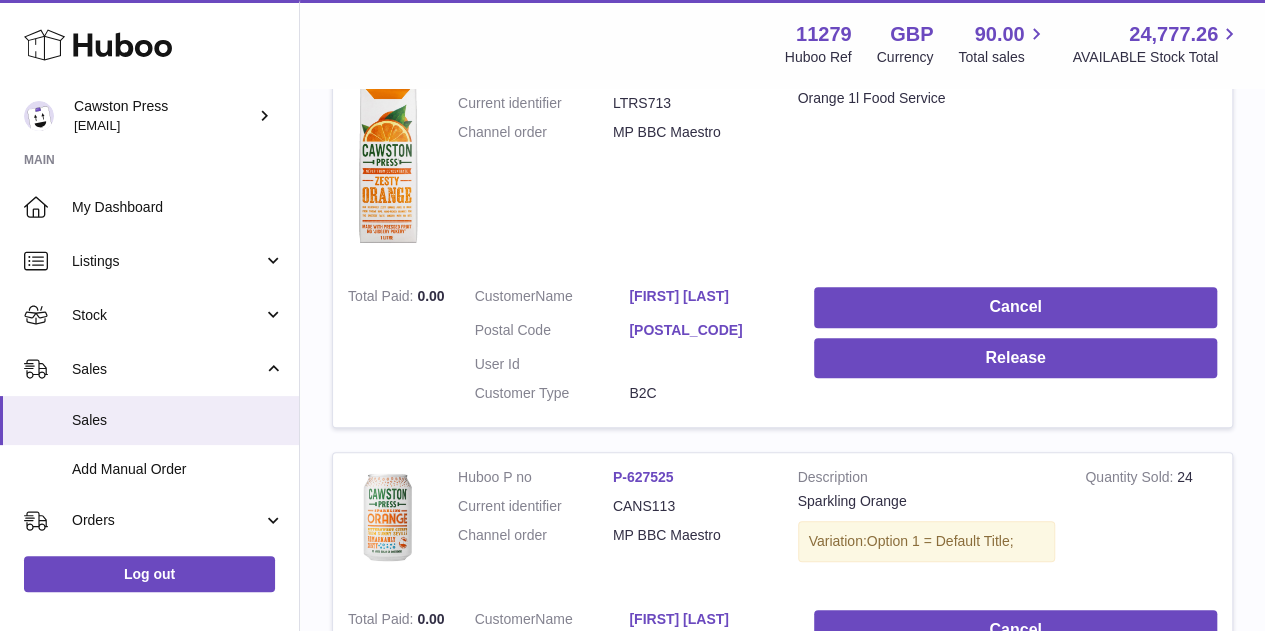 scroll, scrollTop: 800, scrollLeft: 0, axis: vertical 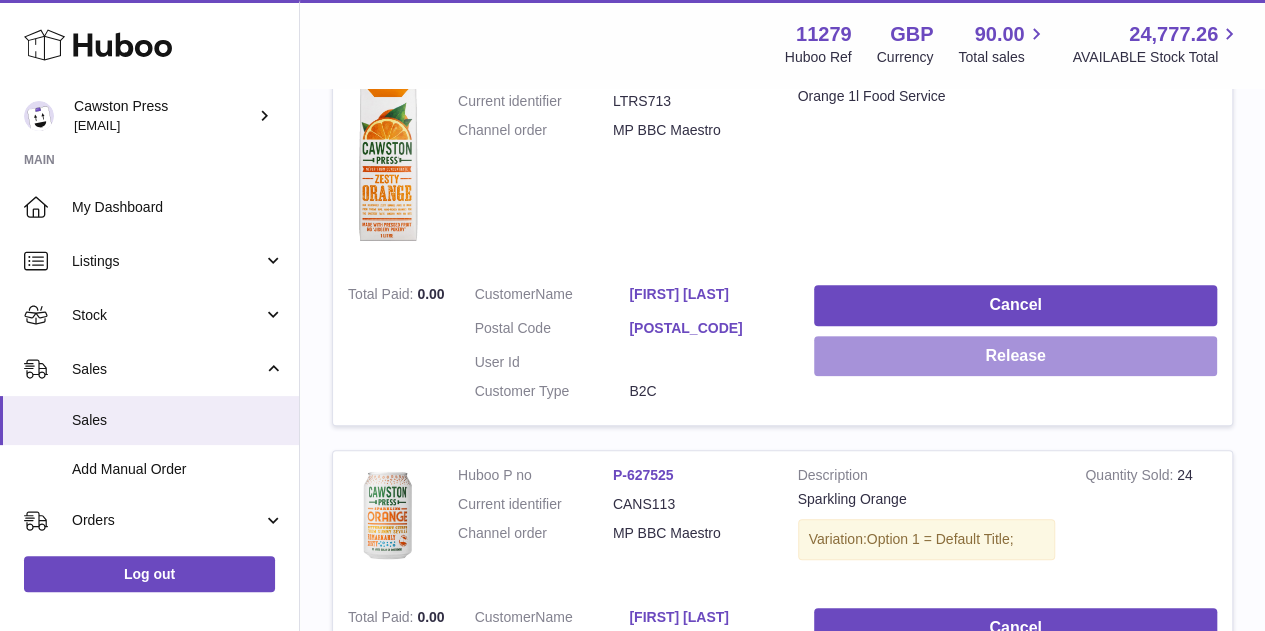 click on "Release" at bounding box center (1015, 356) 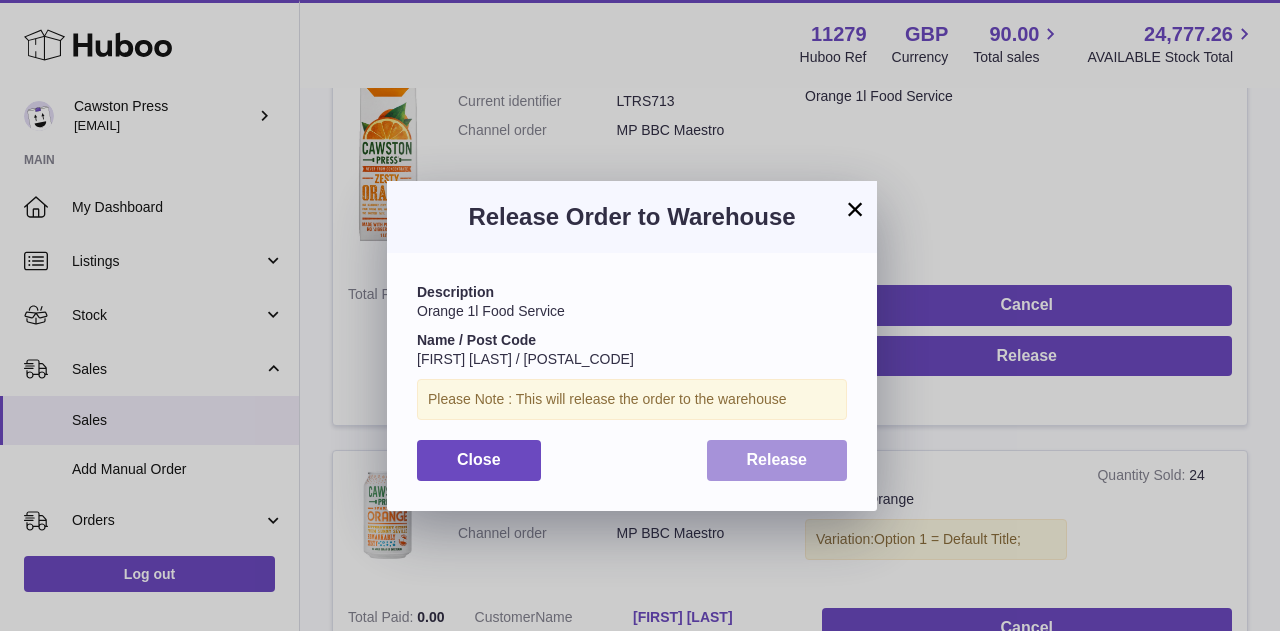 click on "Release" at bounding box center [777, 460] 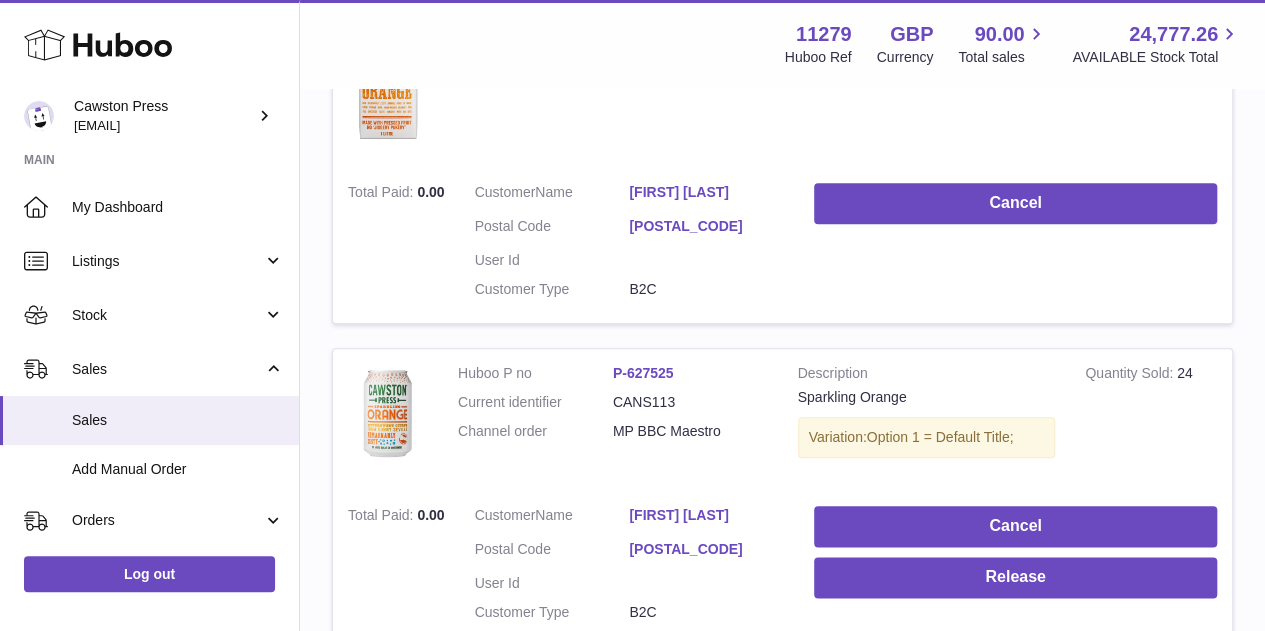 scroll, scrollTop: 1000, scrollLeft: 0, axis: vertical 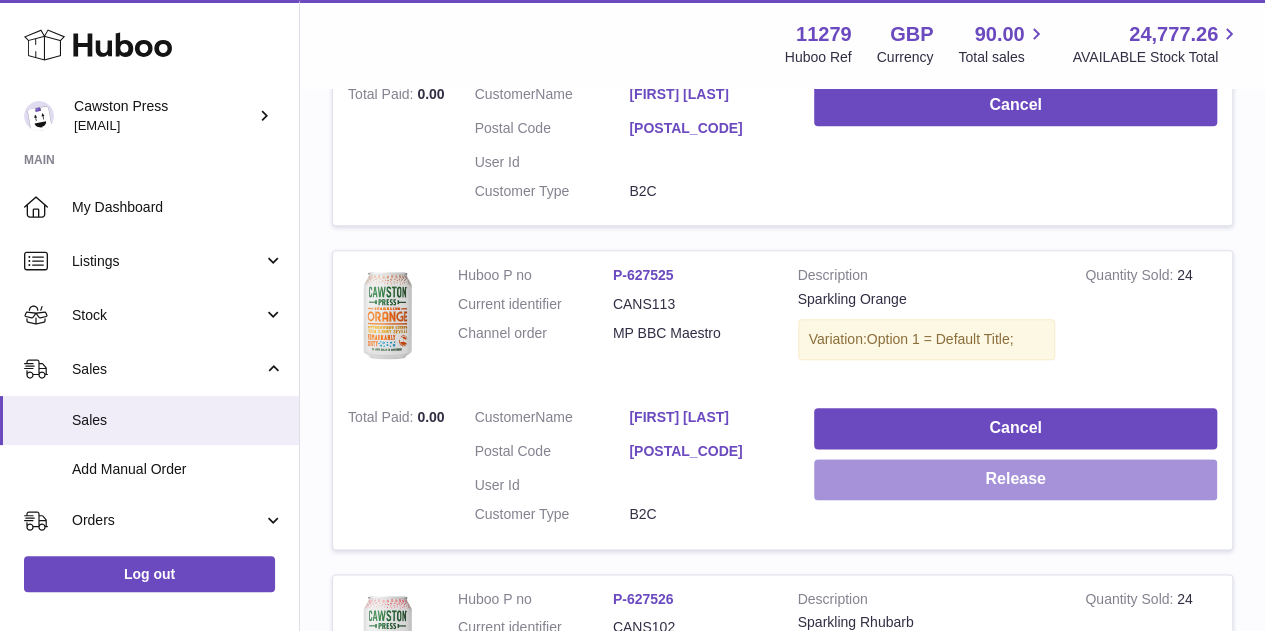 click on "Release" at bounding box center (1015, 479) 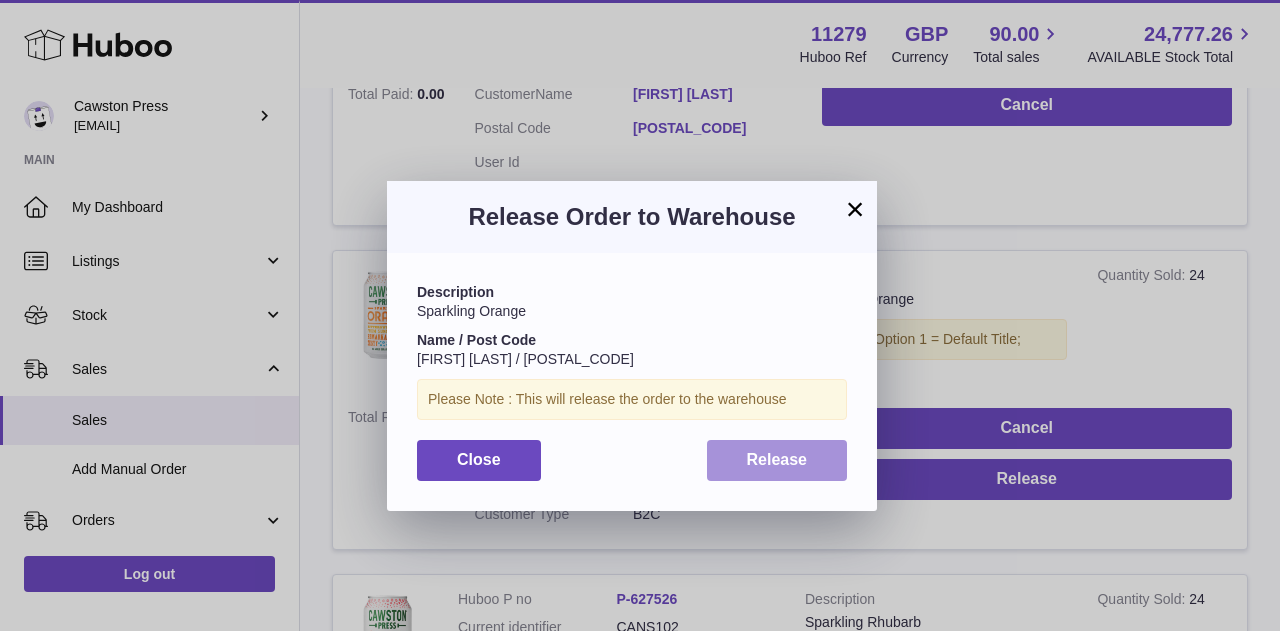 click on "Release" at bounding box center [777, 460] 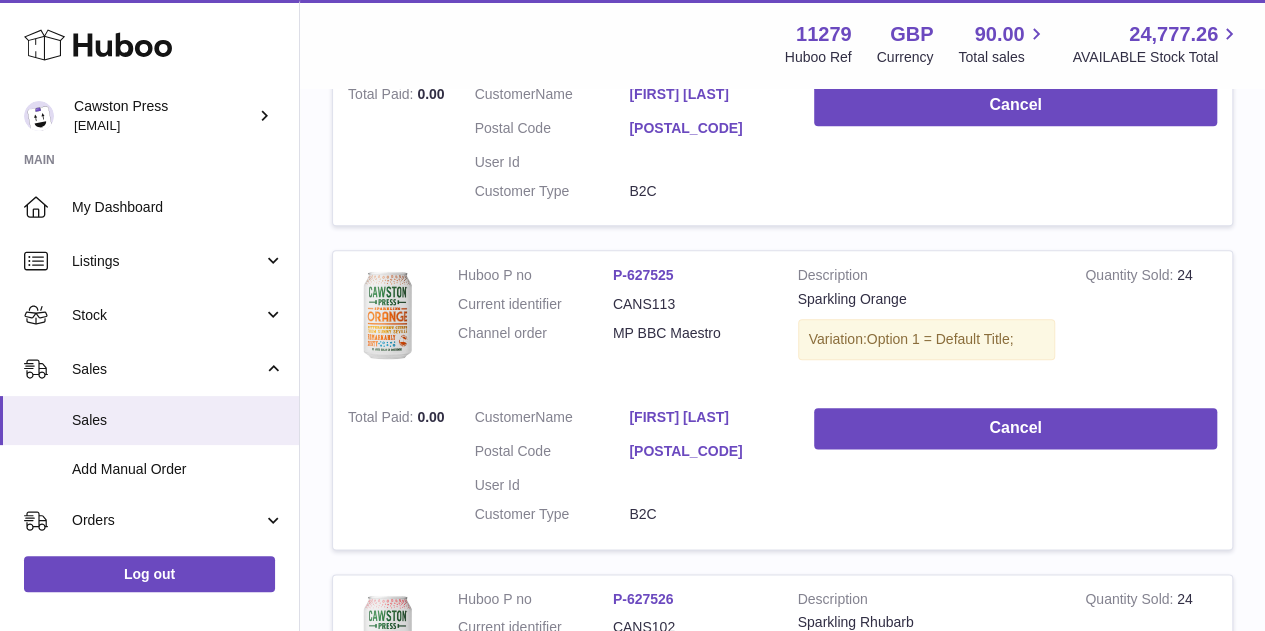 scroll, scrollTop: 1400, scrollLeft: 0, axis: vertical 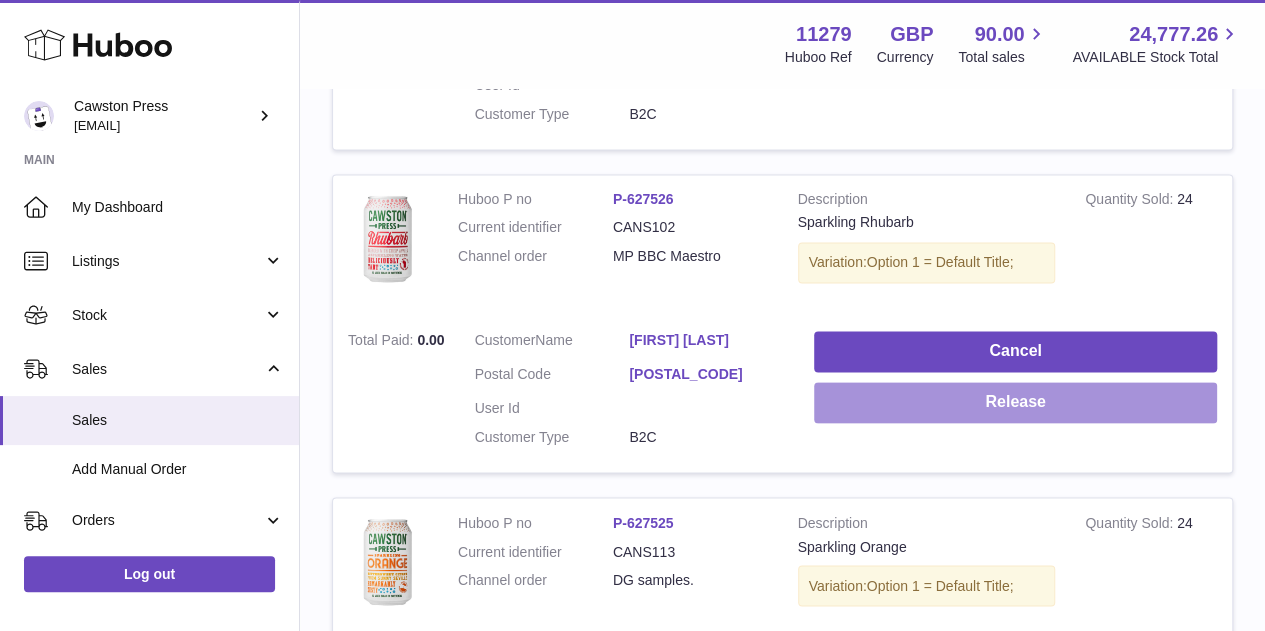 click on "Release" at bounding box center (1015, 402) 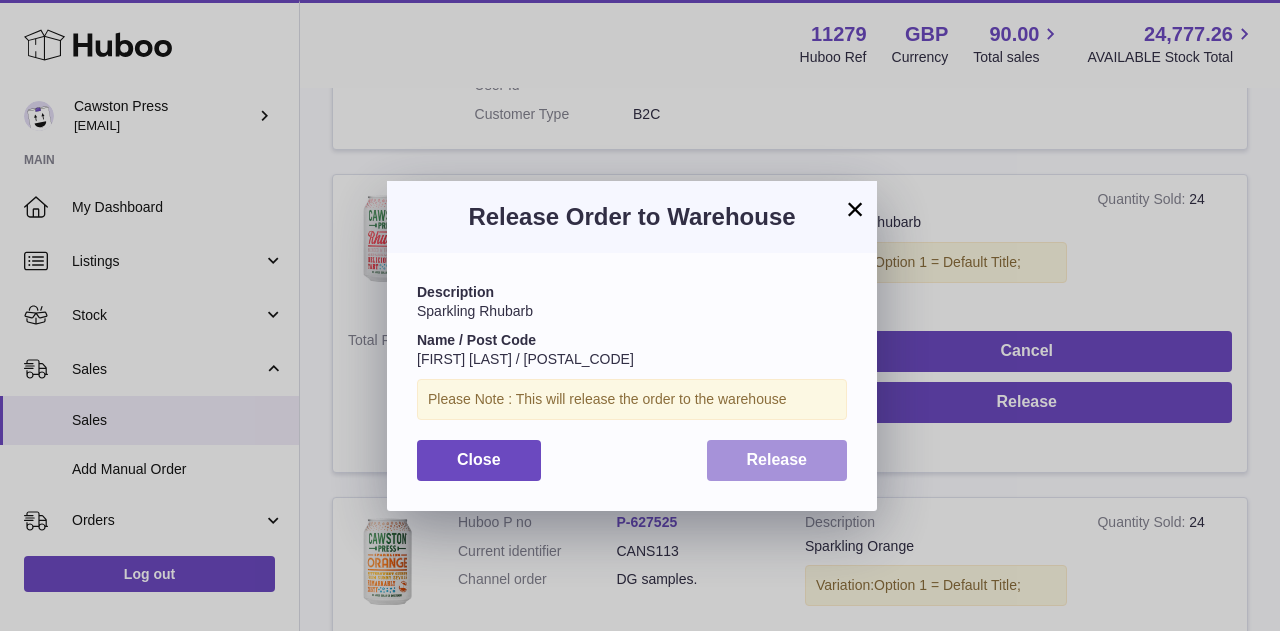 click on "Release" at bounding box center (777, 460) 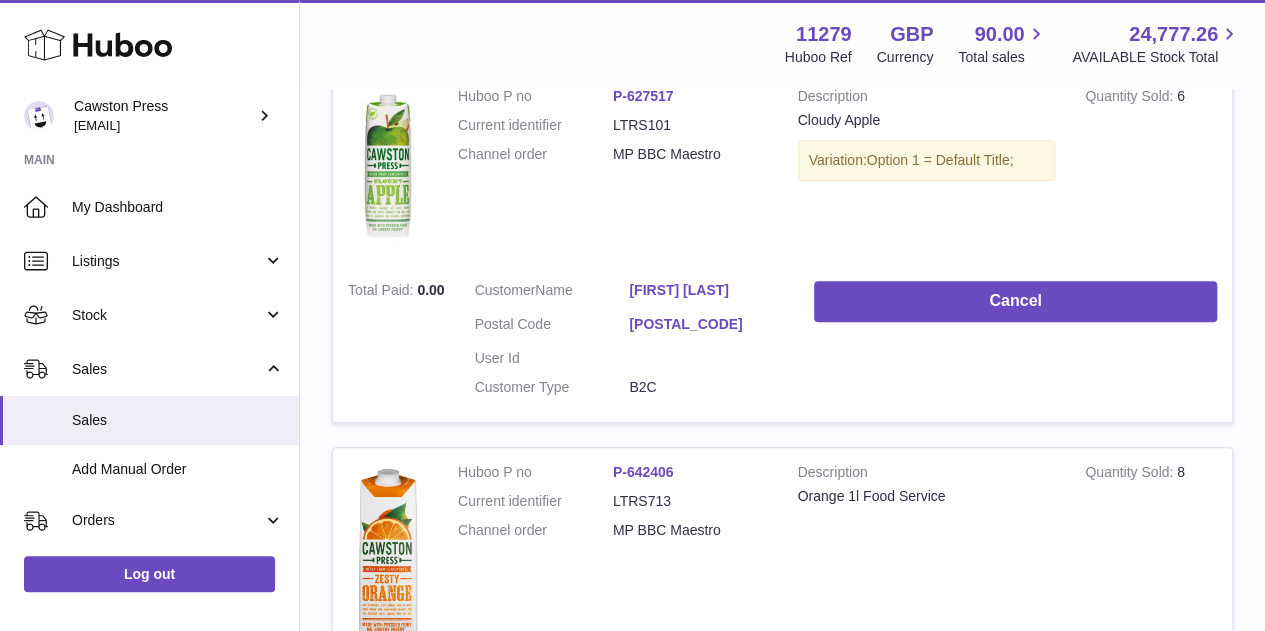 scroll, scrollTop: 0, scrollLeft: 0, axis: both 